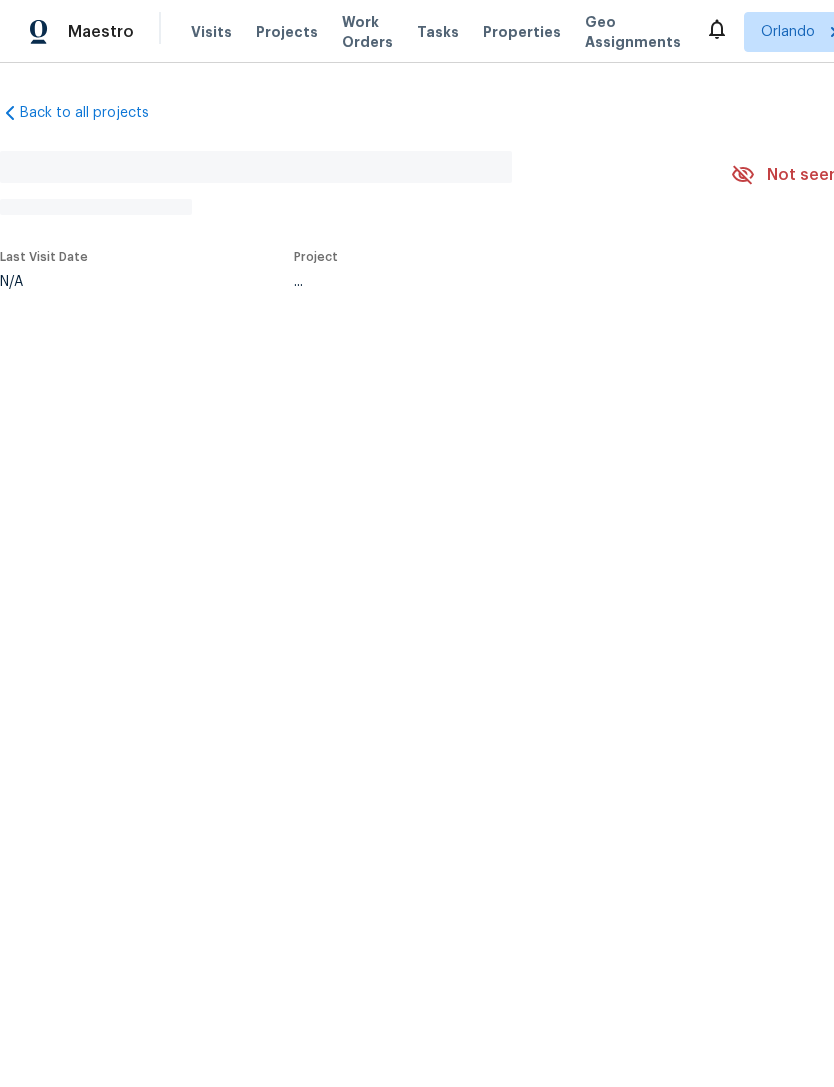 scroll, scrollTop: 0, scrollLeft: 0, axis: both 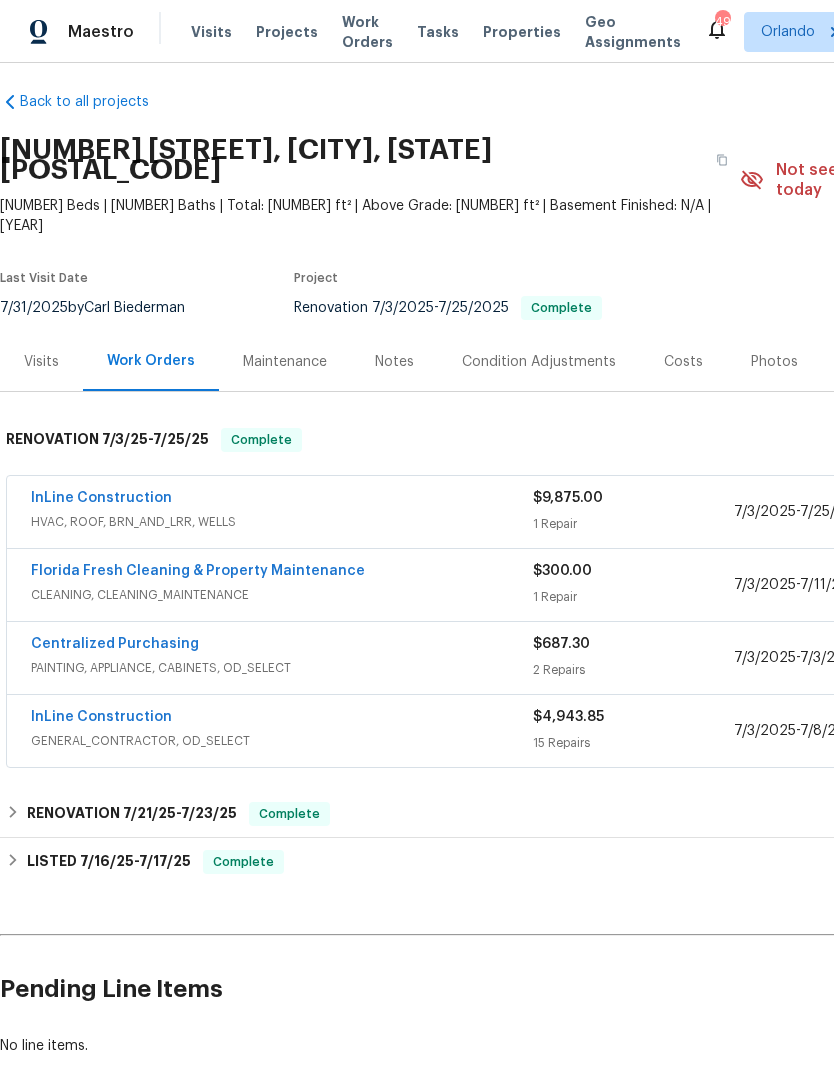 click on "InLine Construction" at bounding box center [101, 498] 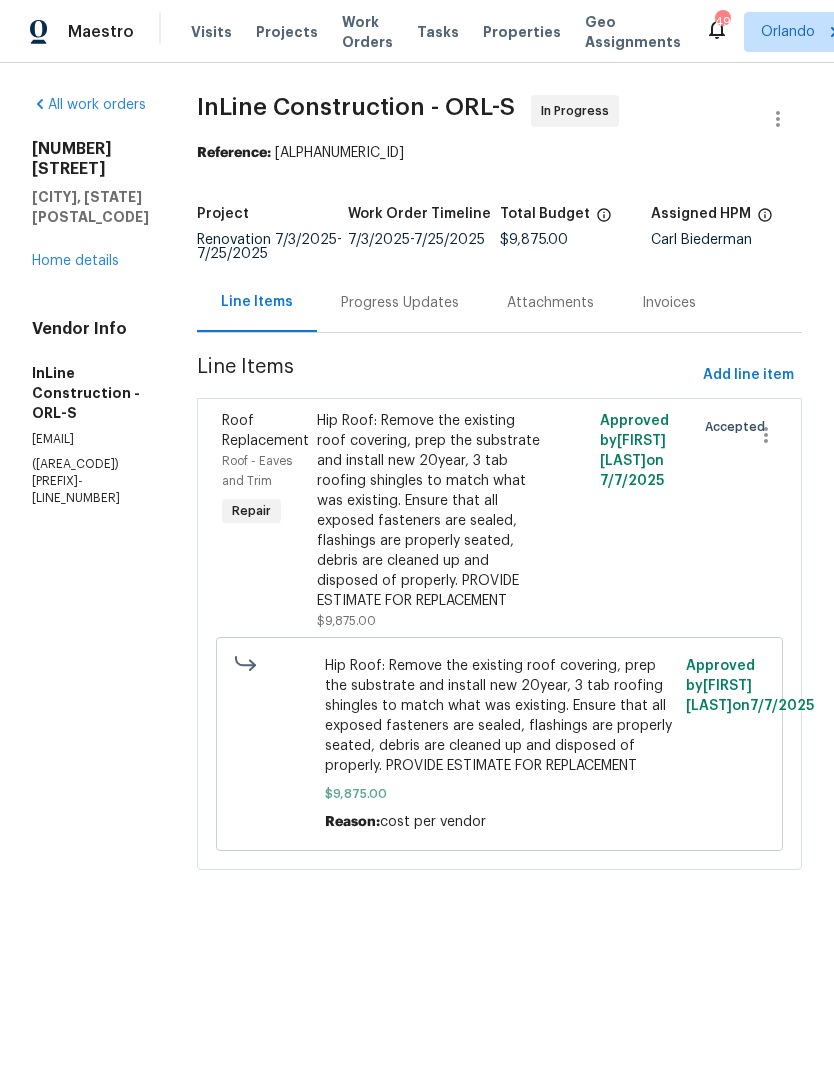click on "Home details" at bounding box center (75, 261) 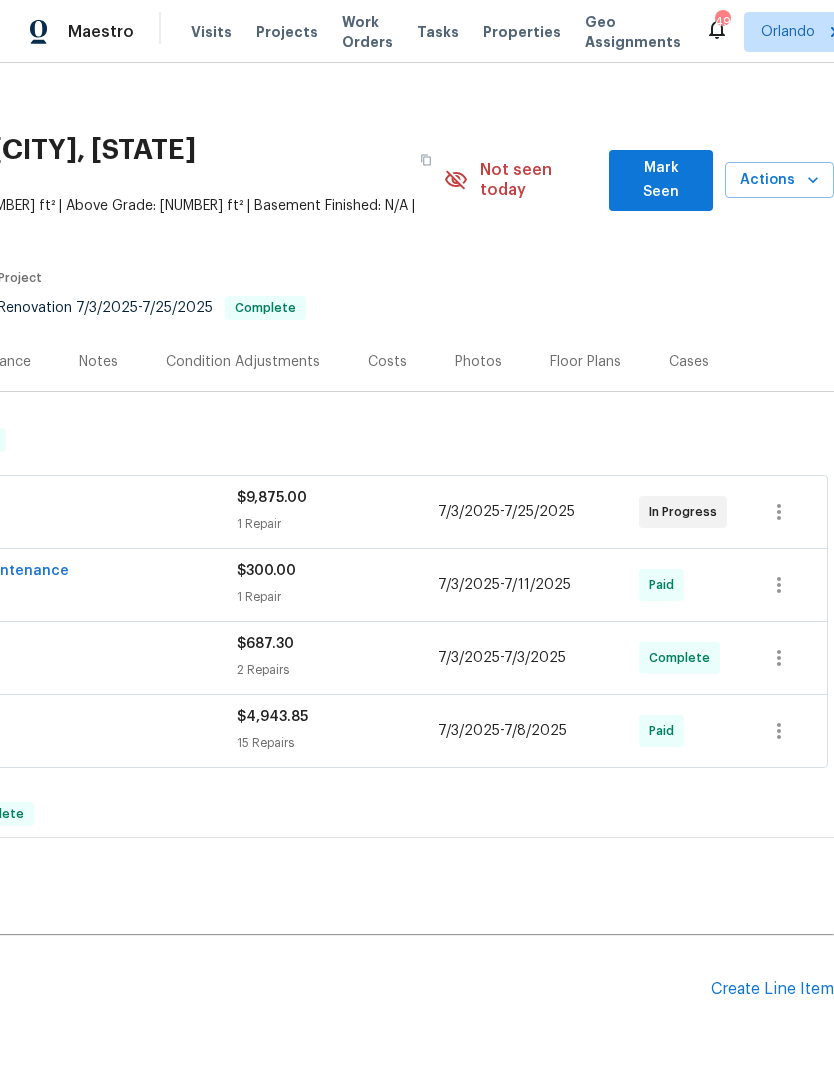 scroll, scrollTop: 11, scrollLeft: 296, axis: both 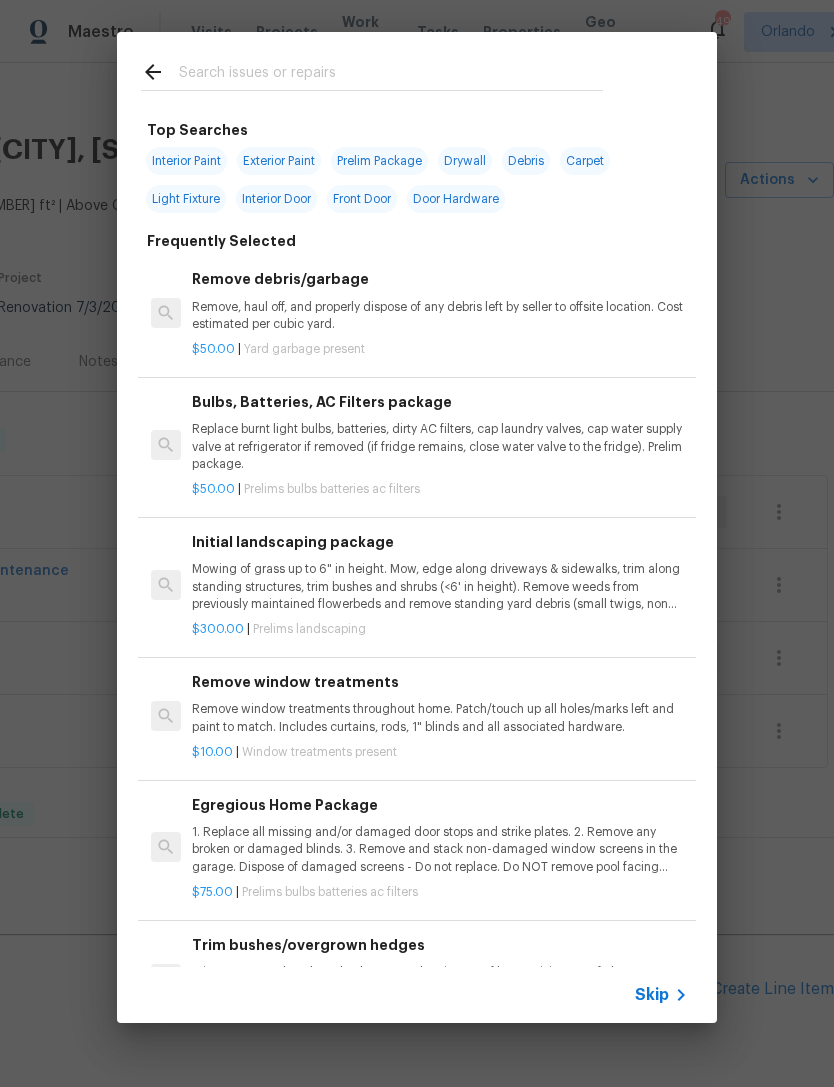 click at bounding box center [391, 75] 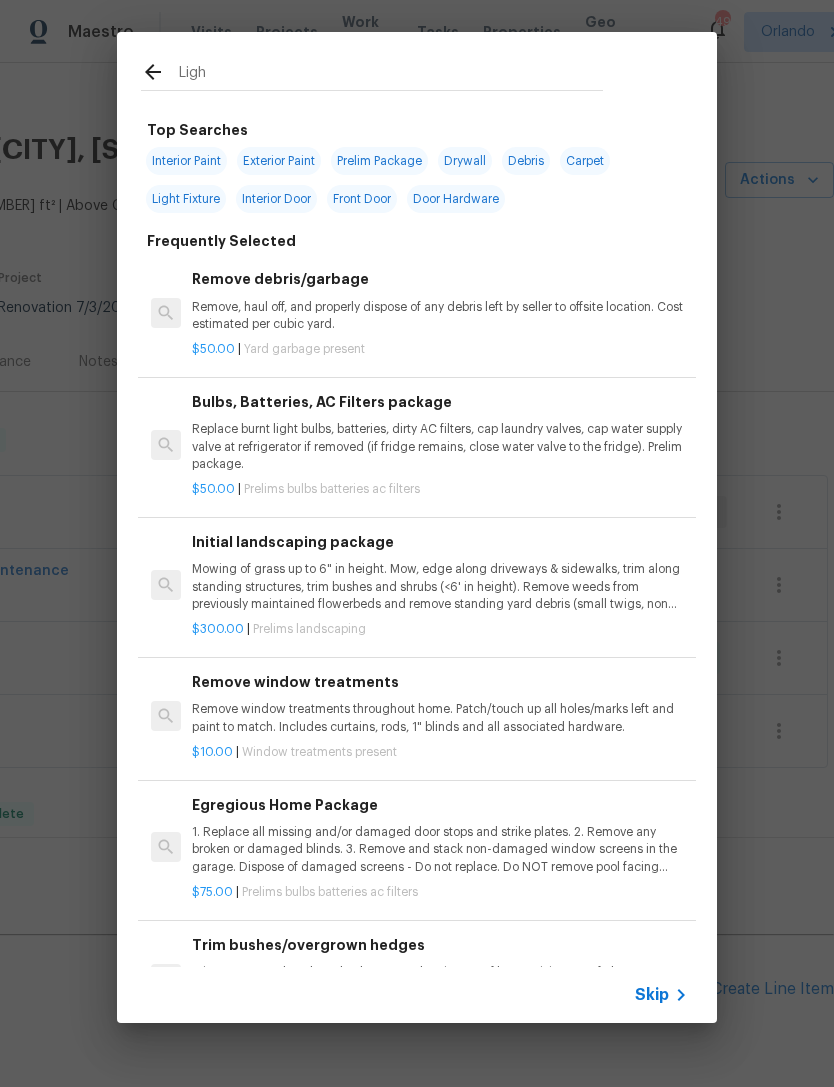 type on "Light" 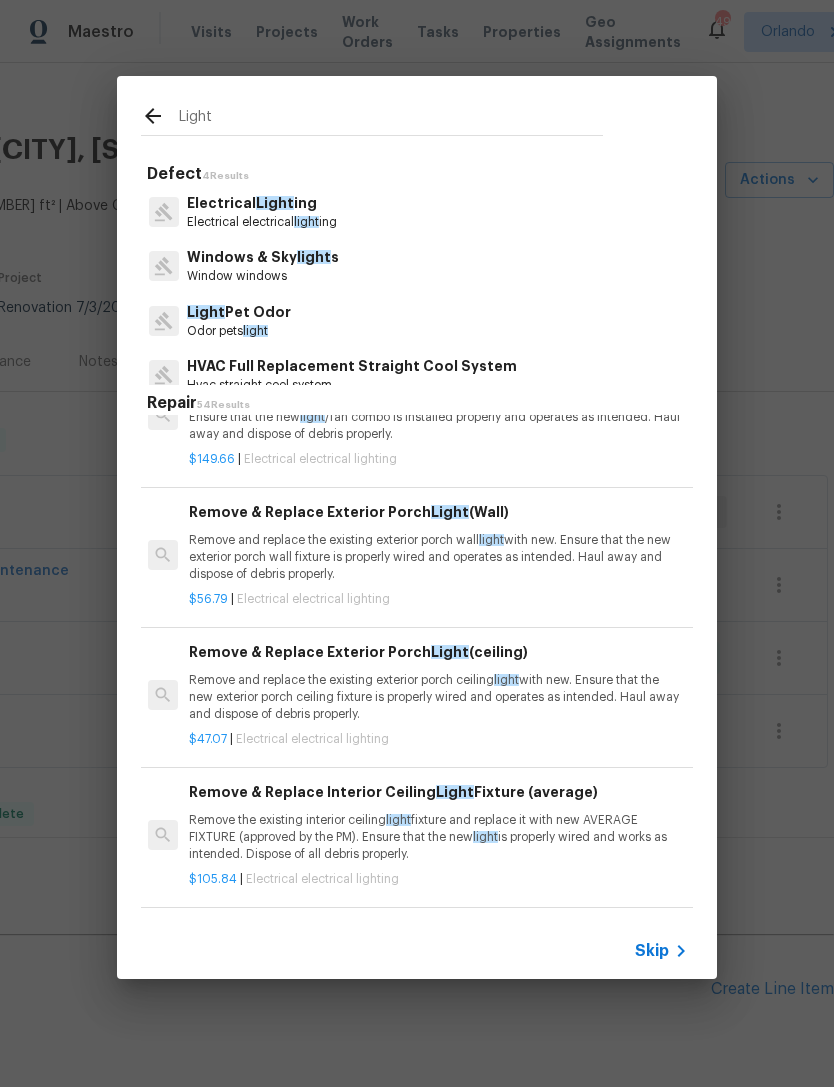 scroll, scrollTop: 1137, scrollLeft: 3, axis: both 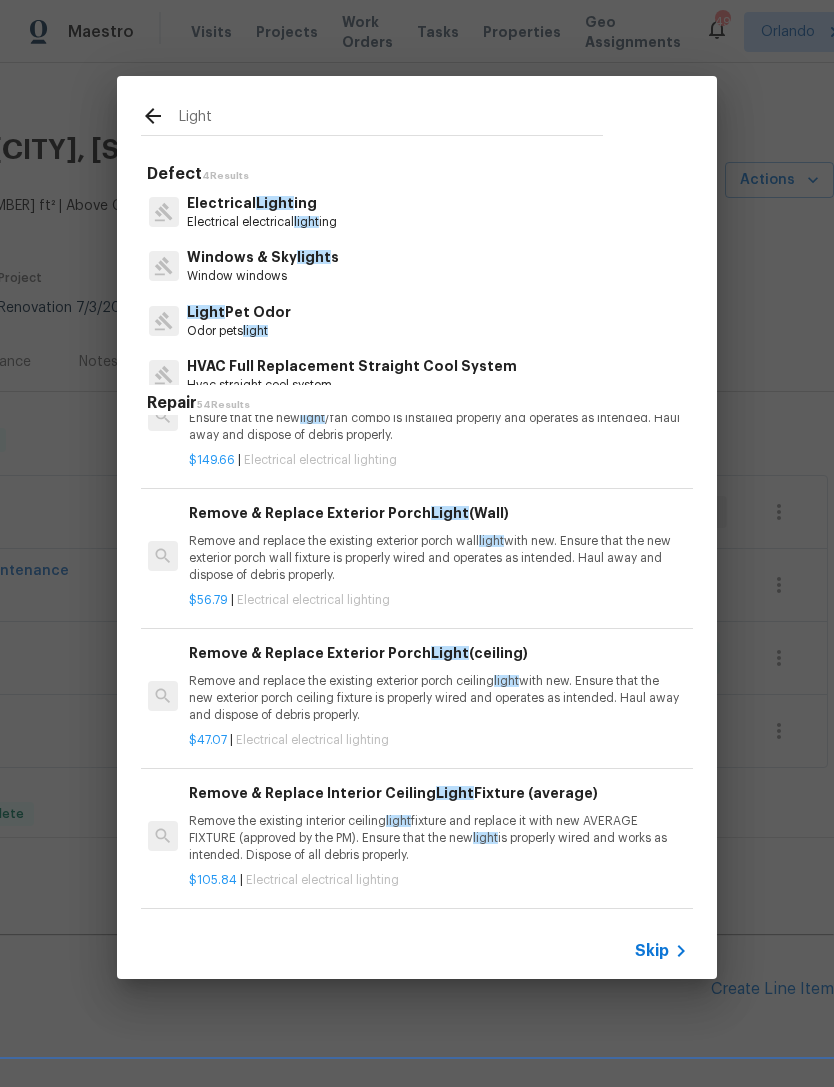 click on "Remove and replace the existing exterior porch wall  light  with new. Ensure that the new exterior porch wall fixture is properly wired and operates as intended. Haul away and dispose of debris properly." at bounding box center [437, 558] 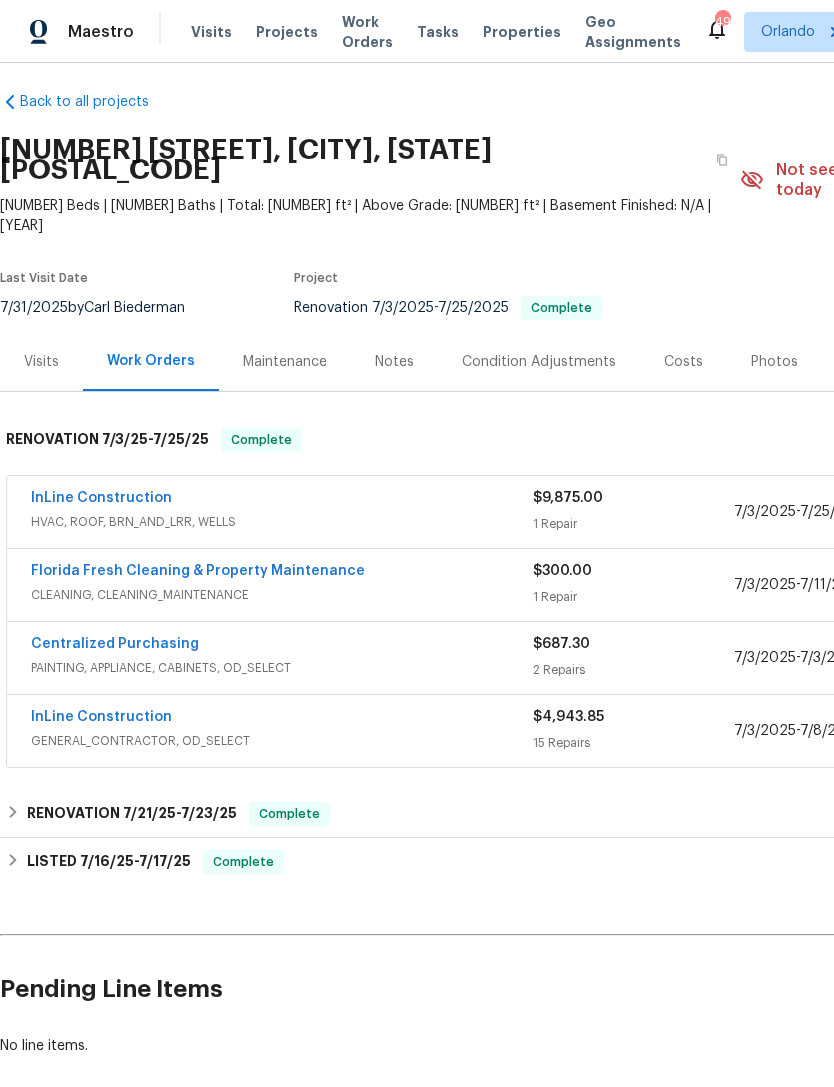 scroll, scrollTop: 11, scrollLeft: 0, axis: vertical 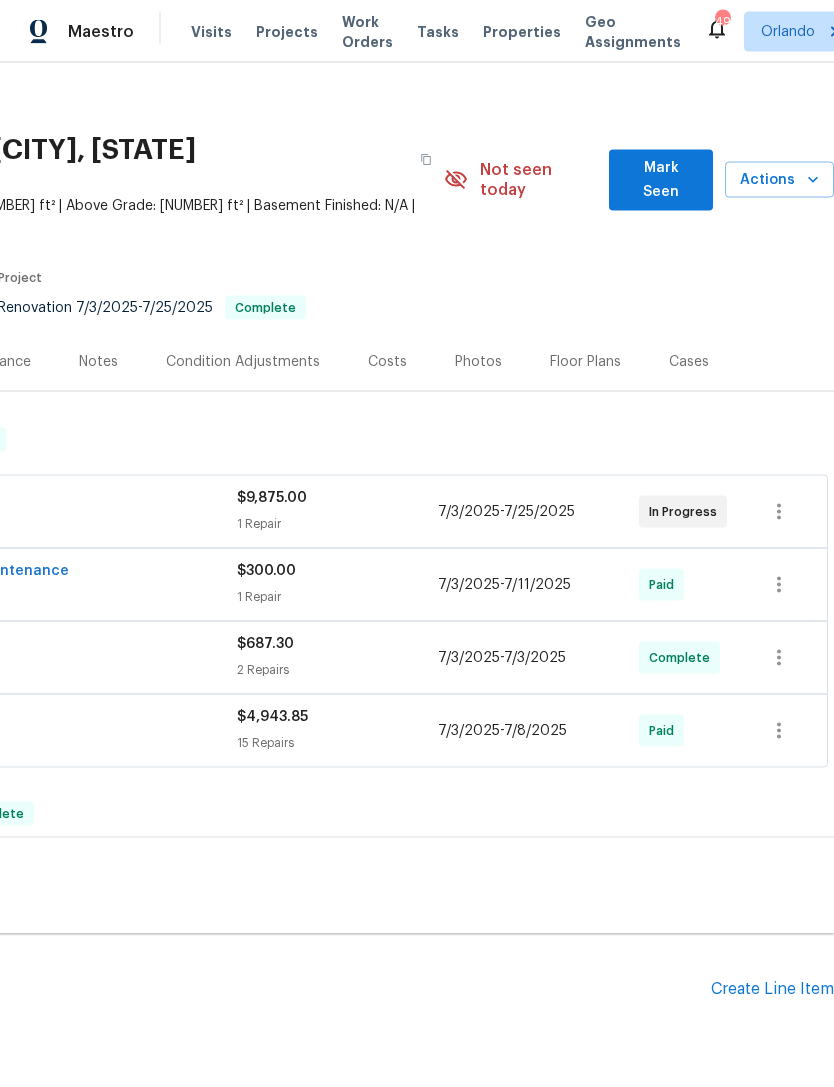 click on "Create Line Item" at bounding box center (772, 989) 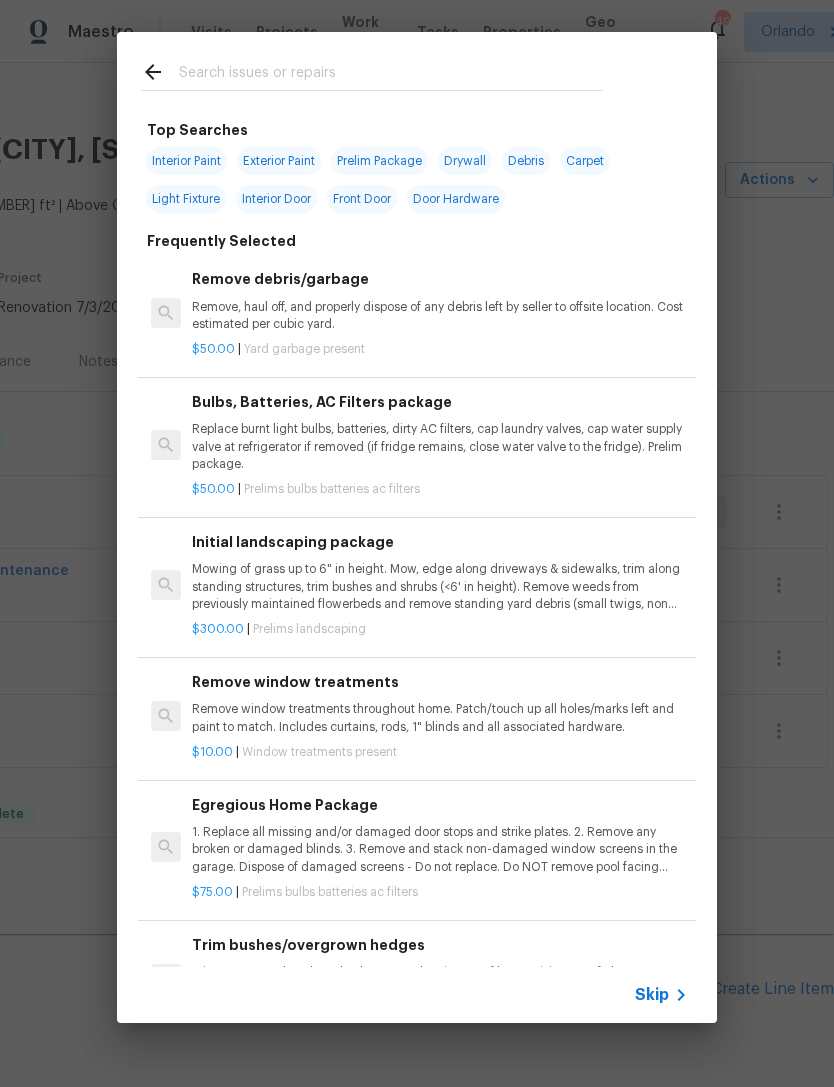 click at bounding box center (391, 75) 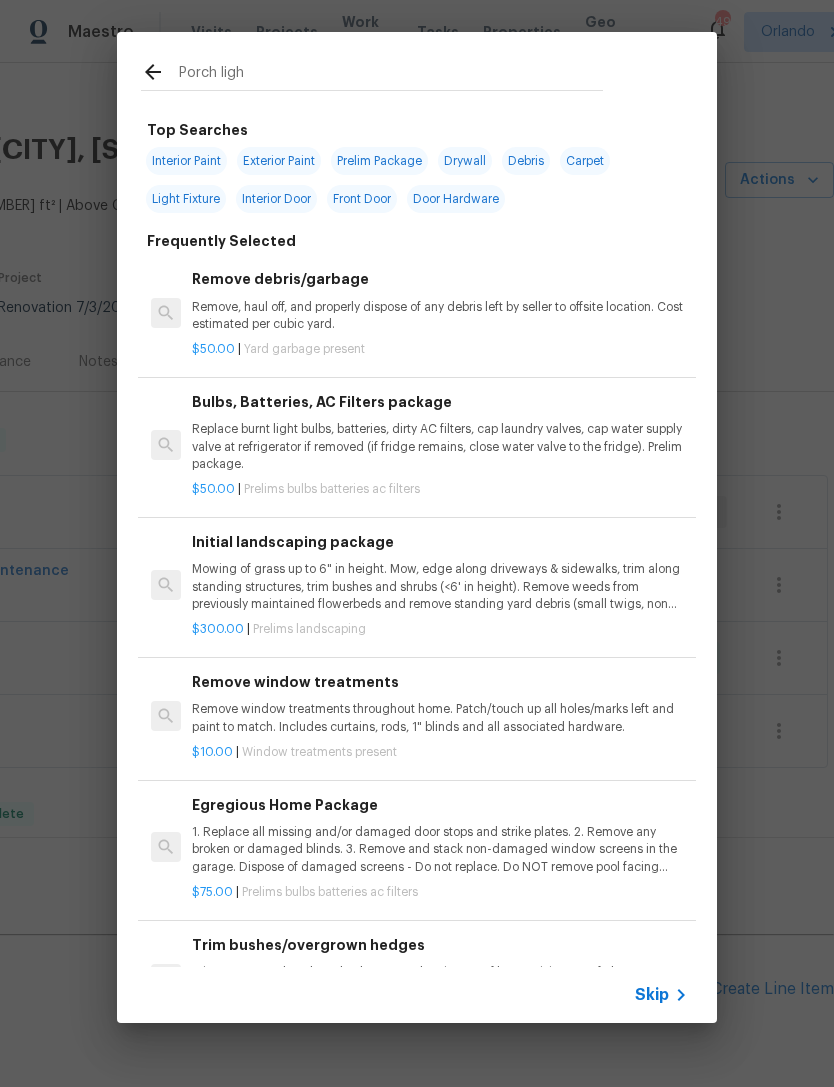 type on "Porch light" 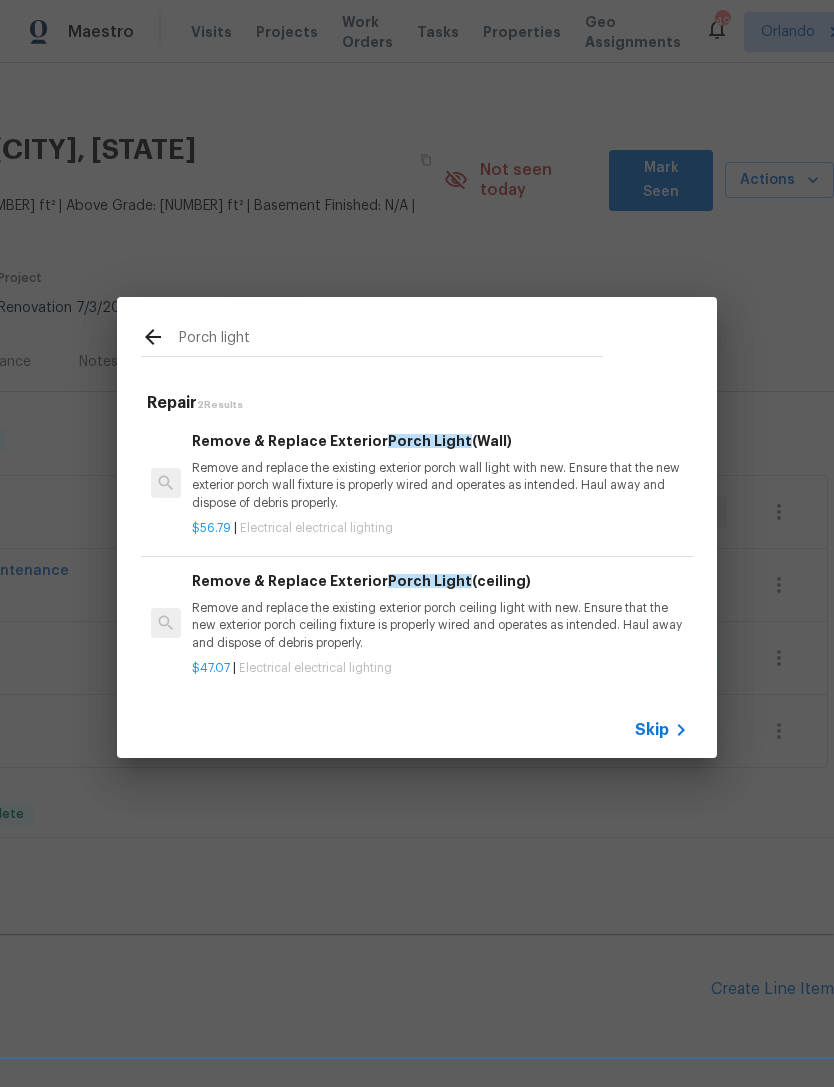 click on "Remove and replace the existing exterior porch wall light with new. Ensure that the new exterior porch wall fixture is properly wired and operates as intended. Haul away and dispose of debris properly." at bounding box center (440, 485) 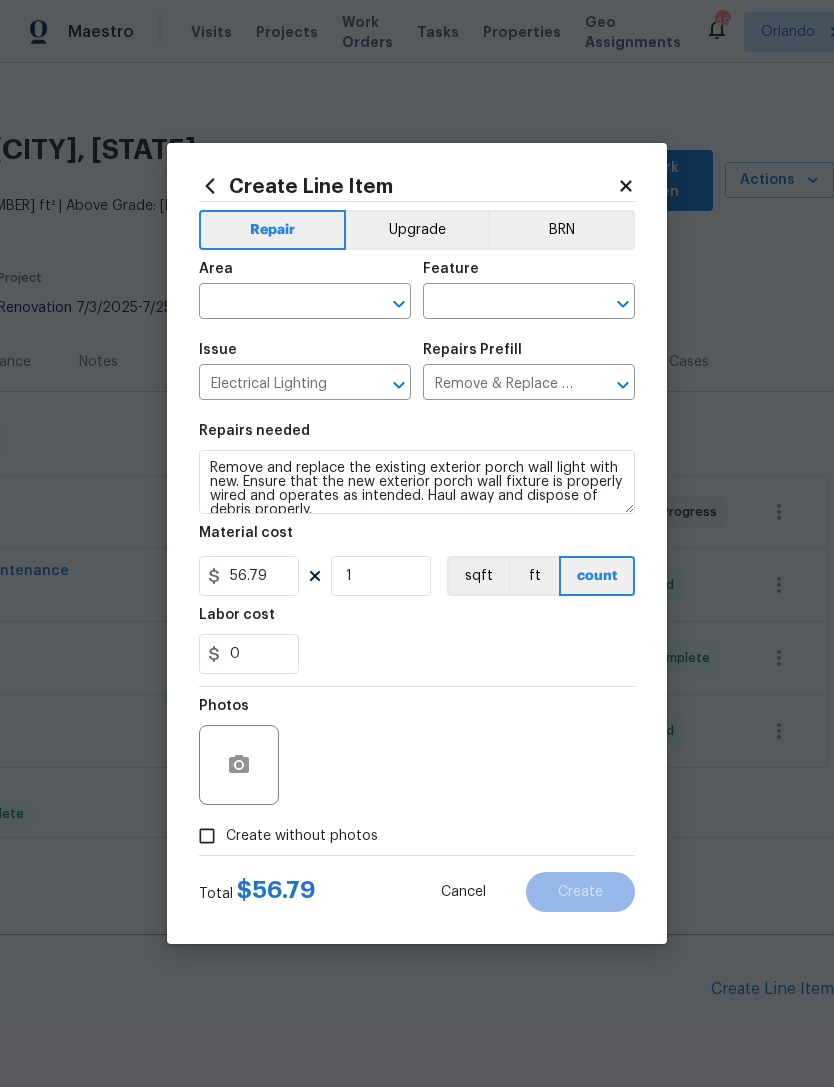 scroll, scrollTop: 43, scrollLeft: 0, axis: vertical 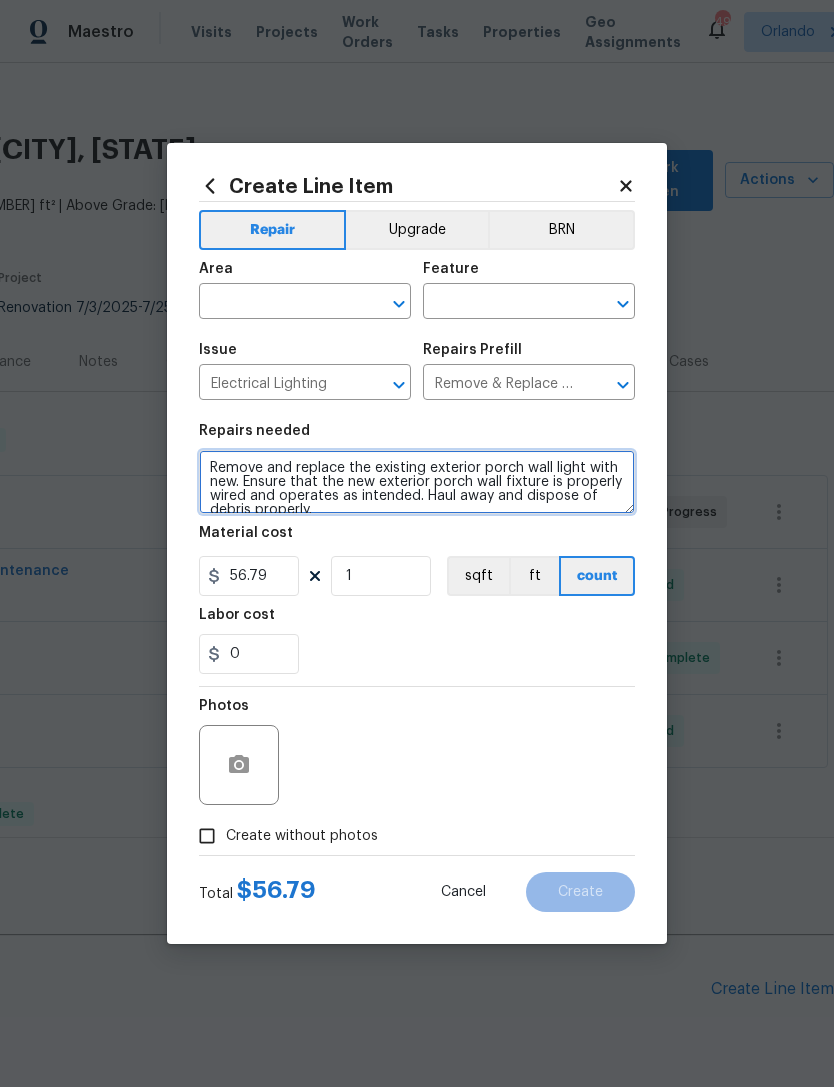 click on "Remove and replace the existing exterior porch wall light with new. Ensure that the new exterior porch wall fixture is properly wired and operates as intended. Haul away and dispose of debris properly." at bounding box center [417, 482] 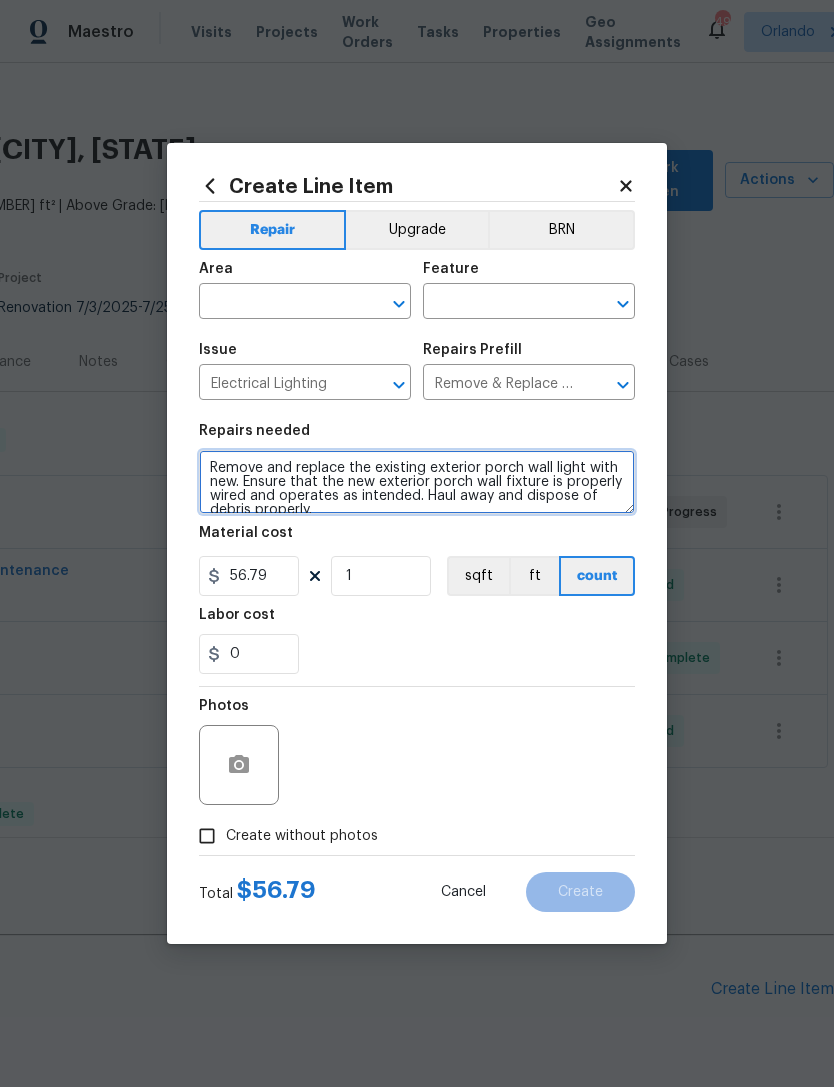 scroll, scrollTop: 42, scrollLeft: 0, axis: vertical 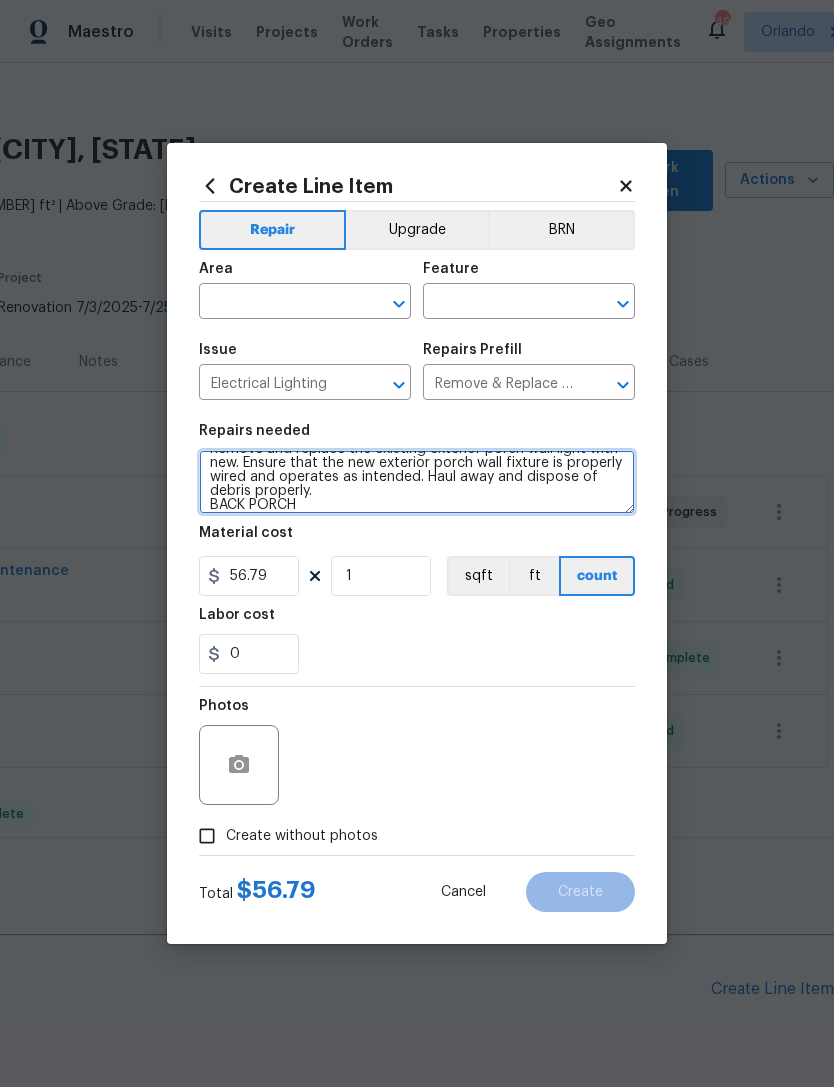 type on "Remove and replace the existing exterior porch wall light with new. Ensure that the new exterior porch wall fixture is properly wired and operates as intended. Haul away and dispose of debris properly.
BACK PORCH" 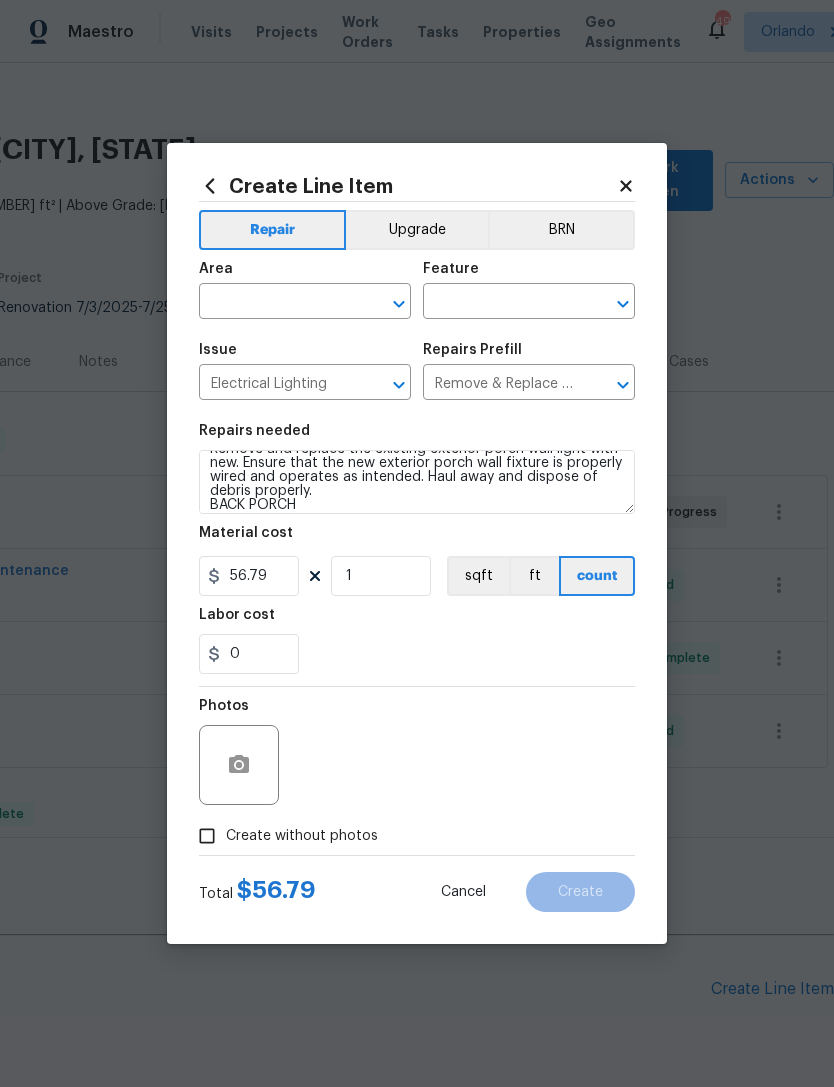 click at bounding box center (277, 303) 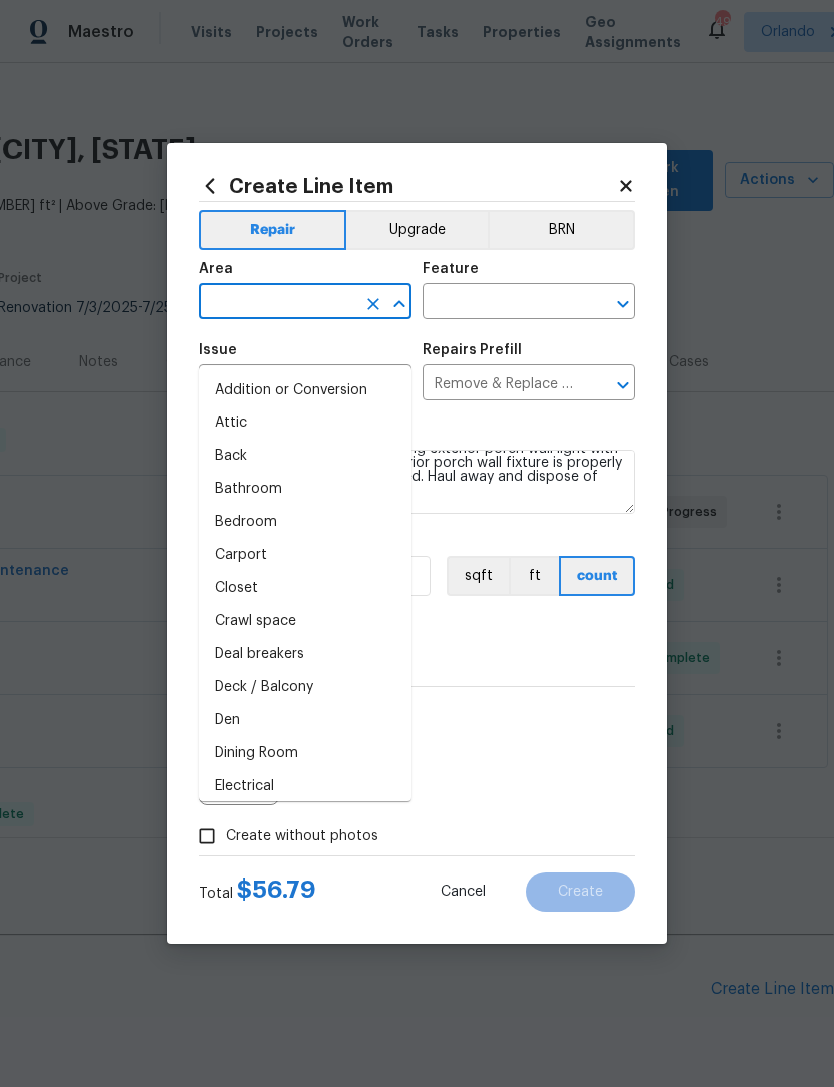 scroll, scrollTop: 42, scrollLeft: 0, axis: vertical 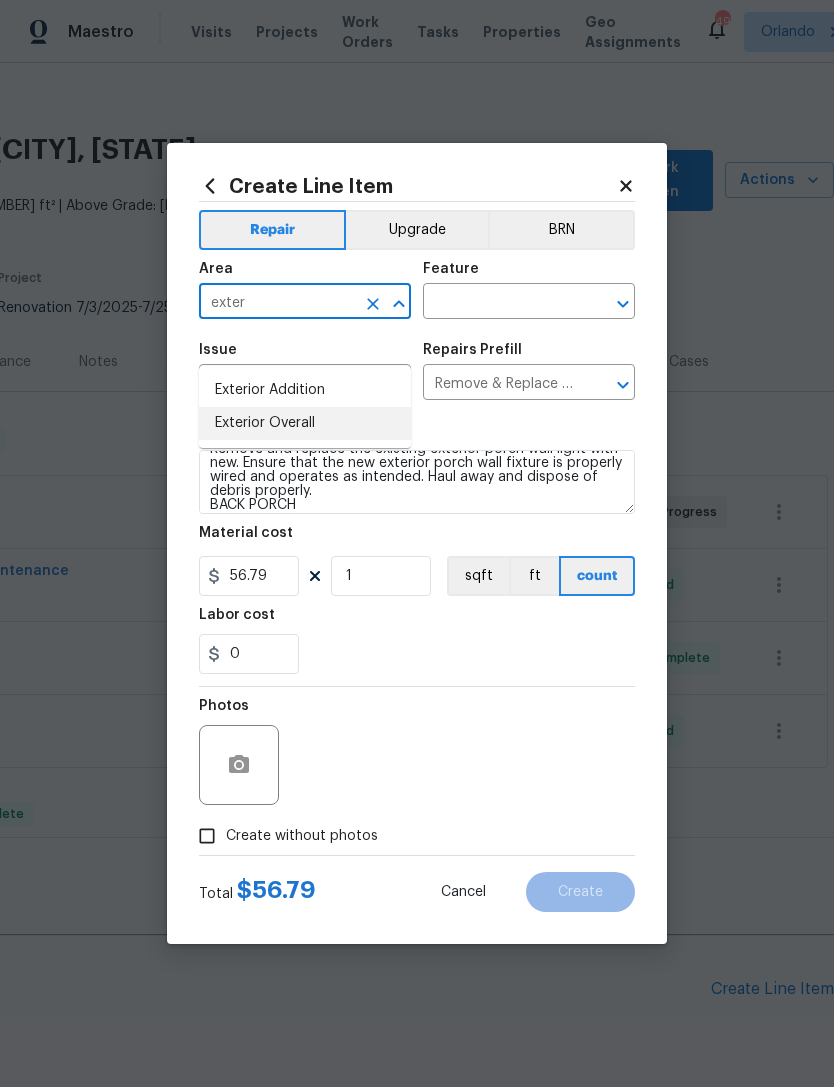 click on "Exterior Overall" at bounding box center [305, 423] 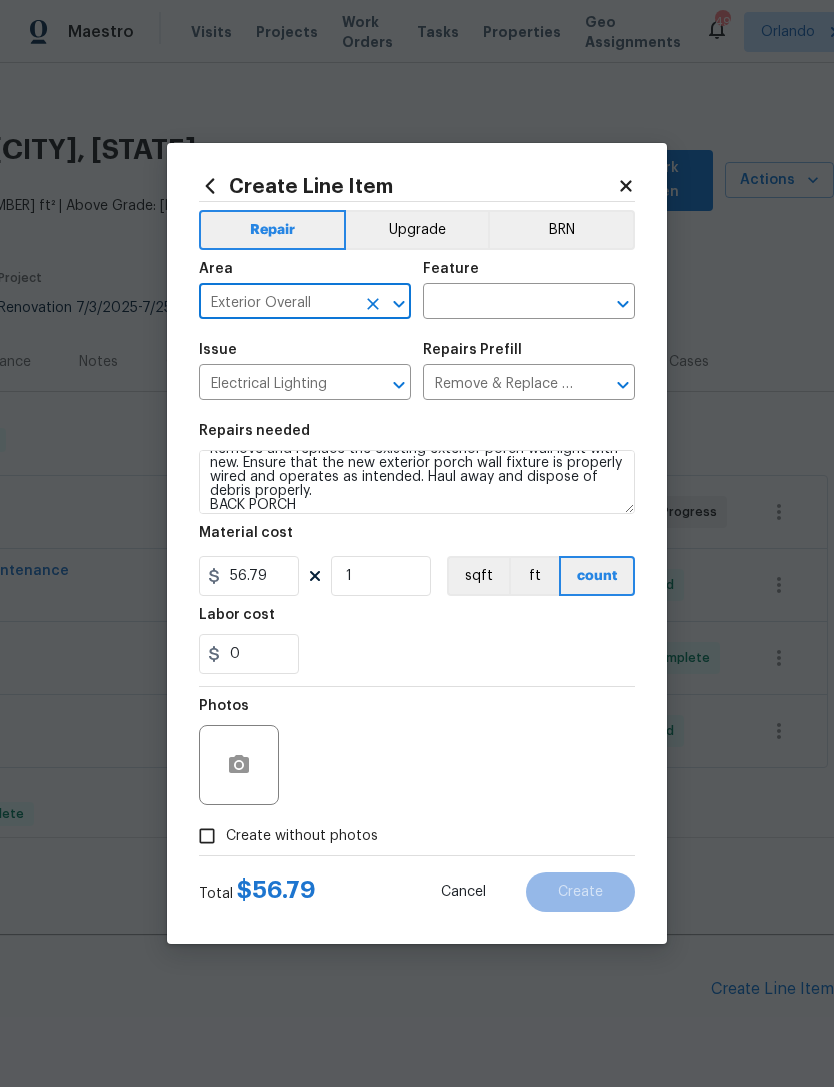 click at bounding box center (501, 303) 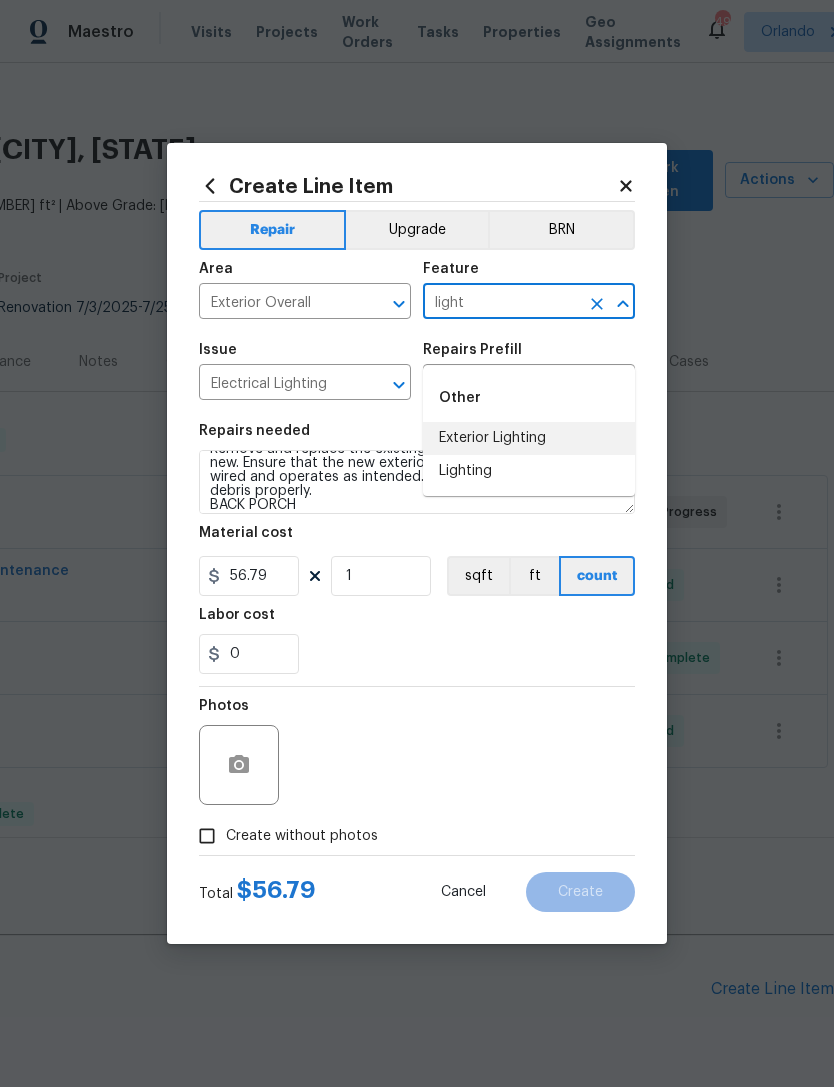 click on "Exterior Lighting" at bounding box center [529, 438] 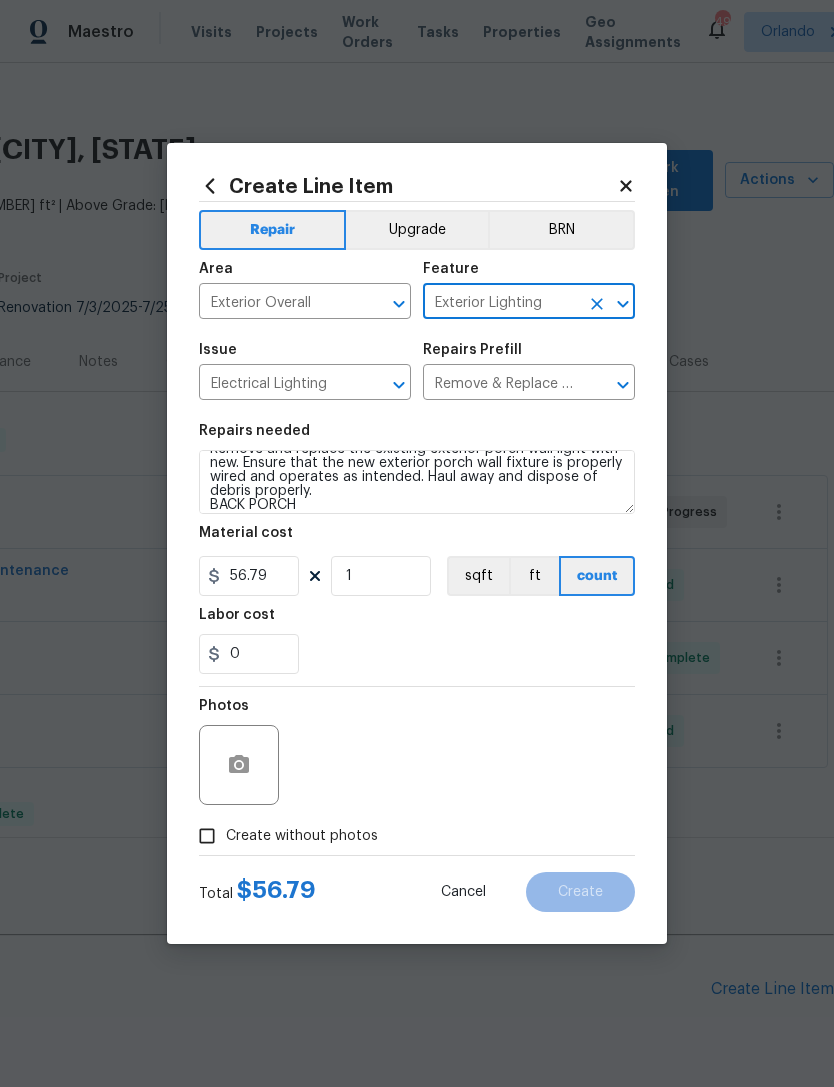 click on "0" at bounding box center (417, 654) 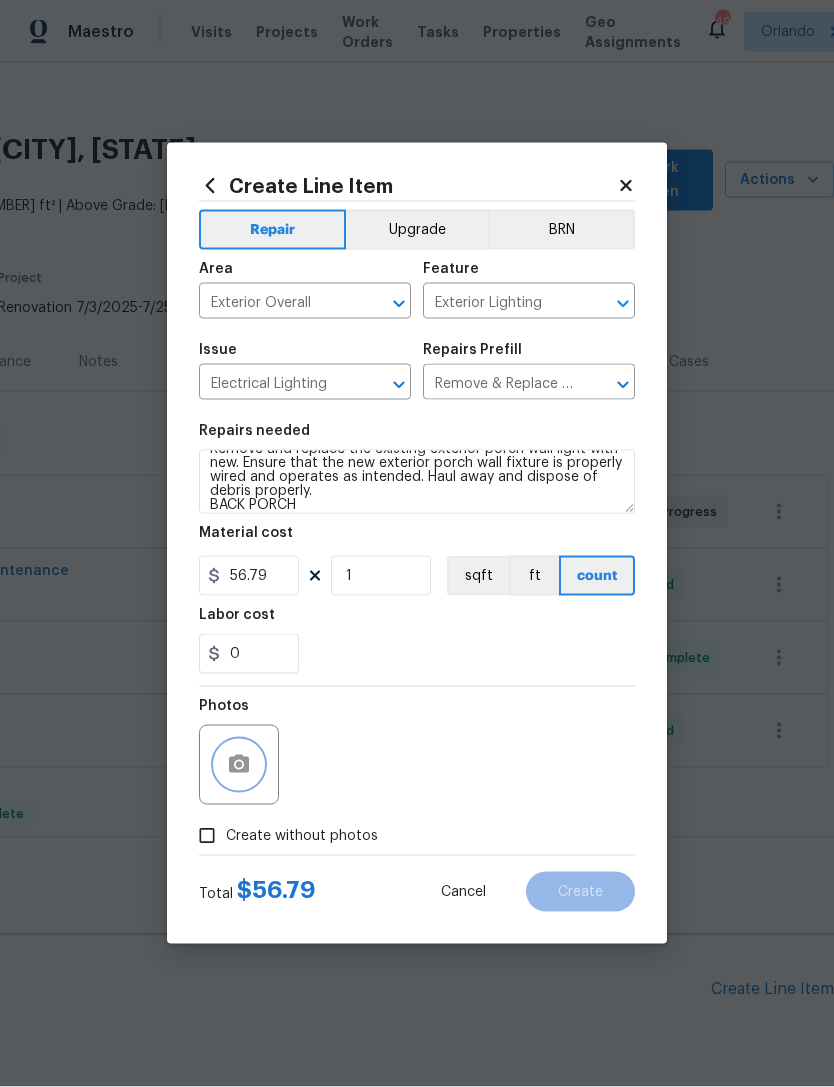 click 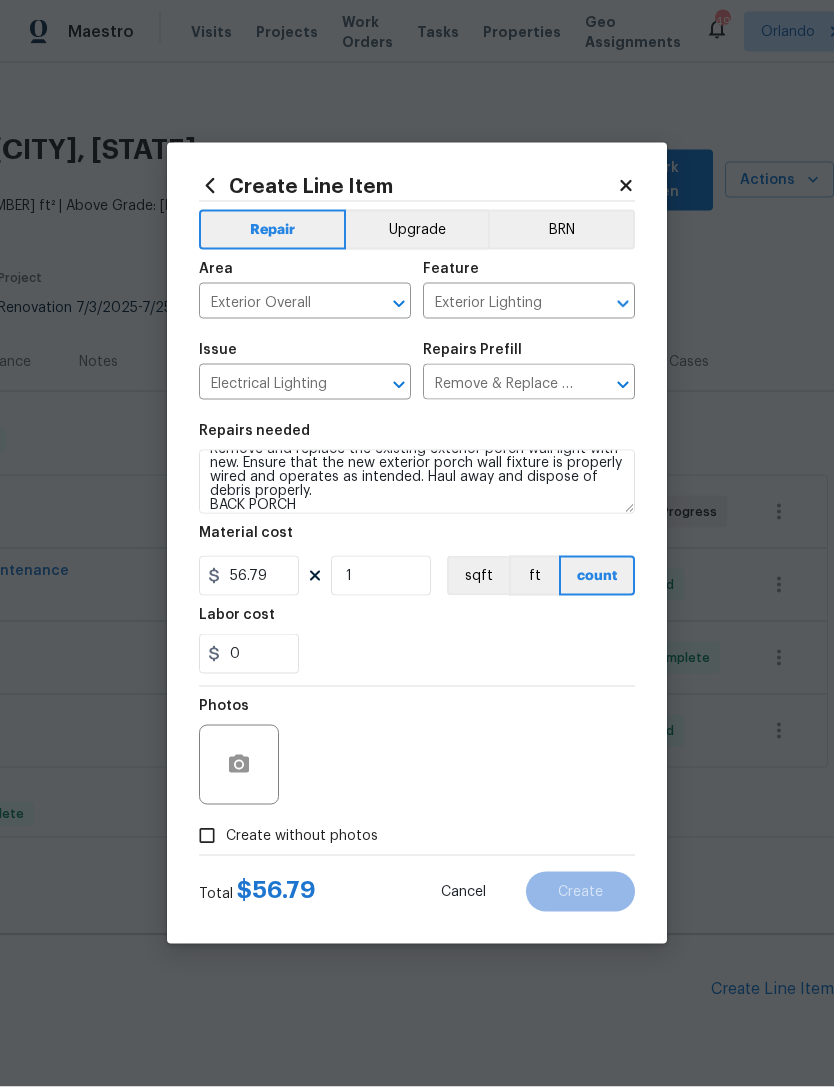 scroll, scrollTop: 43, scrollLeft: 0, axis: vertical 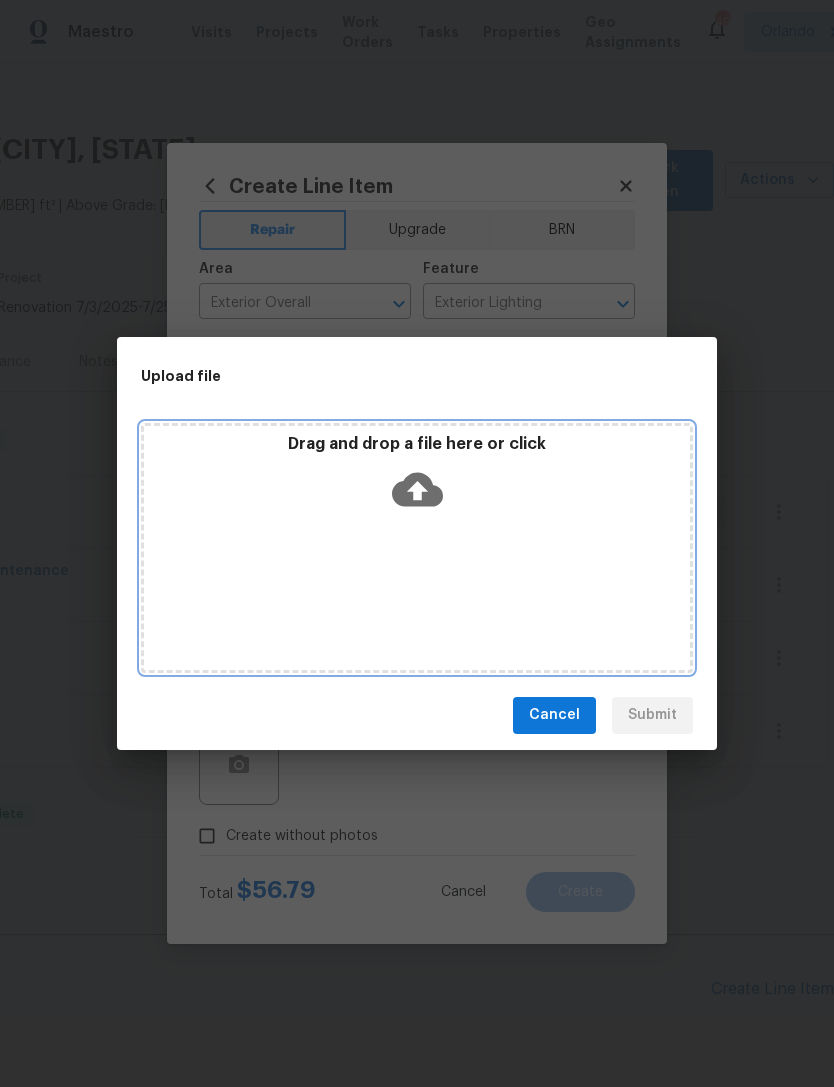 click on "Drag and drop a file here or click" at bounding box center [417, 548] 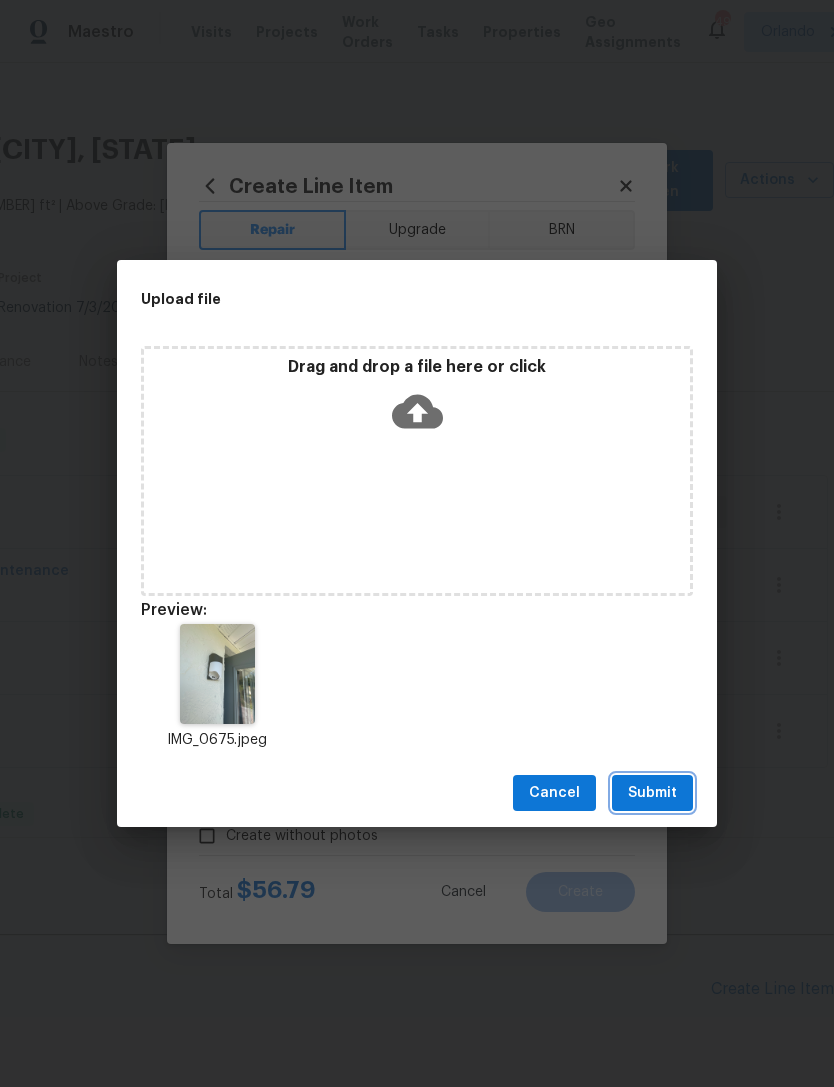 click on "Submit" at bounding box center (652, 793) 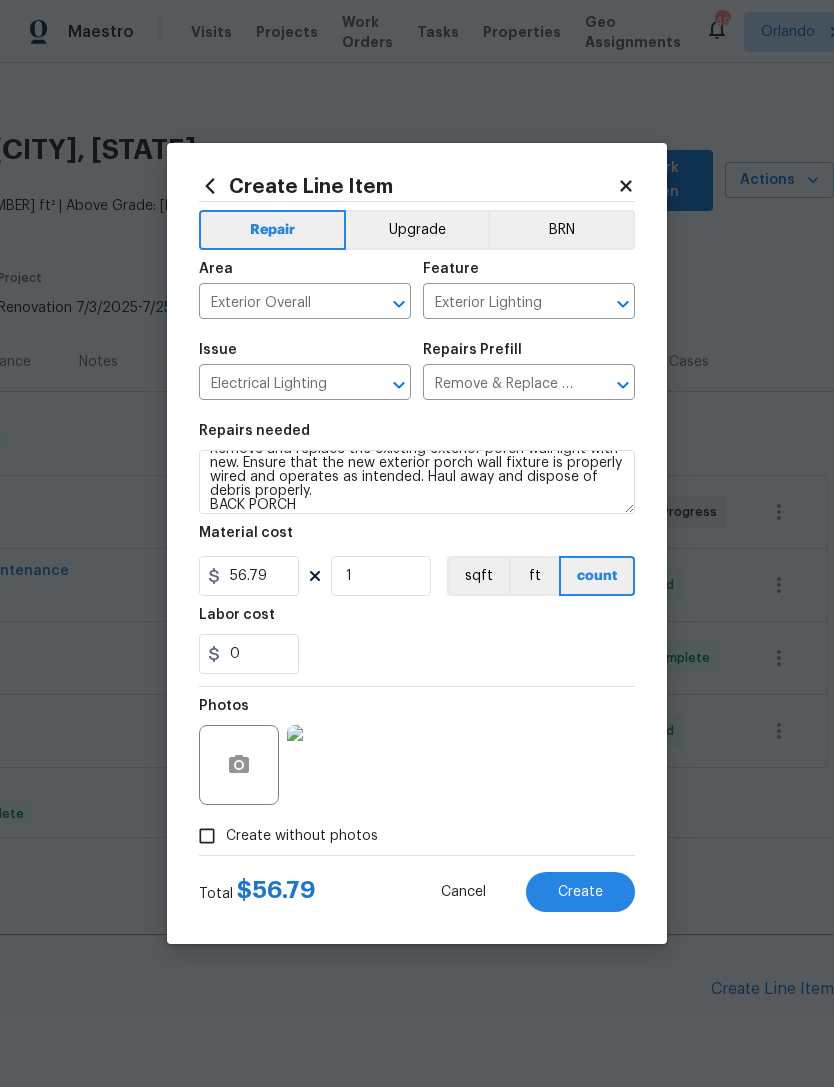 click on "Create" at bounding box center [580, 892] 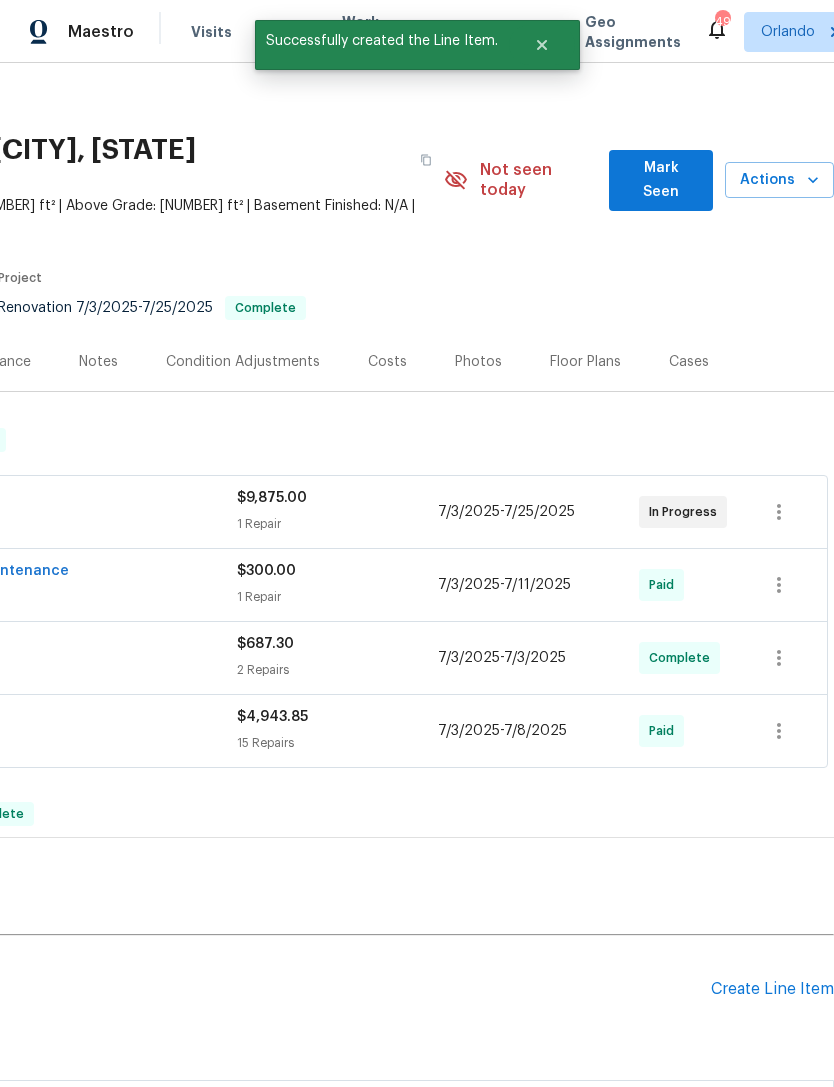 click on "Create Line Item" at bounding box center [772, 989] 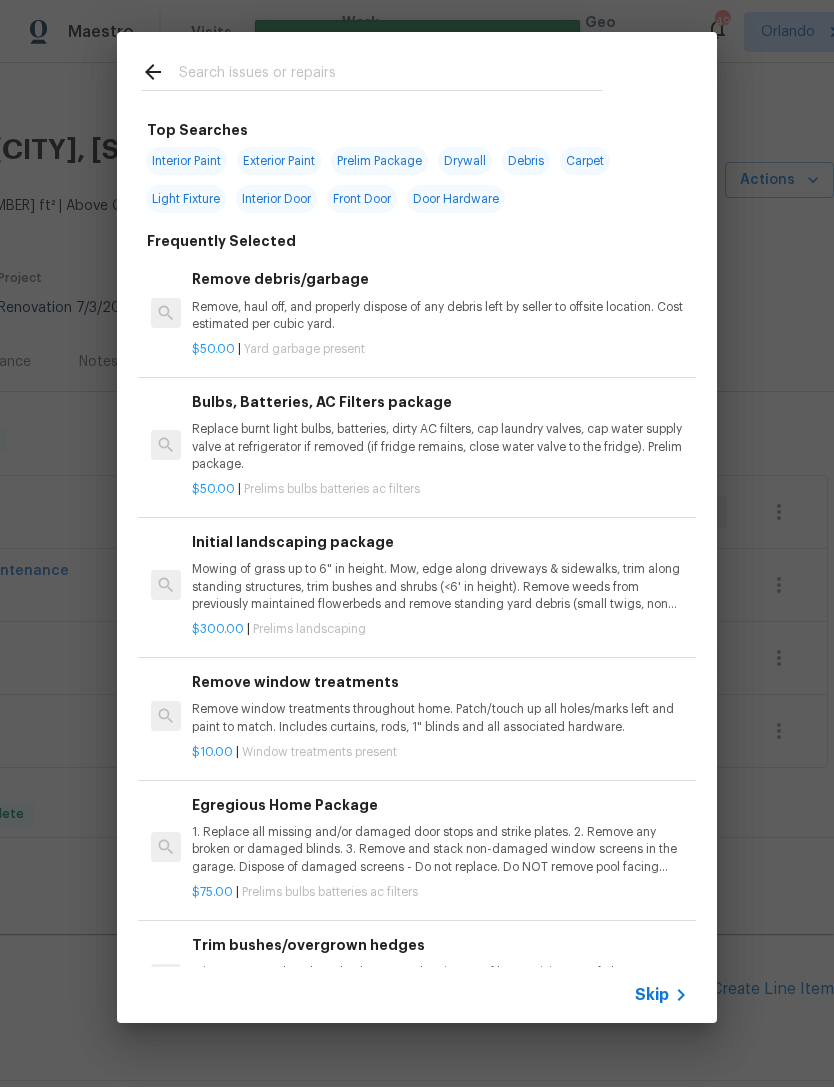 click at bounding box center [391, 75] 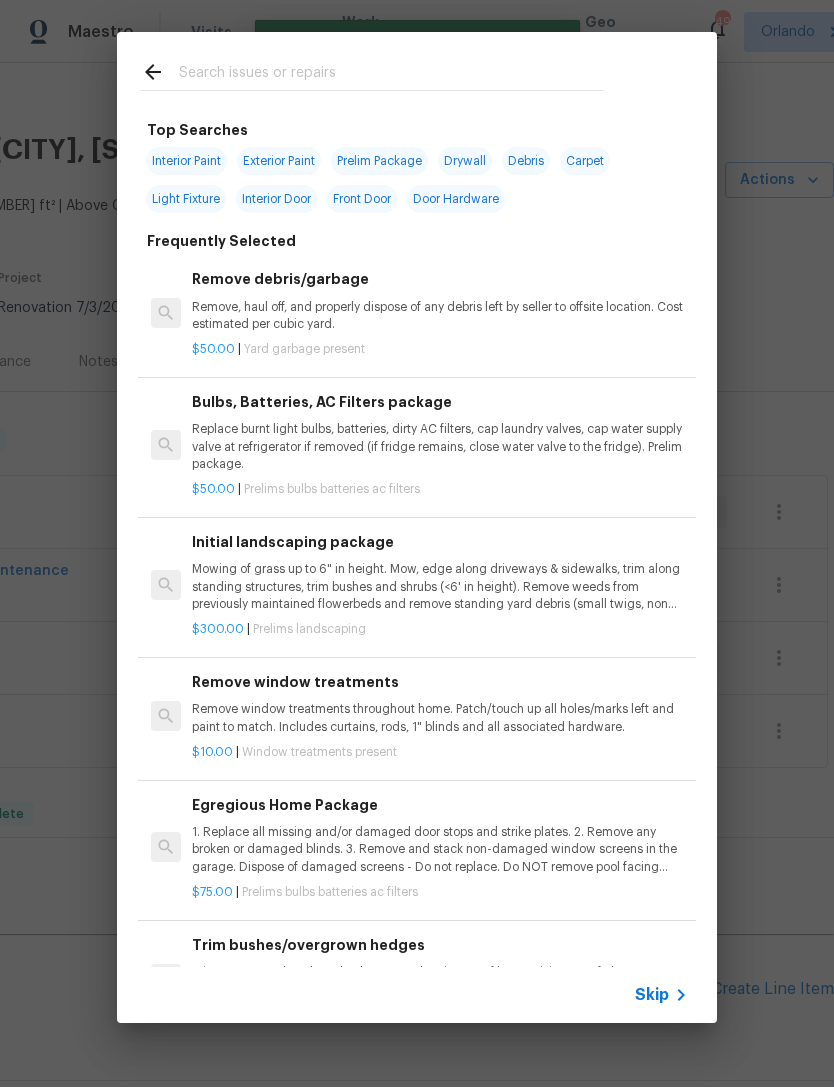 scroll, scrollTop: 42, scrollLeft: 0, axis: vertical 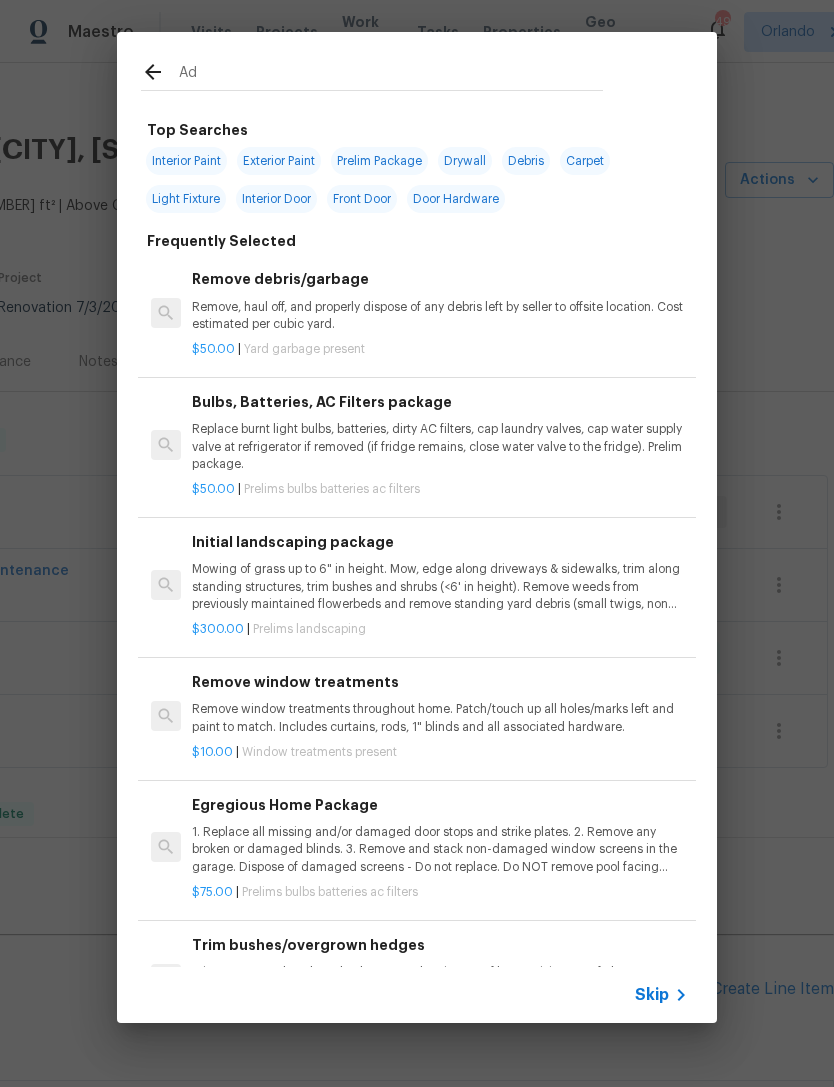 type on "Add" 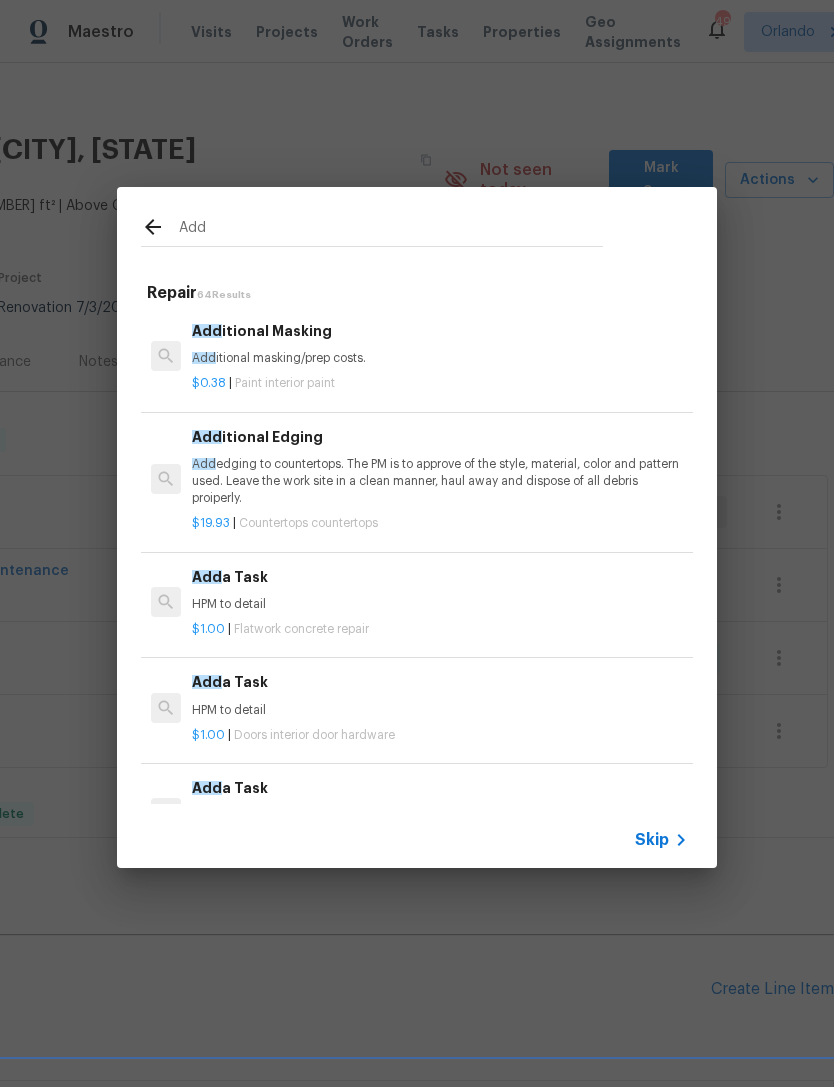 click on "HPM to detail" at bounding box center (440, 604) 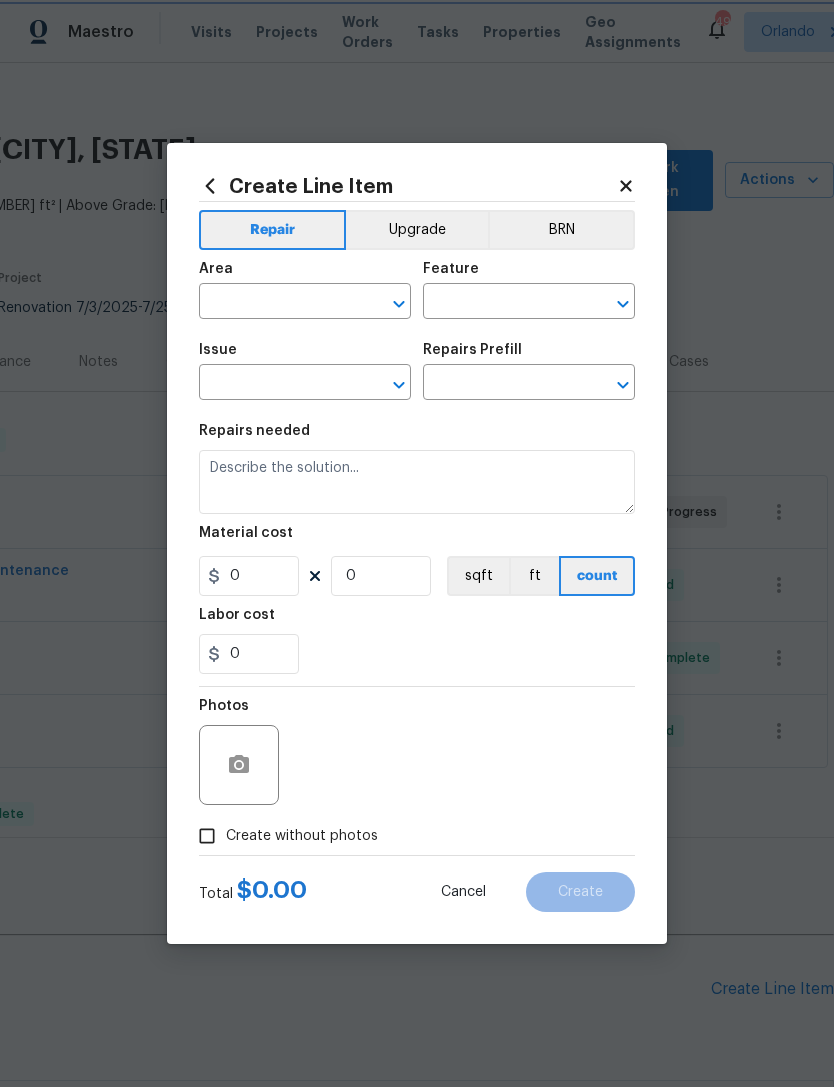 type on "Flatwork" 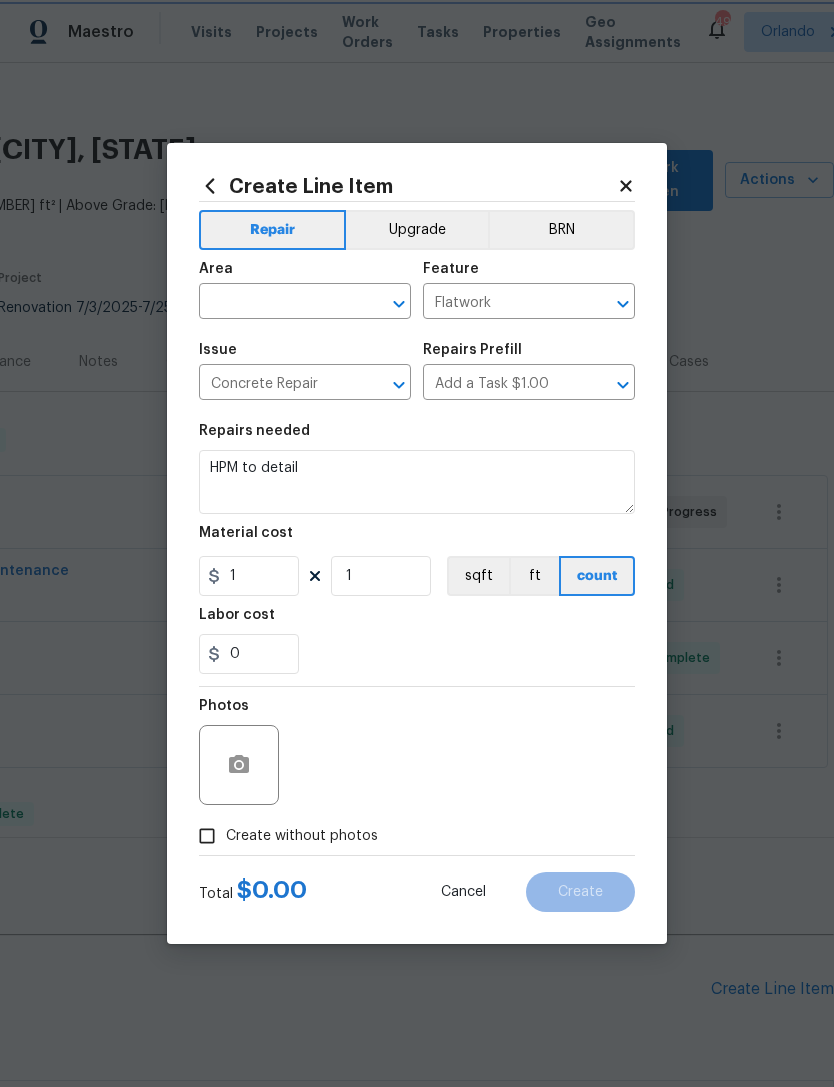 scroll, scrollTop: 43, scrollLeft: 0, axis: vertical 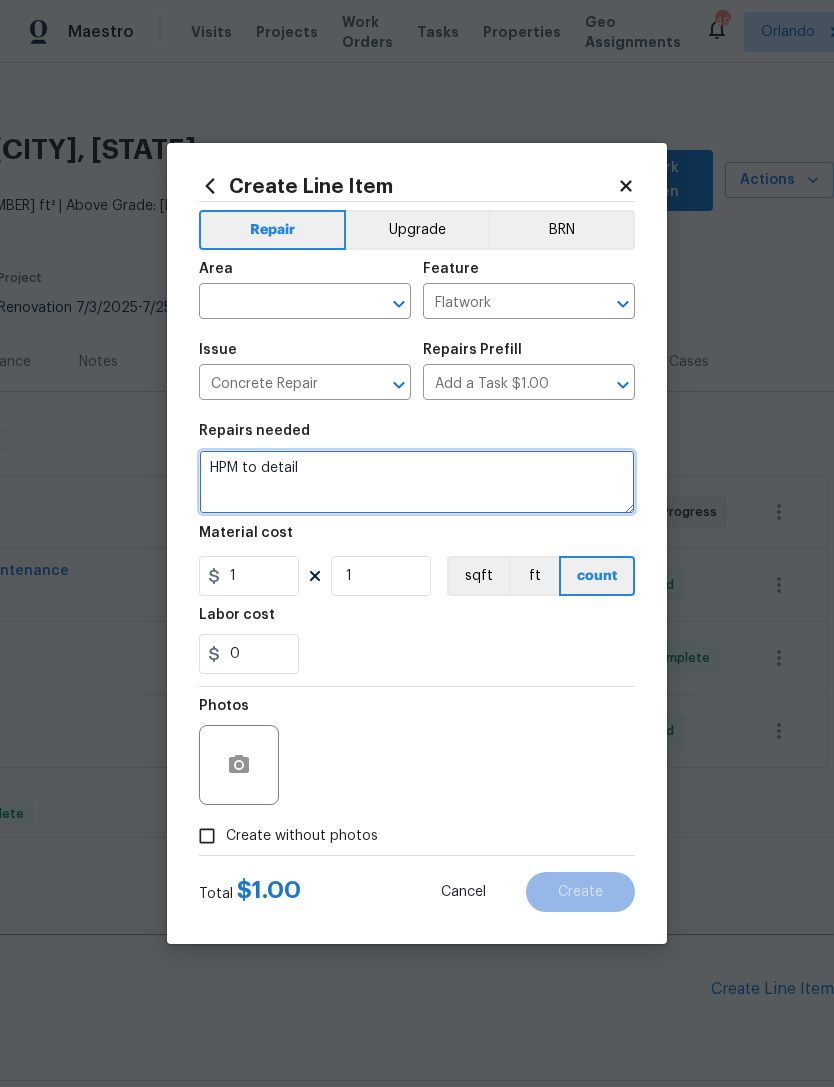 click on "HPM to detail" at bounding box center (417, 482) 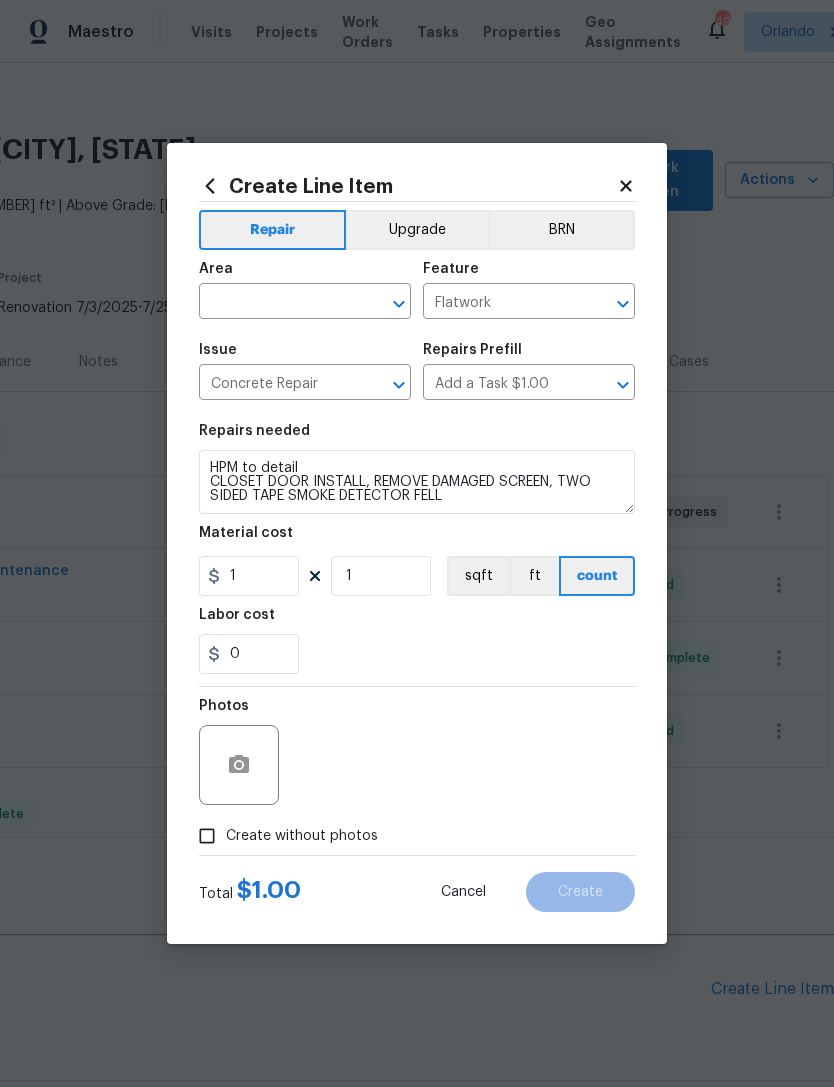 scroll, scrollTop: 43, scrollLeft: 0, axis: vertical 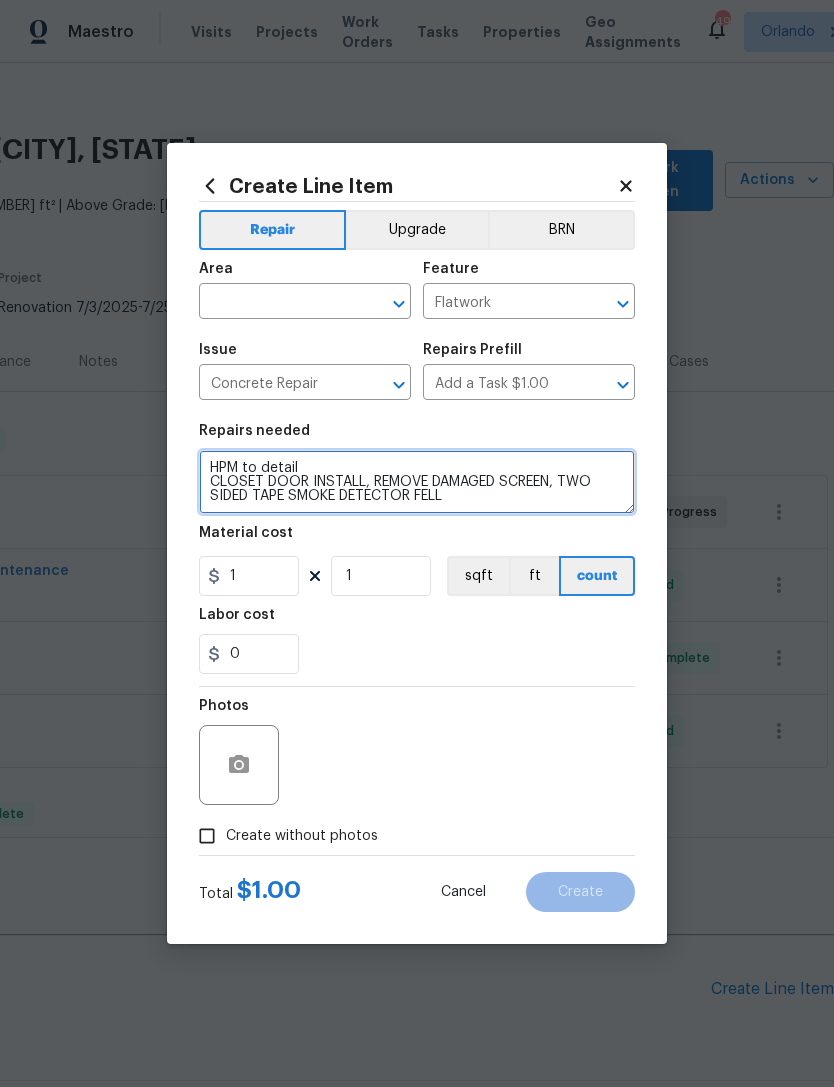 type on "HPM to detail
CLOSET DOOR INSTALL, REMOVE DAMAGED SCREEN, TWO SIDED TAPE SMOKE DETECTOR FELL" 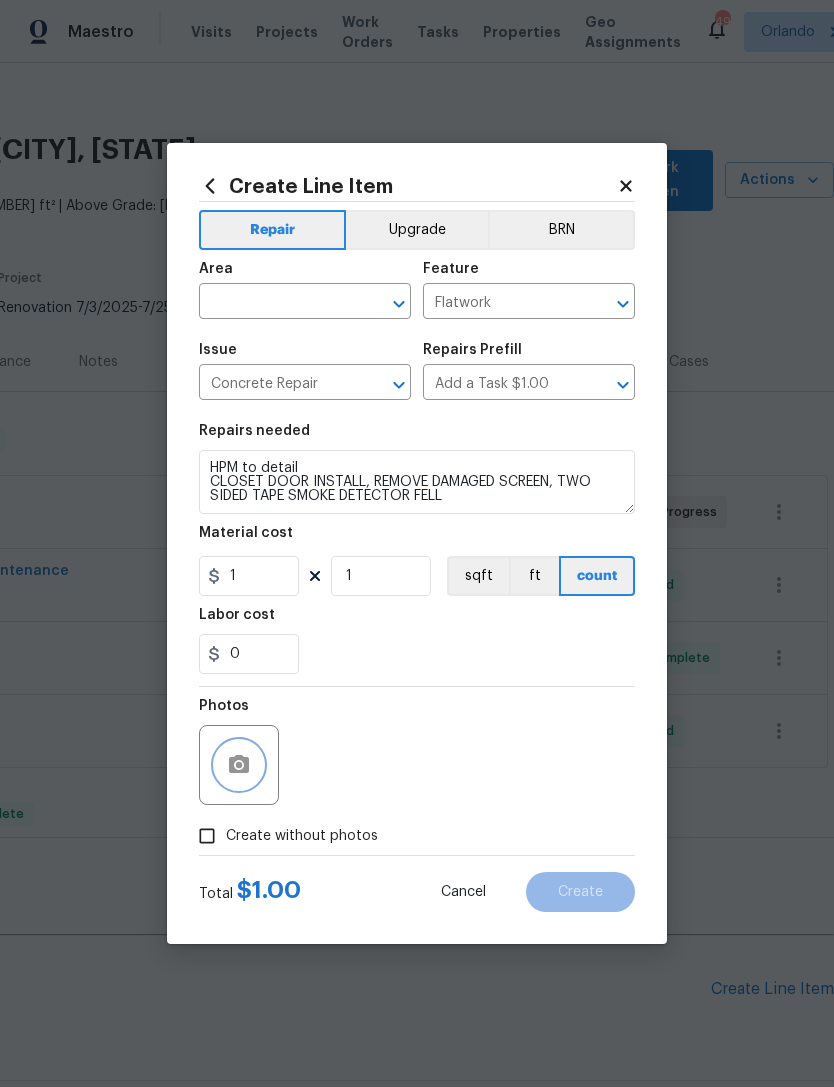 click 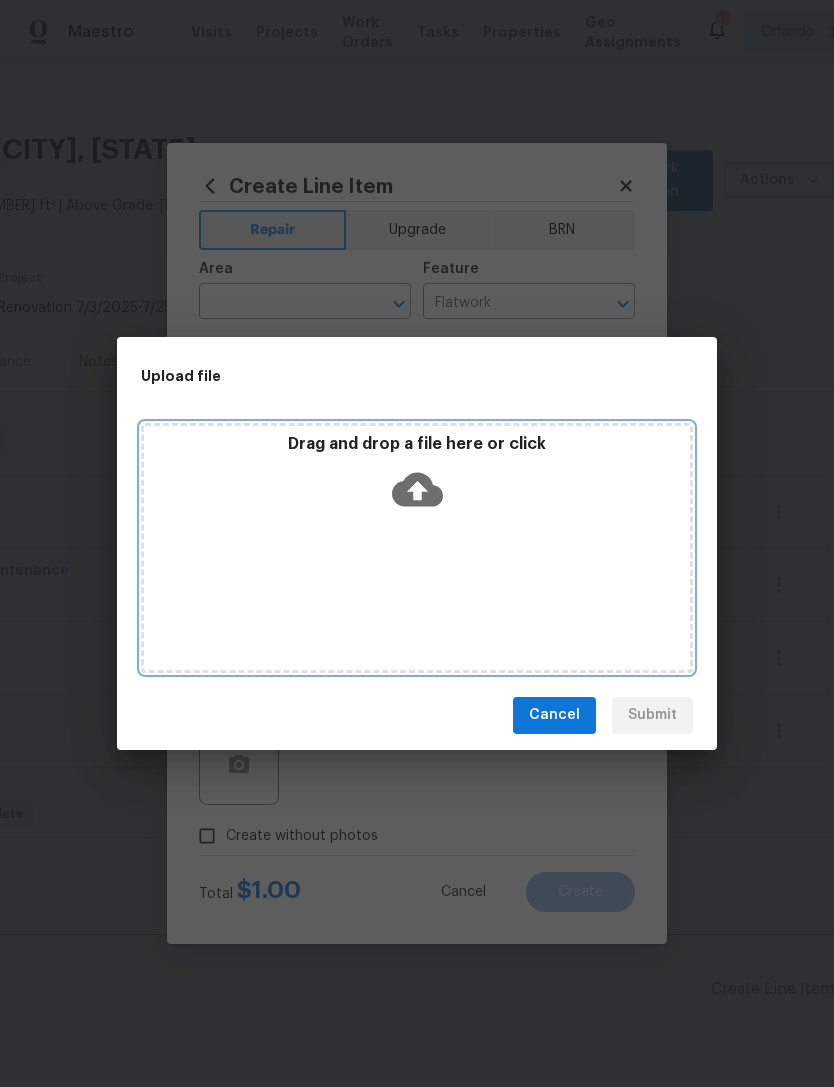click on "Drag and drop a file here or click" at bounding box center (417, 548) 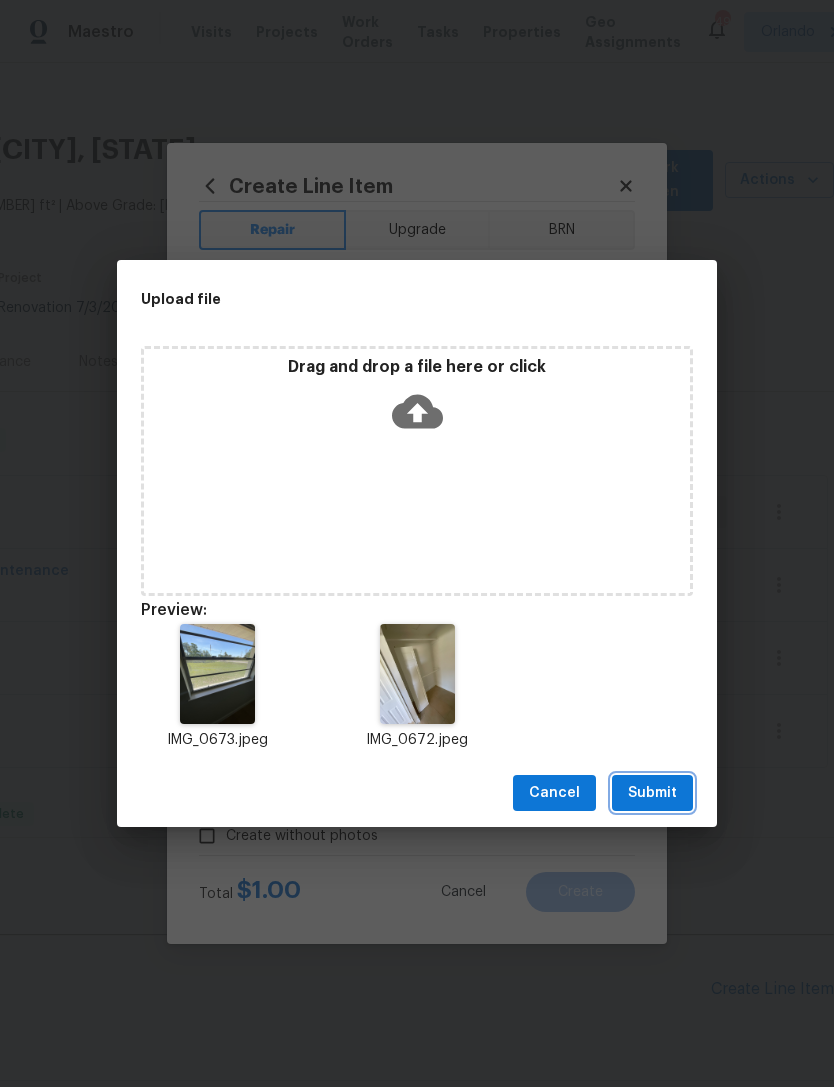 click on "Submit" at bounding box center [652, 793] 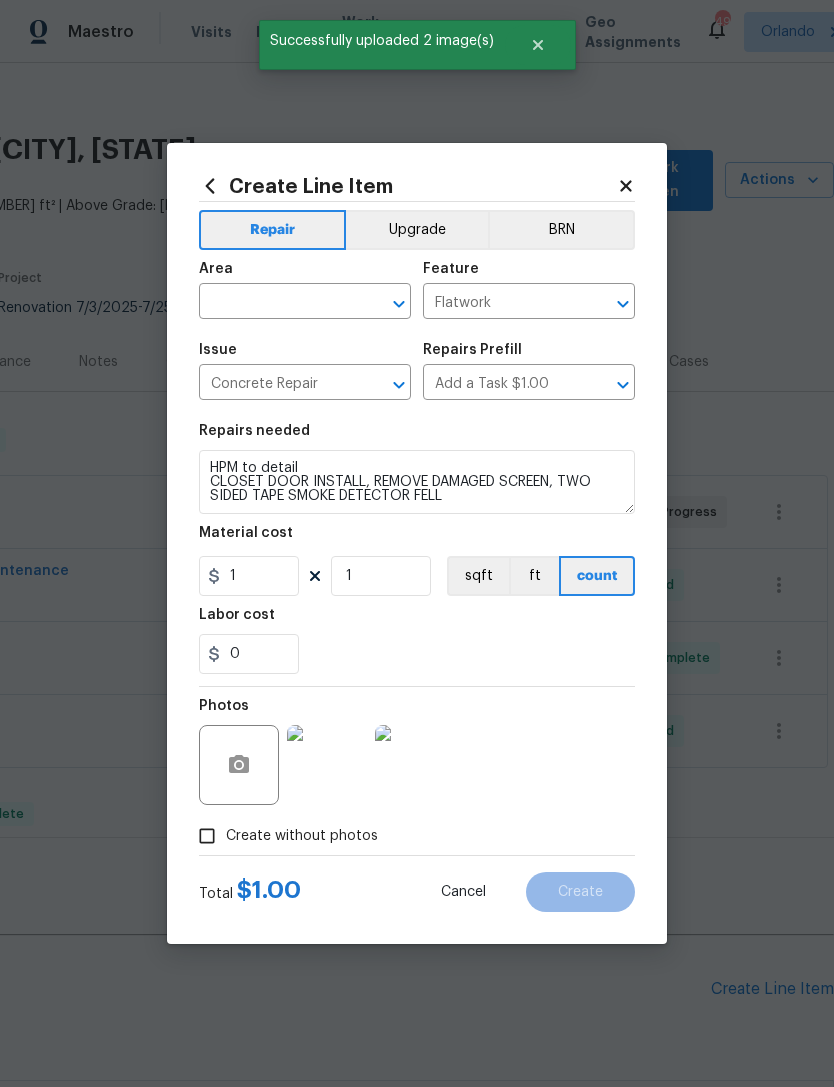 click at bounding box center (277, 303) 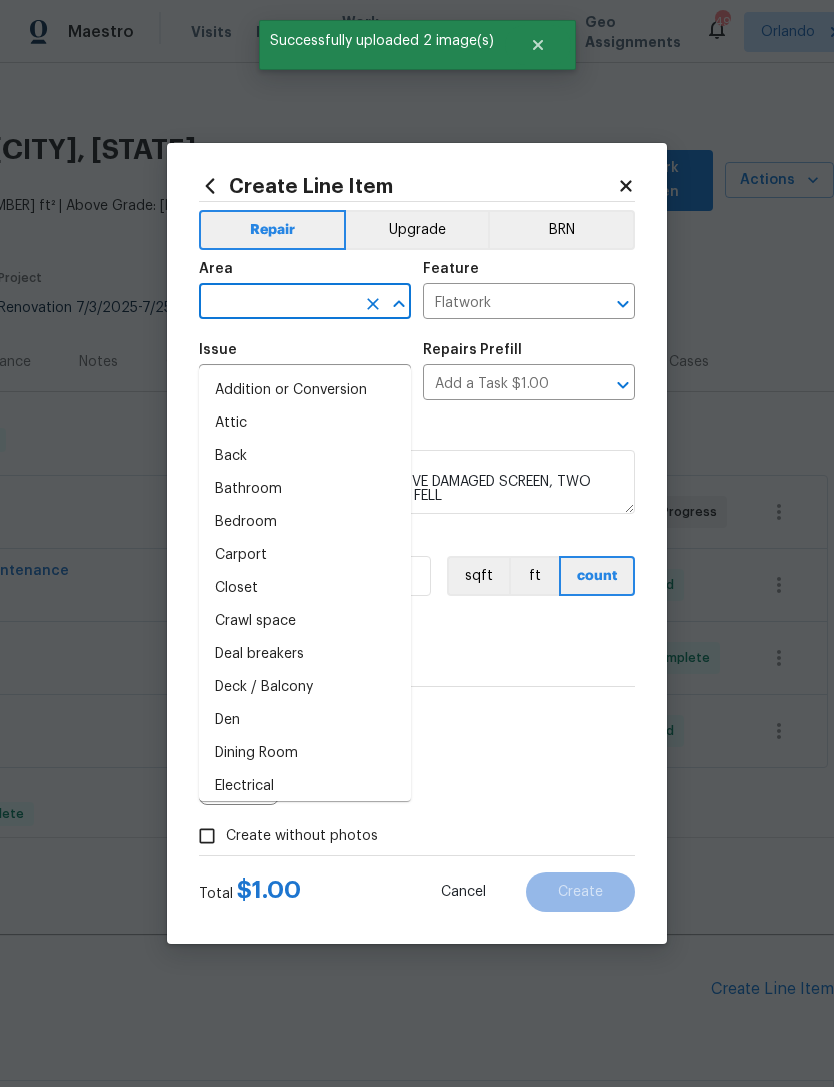 scroll, scrollTop: 42, scrollLeft: 0, axis: vertical 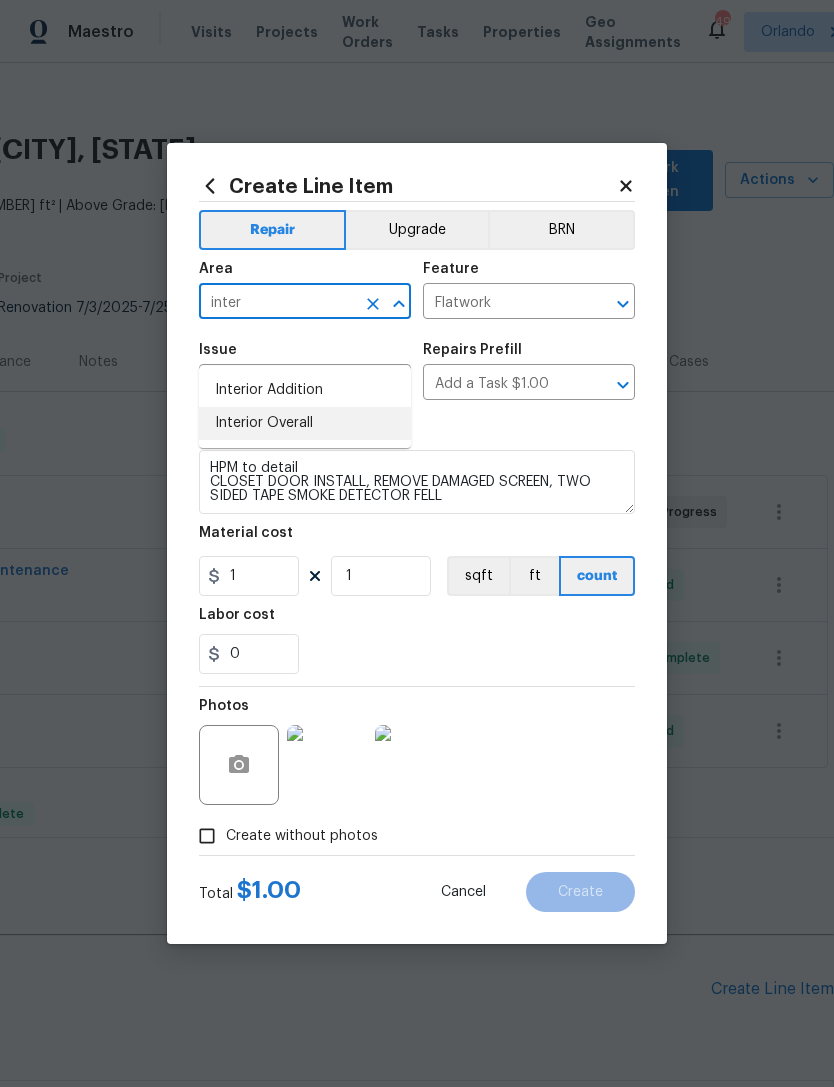 click on "Interior Overall" at bounding box center (305, 423) 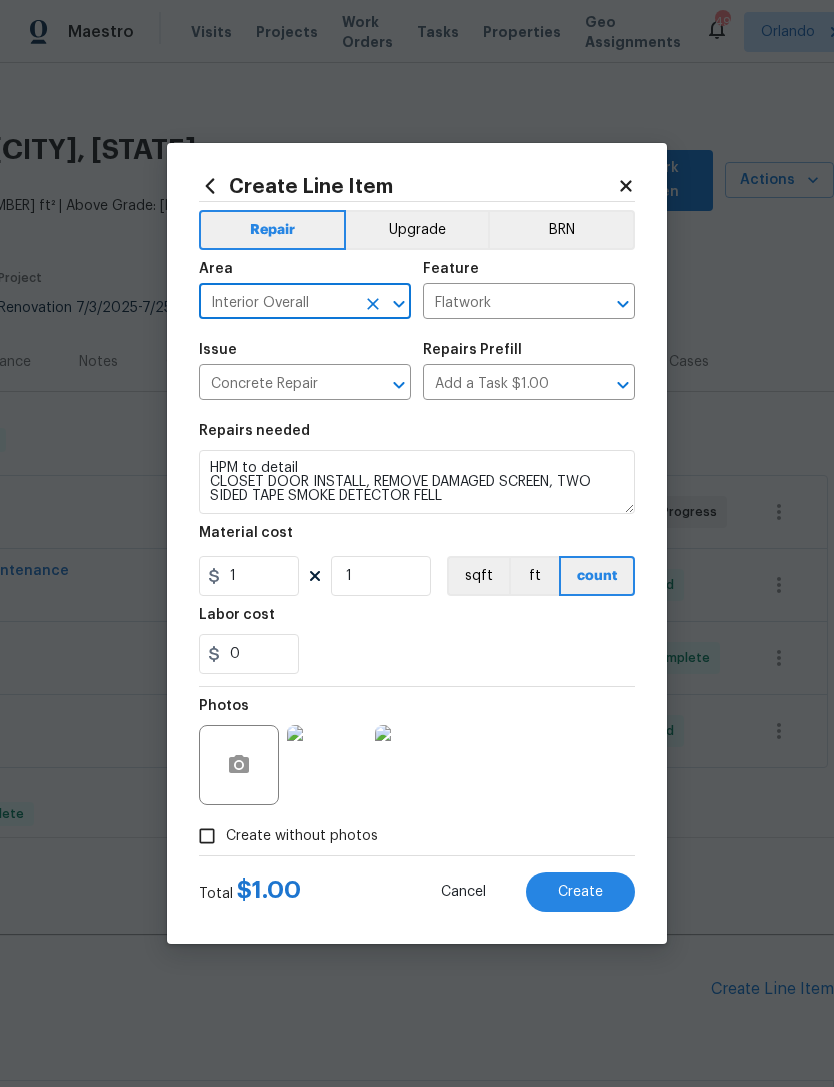 click on "0" at bounding box center [417, 654] 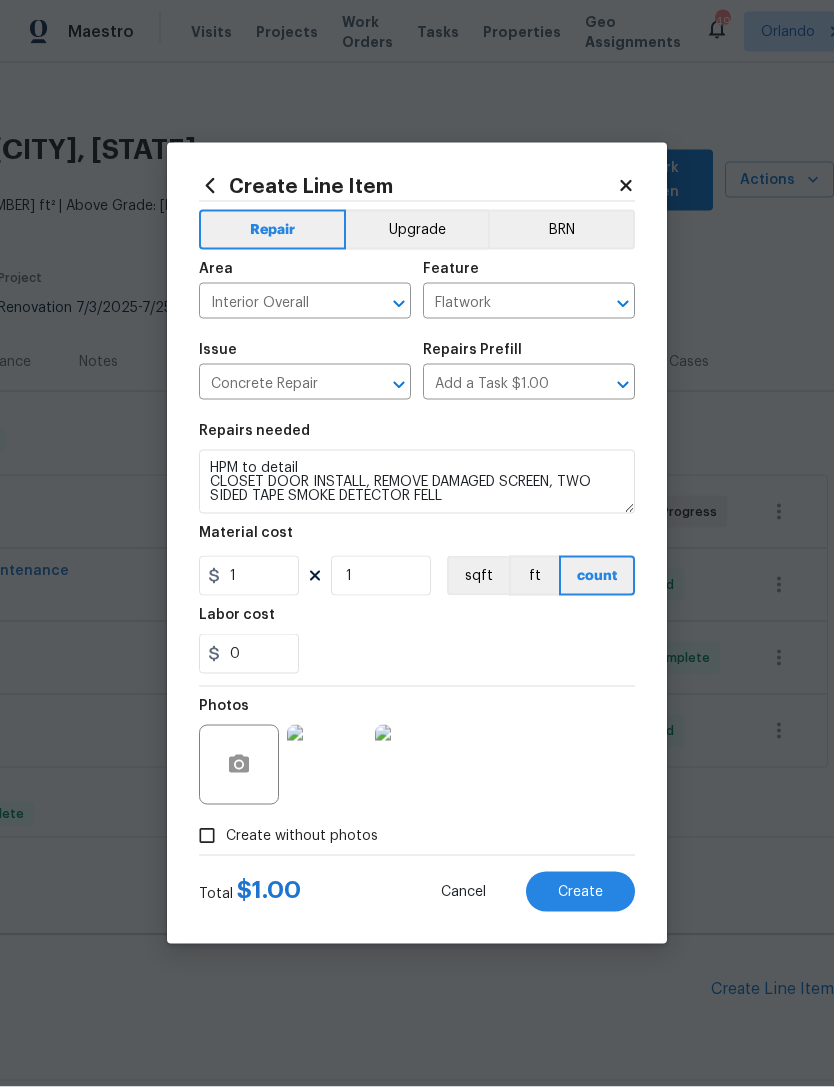 click on "Create" at bounding box center [580, 892] 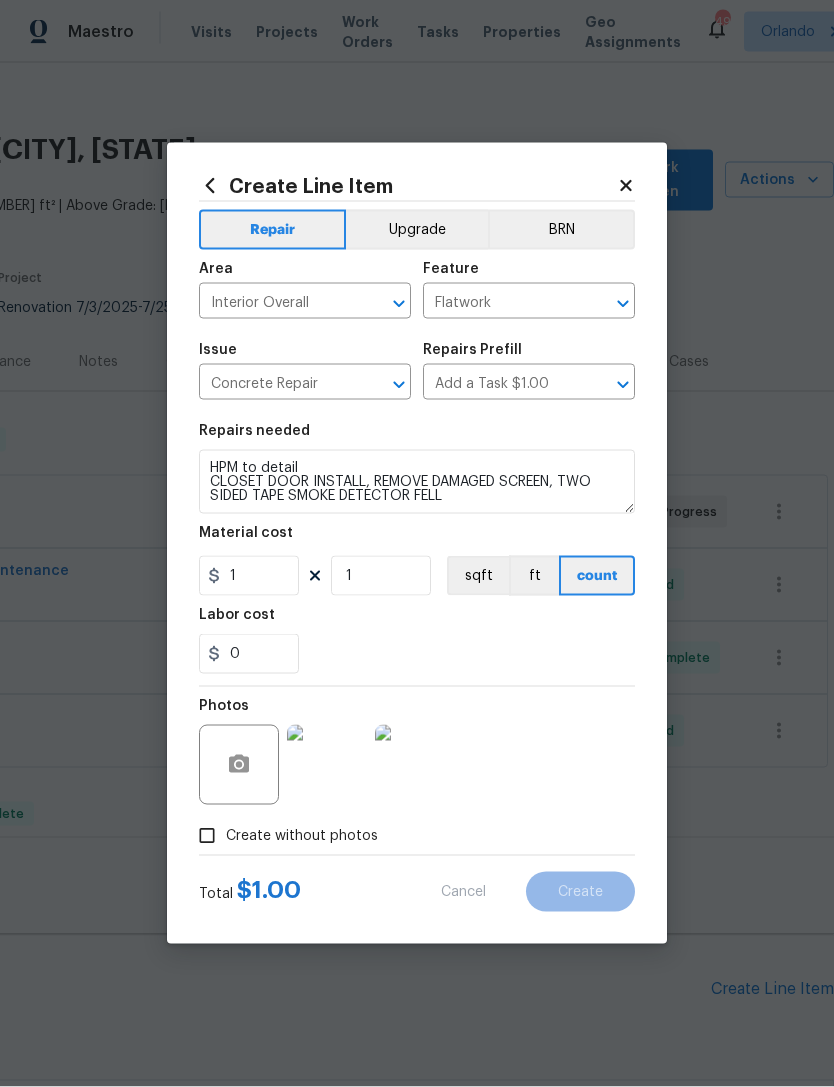 scroll, scrollTop: 43, scrollLeft: 0, axis: vertical 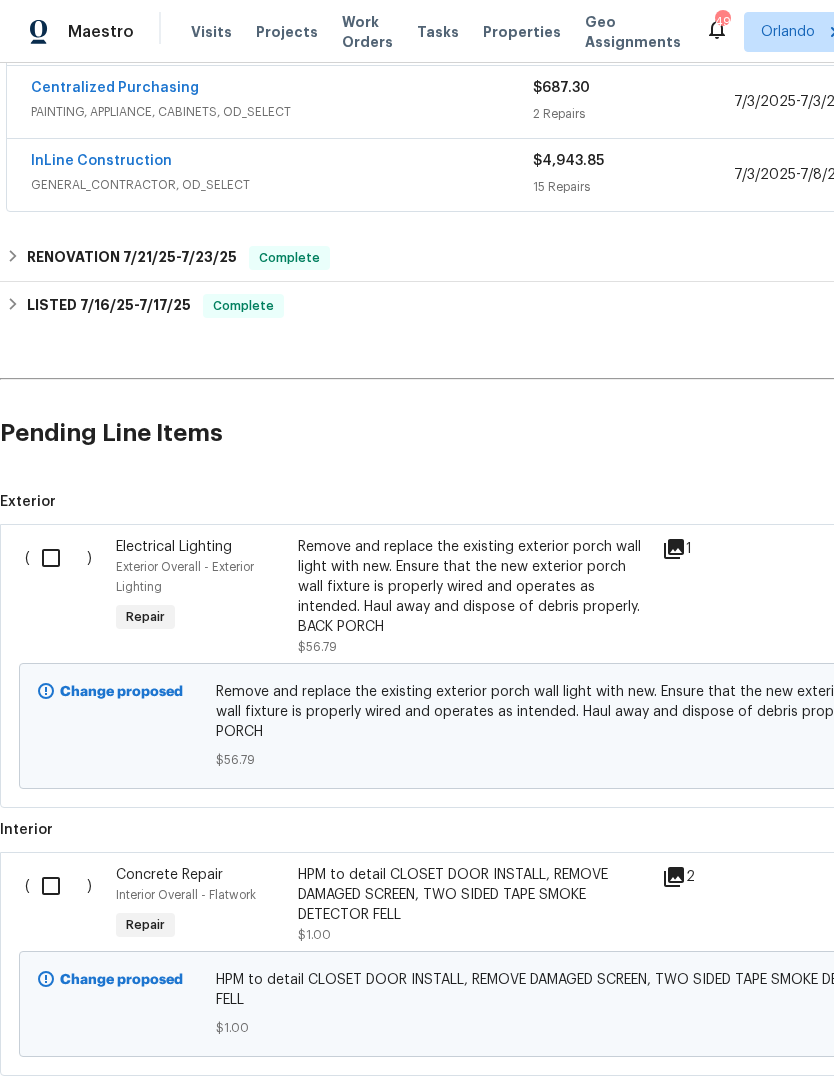 click at bounding box center [58, 886] 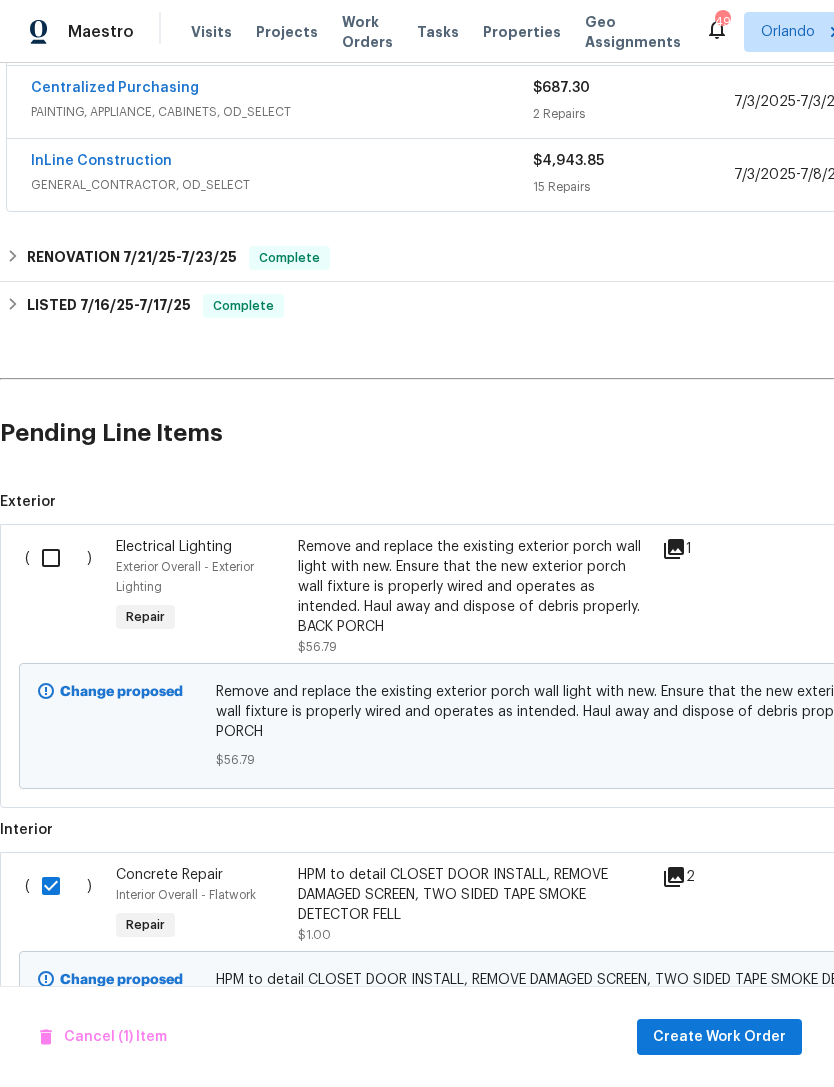 click at bounding box center [58, 558] 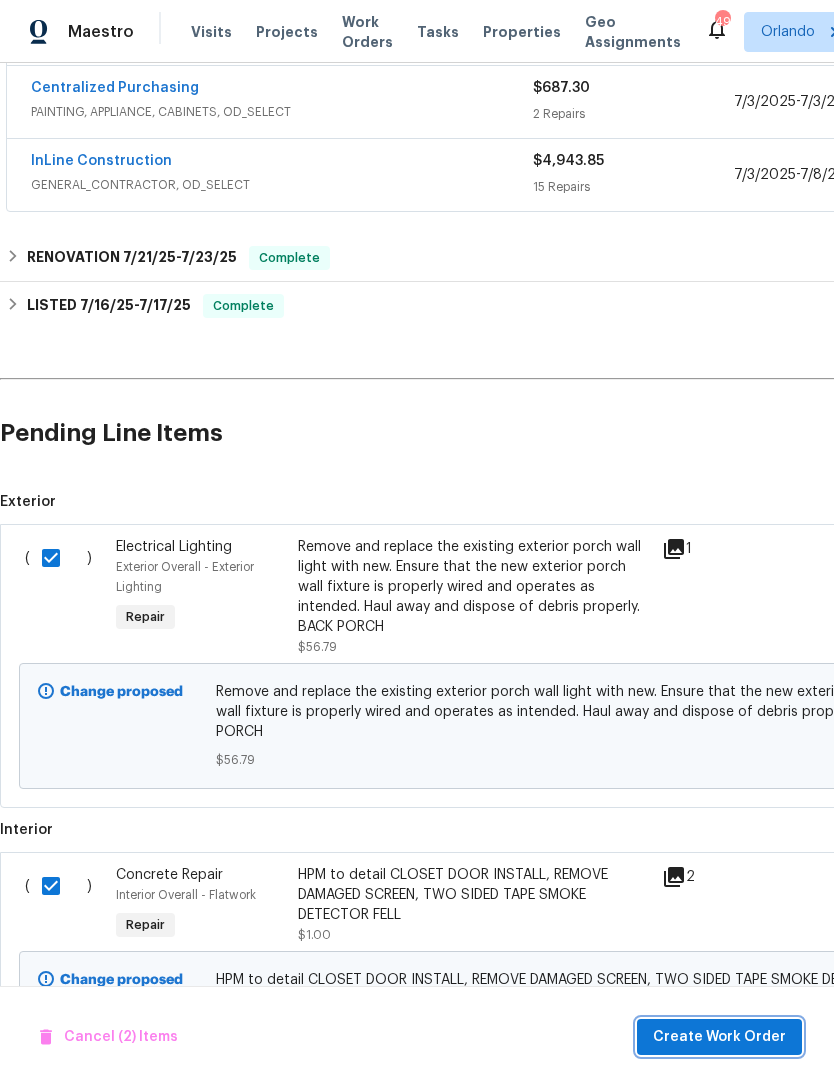 click on "Create Work Order" at bounding box center (719, 1037) 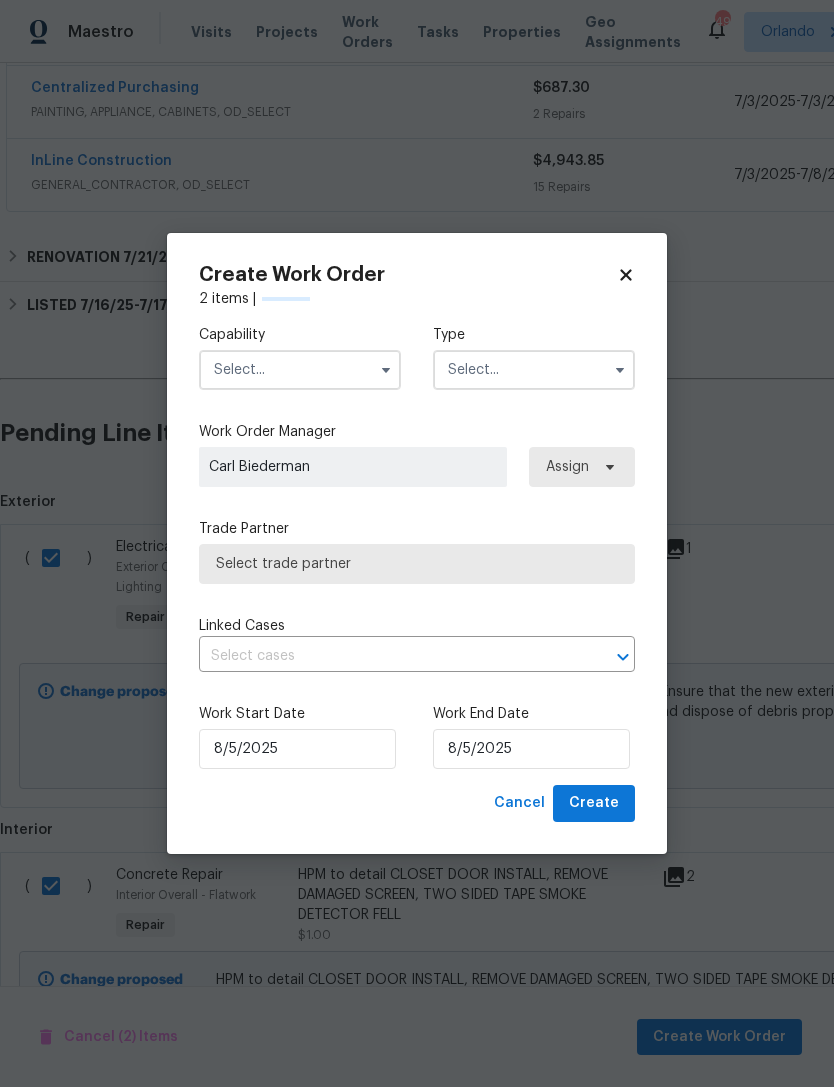 checkbox on "false" 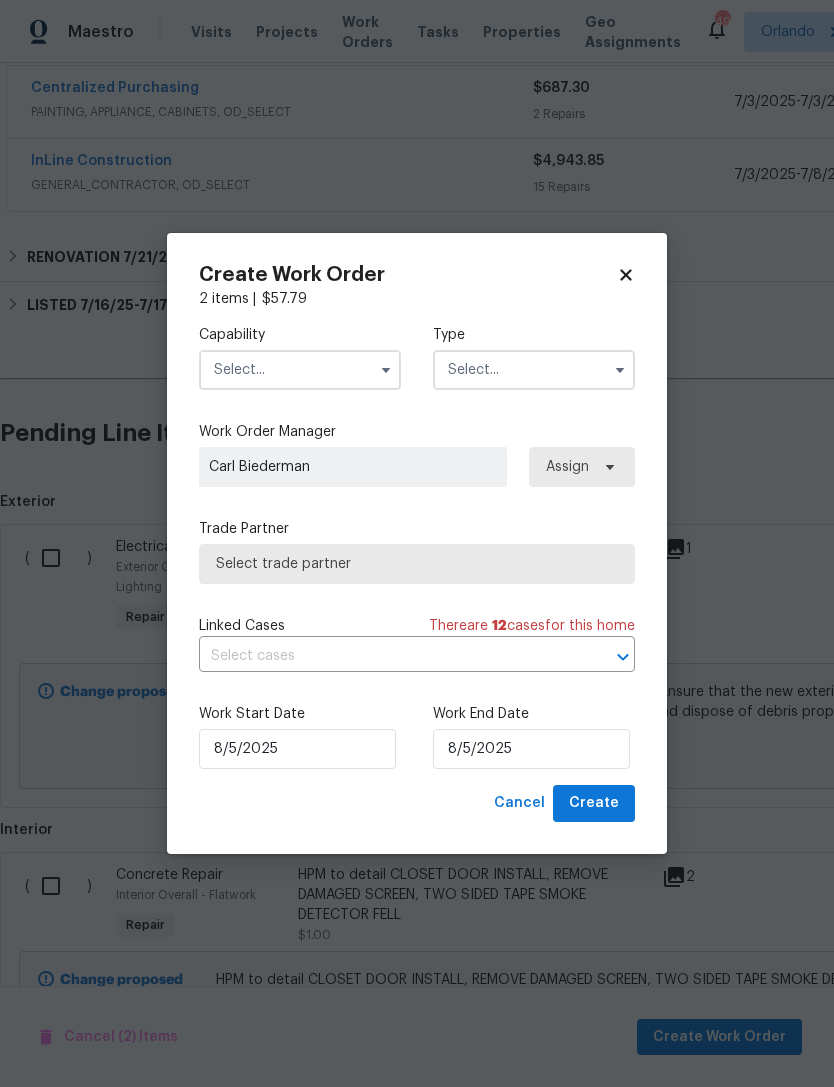 click at bounding box center [300, 370] 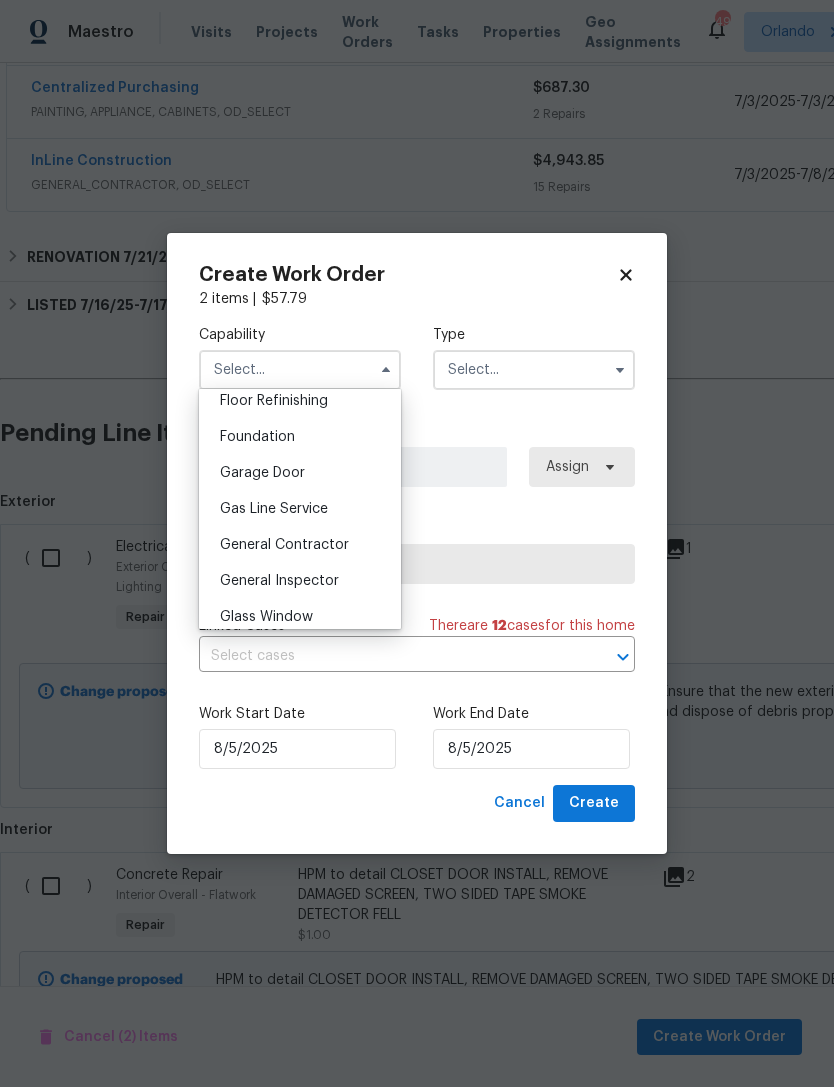 scroll, scrollTop: 824, scrollLeft: 0, axis: vertical 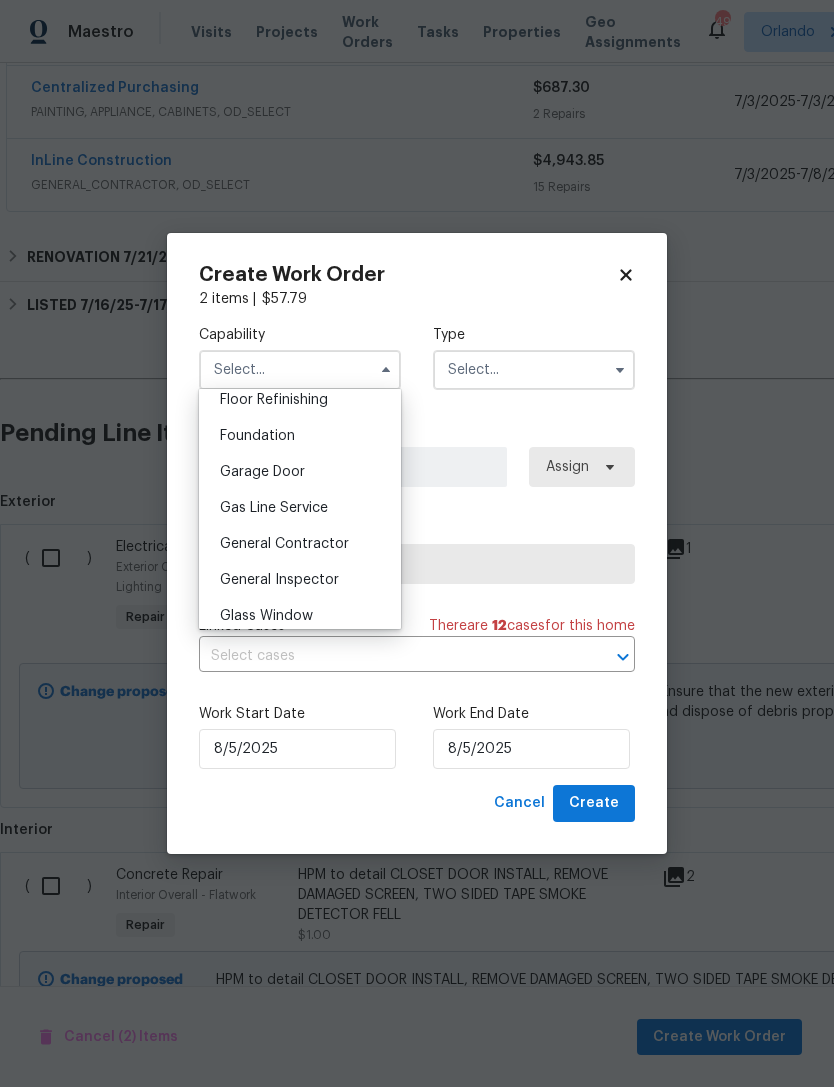 click on "General Contractor" at bounding box center [300, 544] 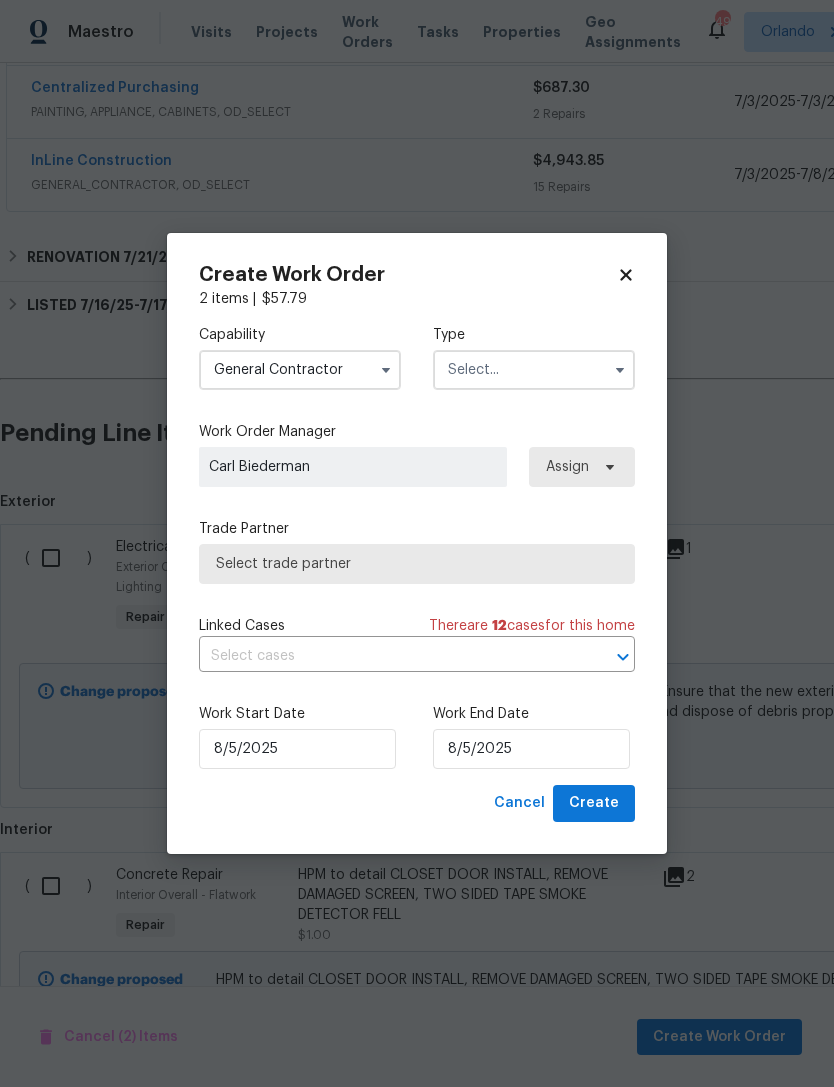 click at bounding box center [534, 370] 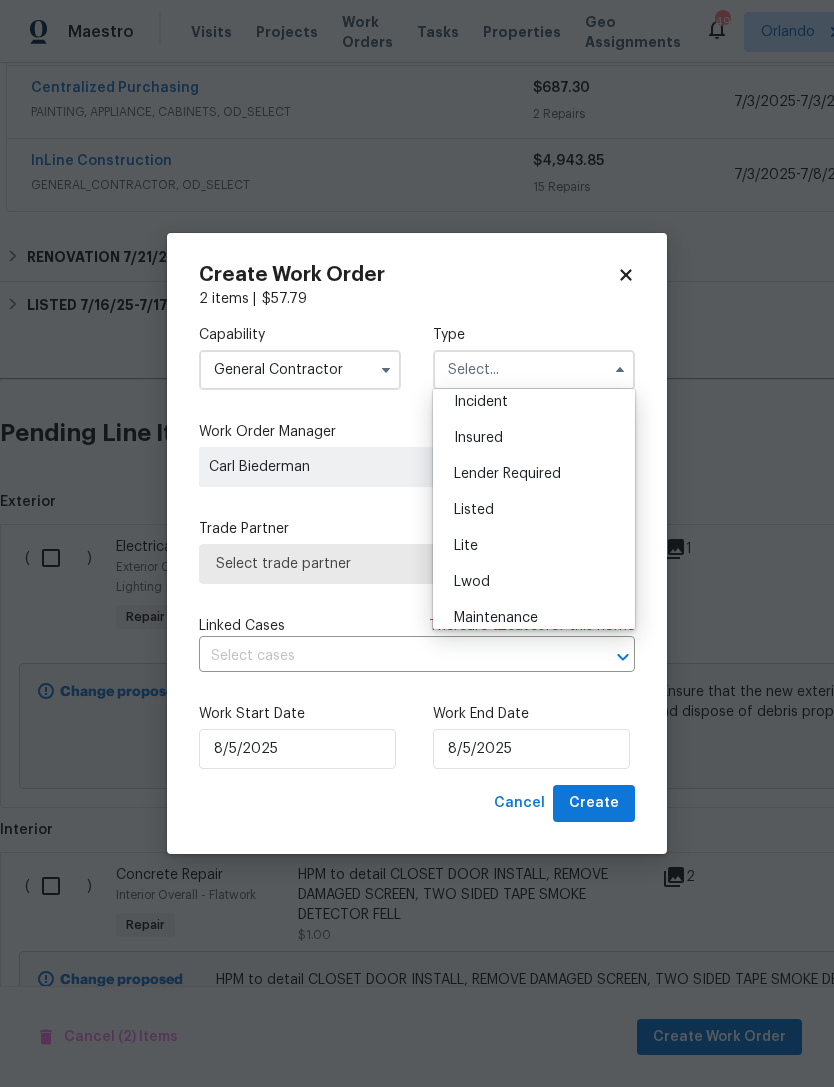 scroll, scrollTop: 124, scrollLeft: 0, axis: vertical 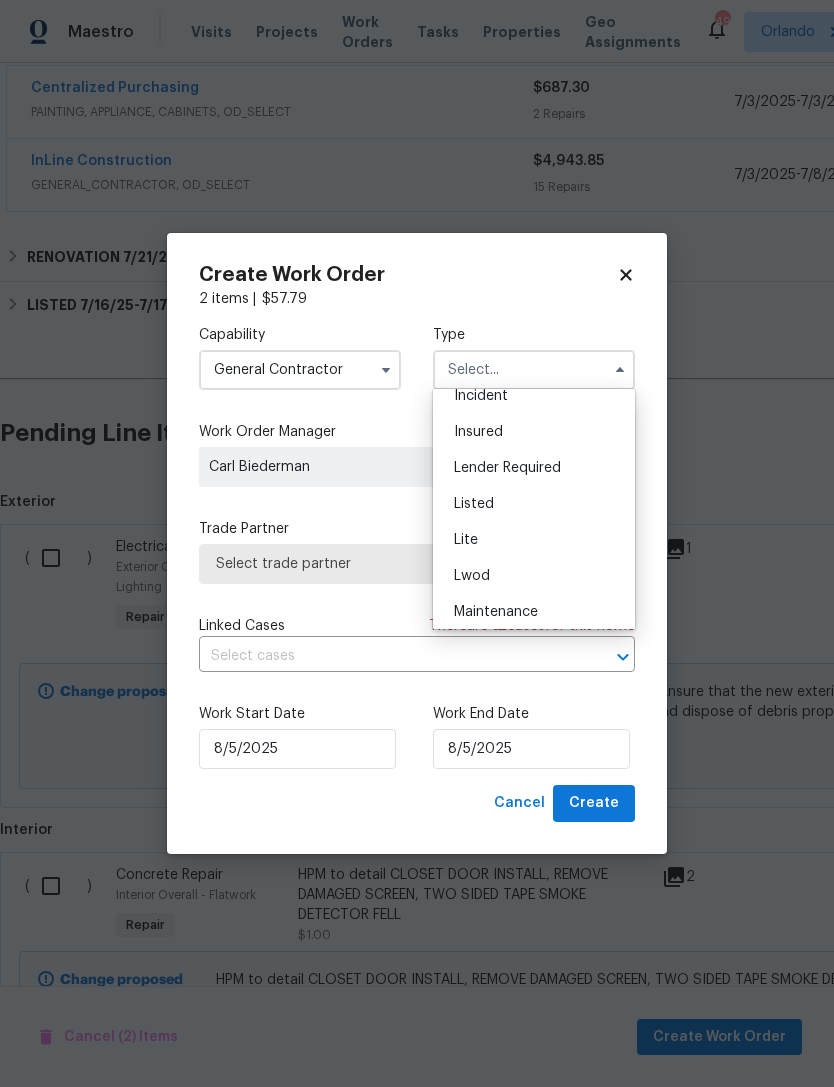 click on "Listed" at bounding box center [534, 504] 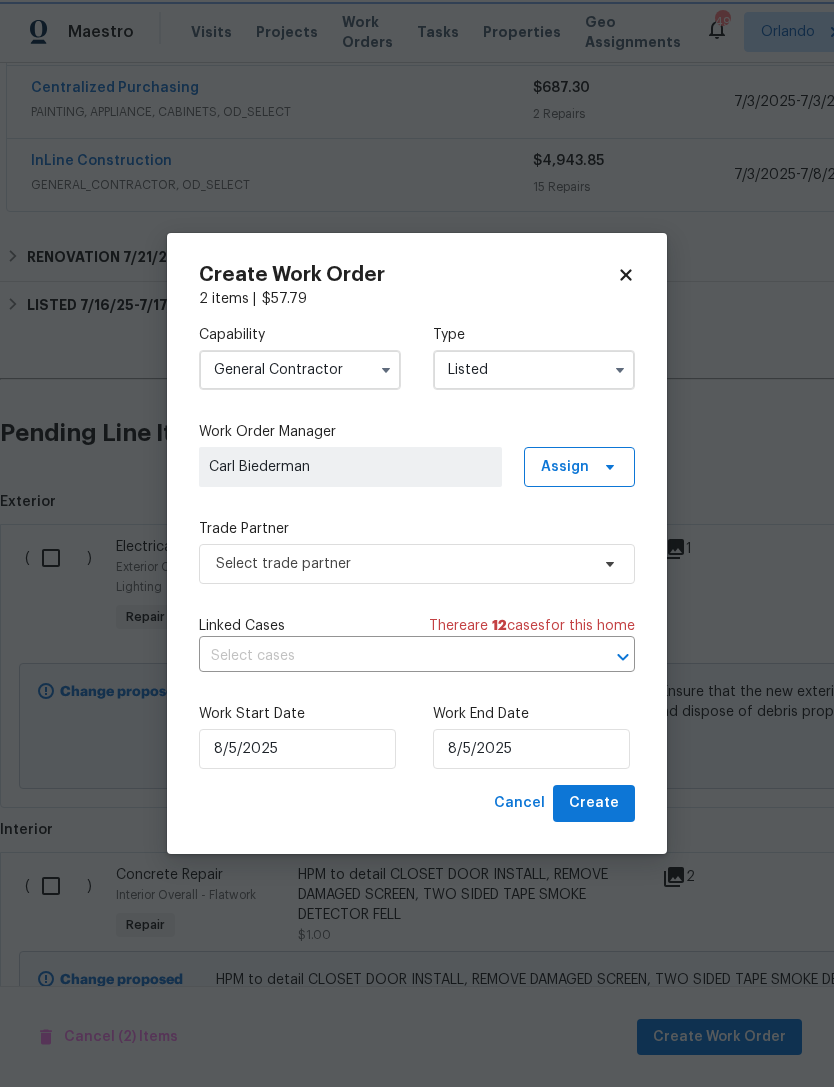 scroll, scrollTop: 0, scrollLeft: 0, axis: both 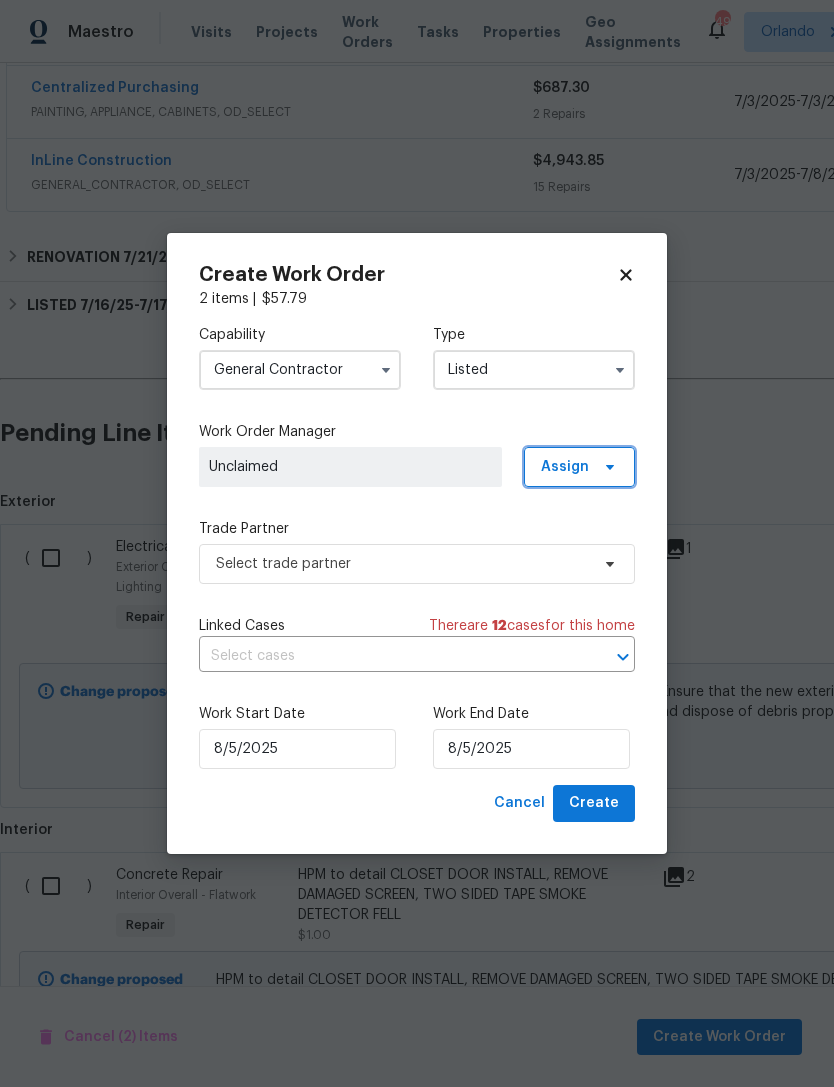 click on "Assign" at bounding box center (579, 467) 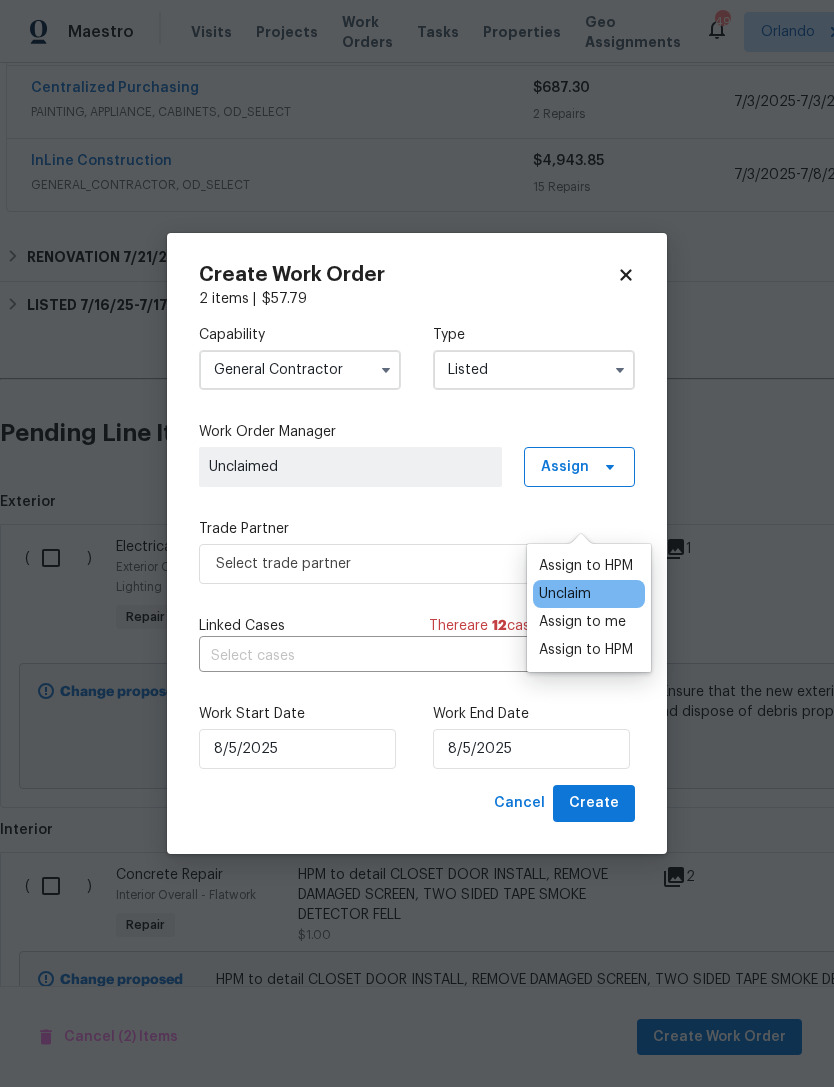 click on "Assign to HPM" at bounding box center (586, 566) 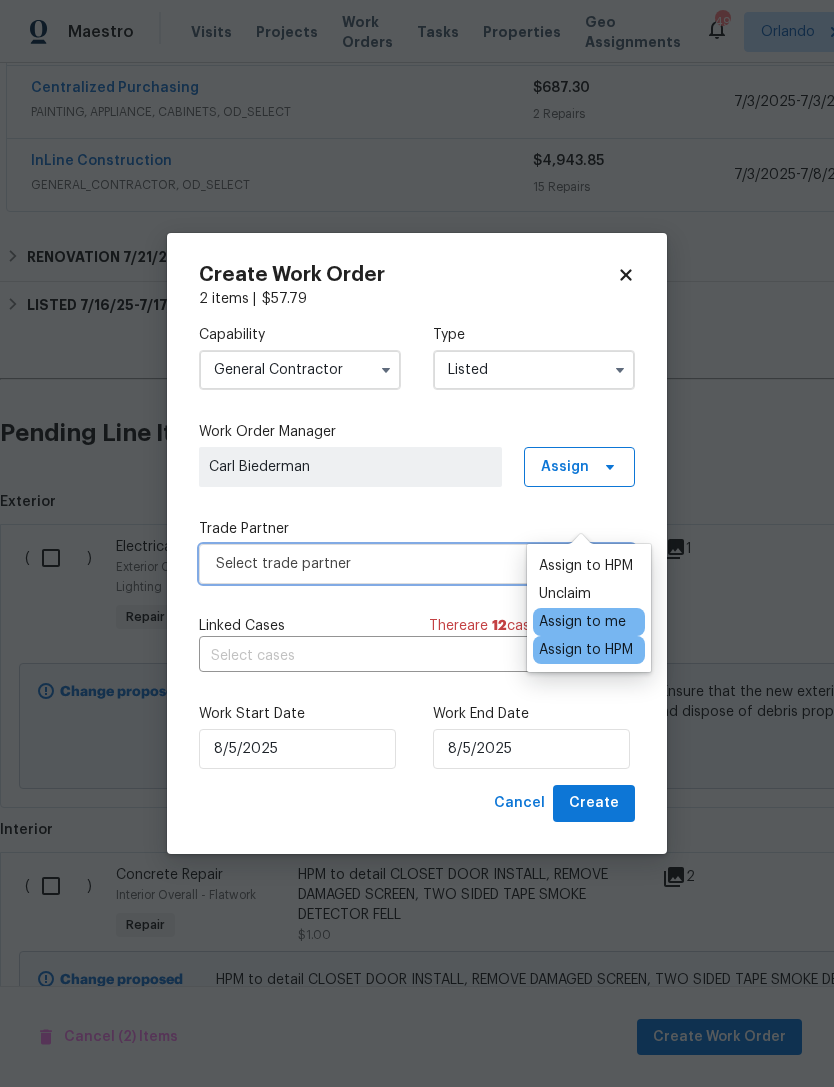 click on "Select trade partner" at bounding box center (417, 564) 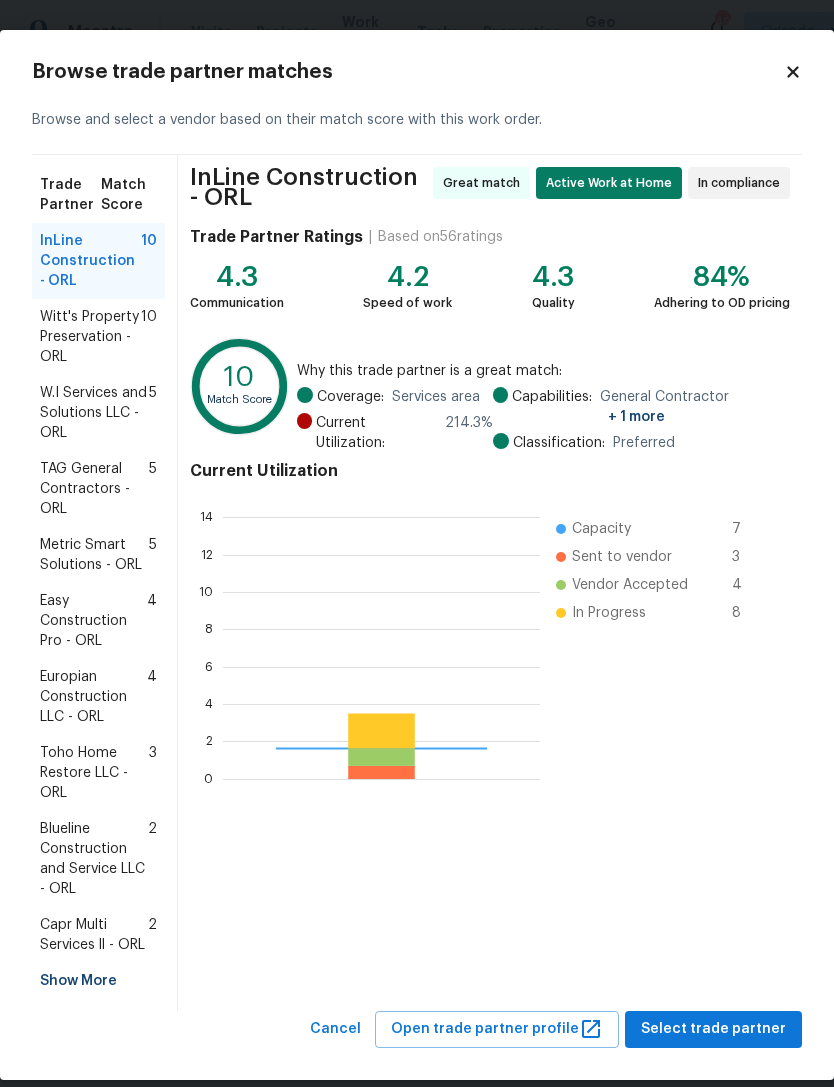 scroll, scrollTop: 2, scrollLeft: 2, axis: both 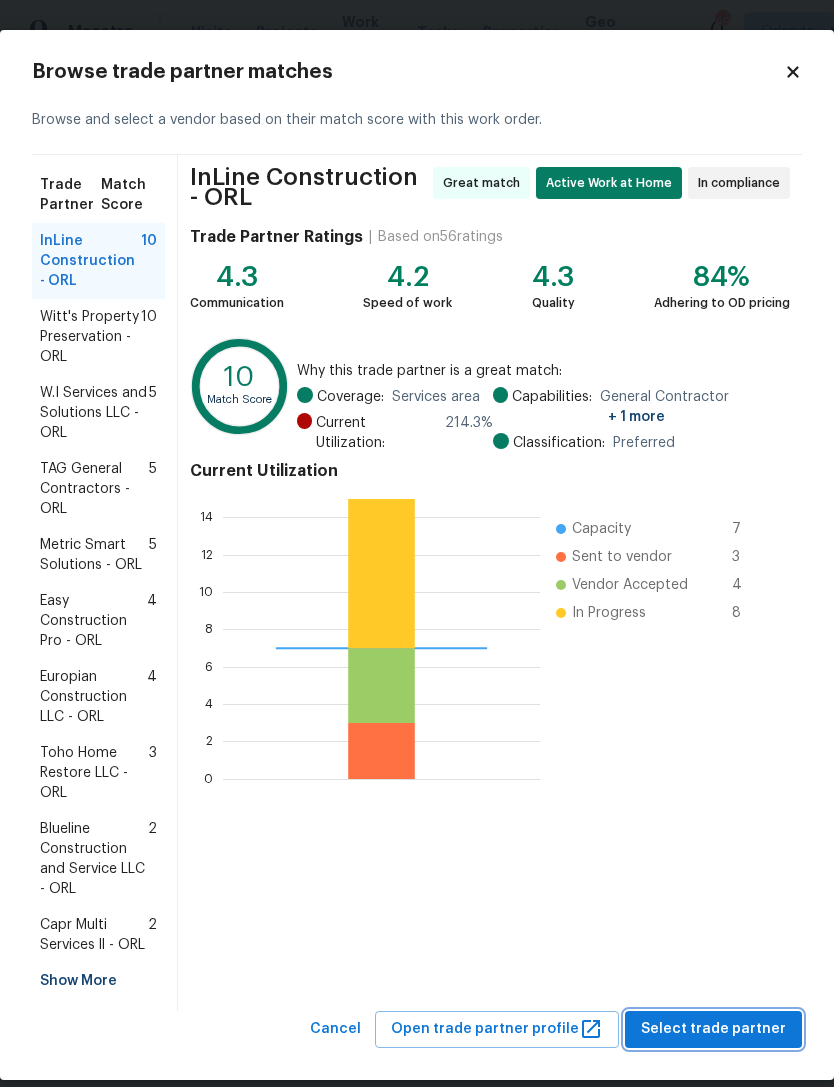 click on "Select trade partner" at bounding box center [713, 1029] 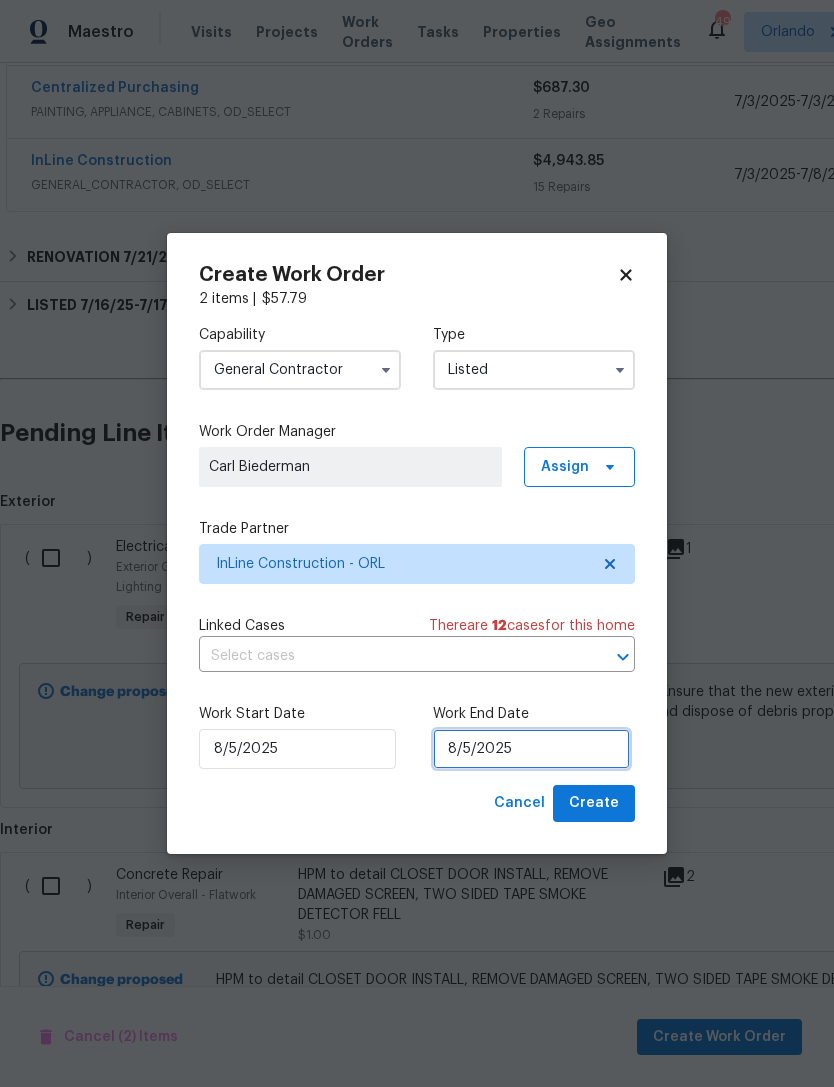click on "8/5/2025" at bounding box center (531, 749) 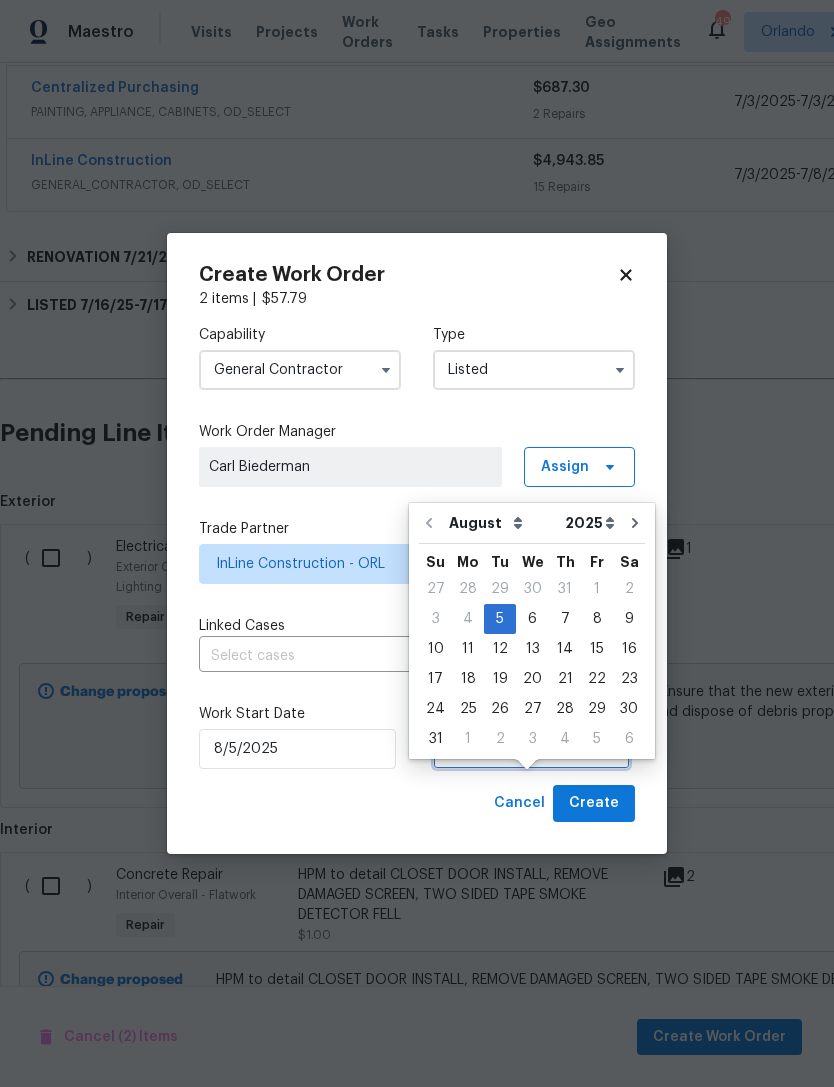 scroll, scrollTop: 64, scrollLeft: 0, axis: vertical 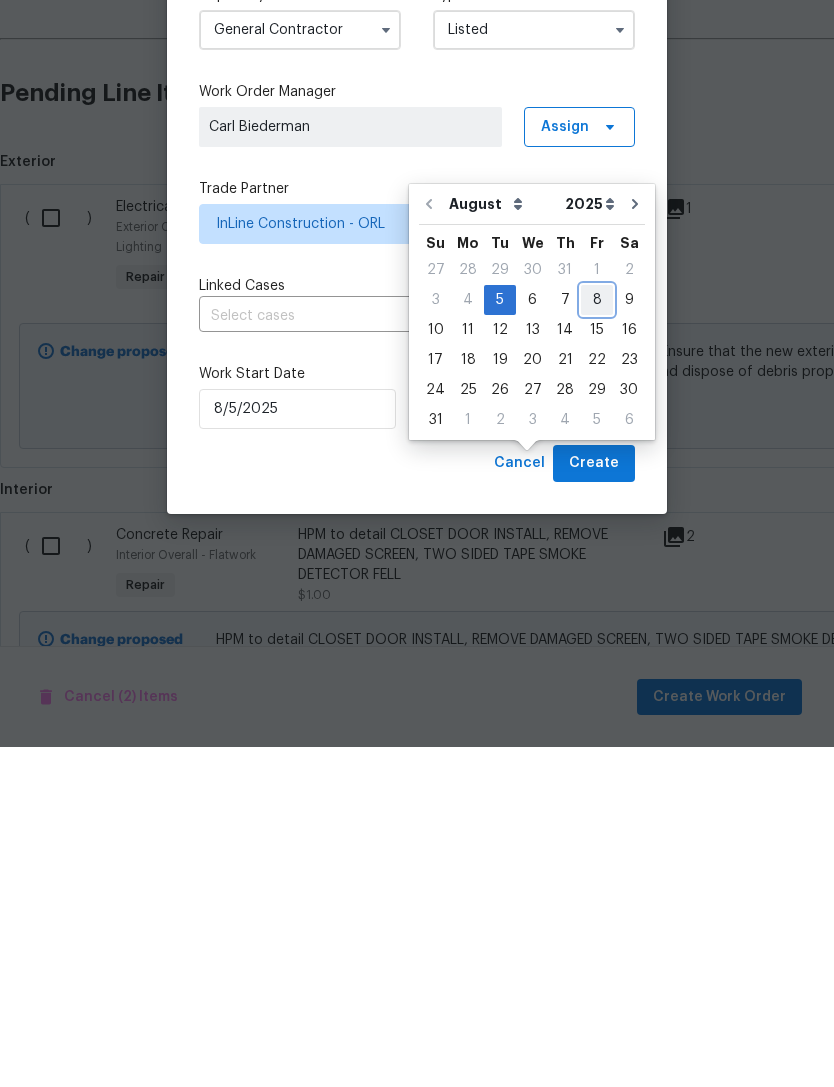 click on "8" at bounding box center [597, 640] 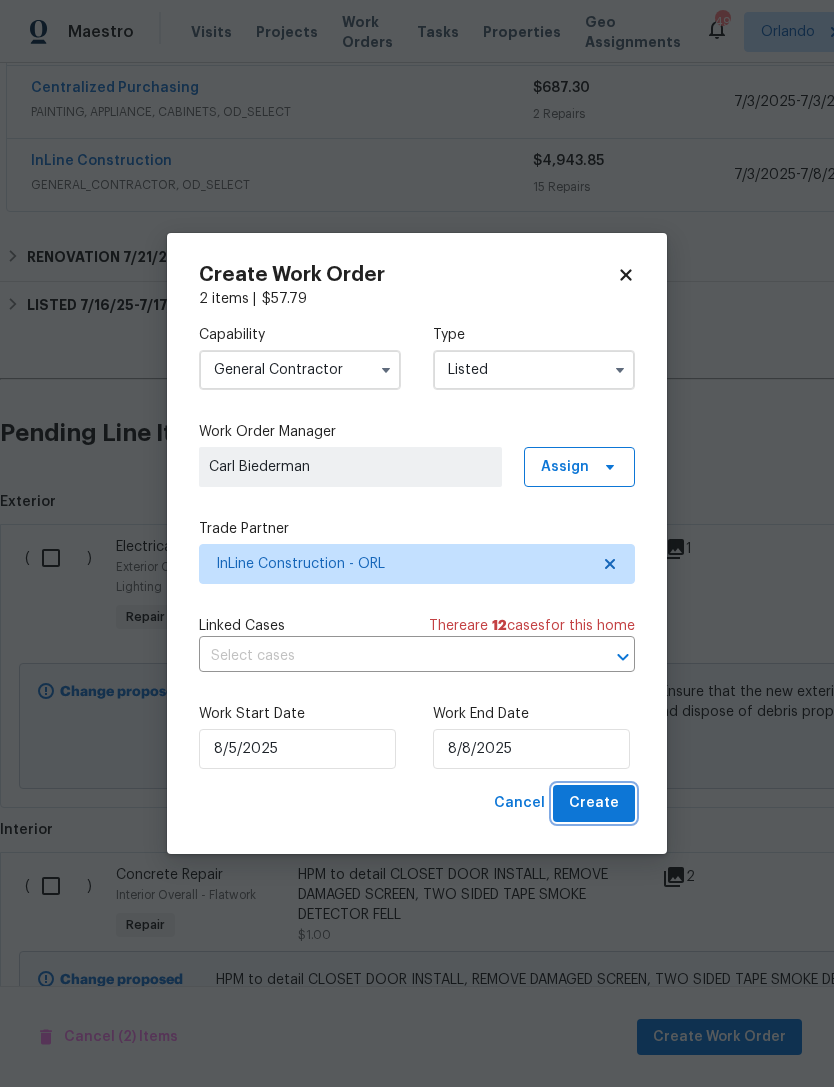click on "Create" at bounding box center (594, 803) 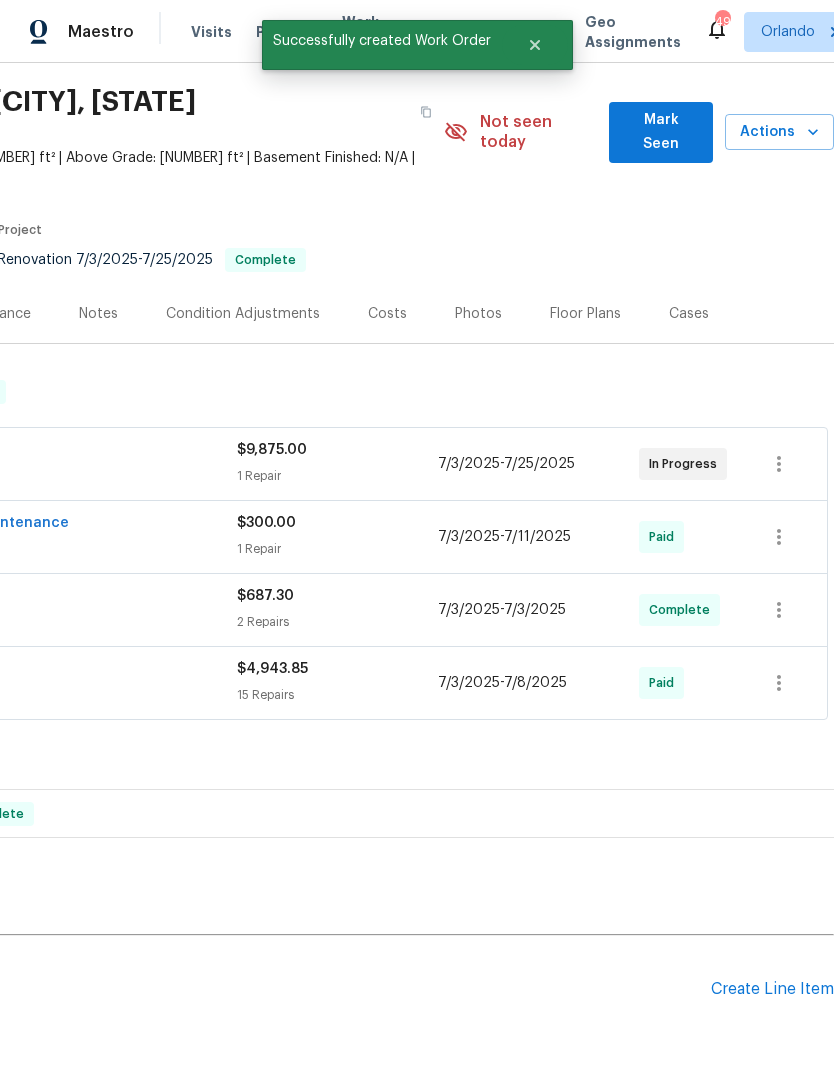scroll, scrollTop: 59, scrollLeft: 296, axis: both 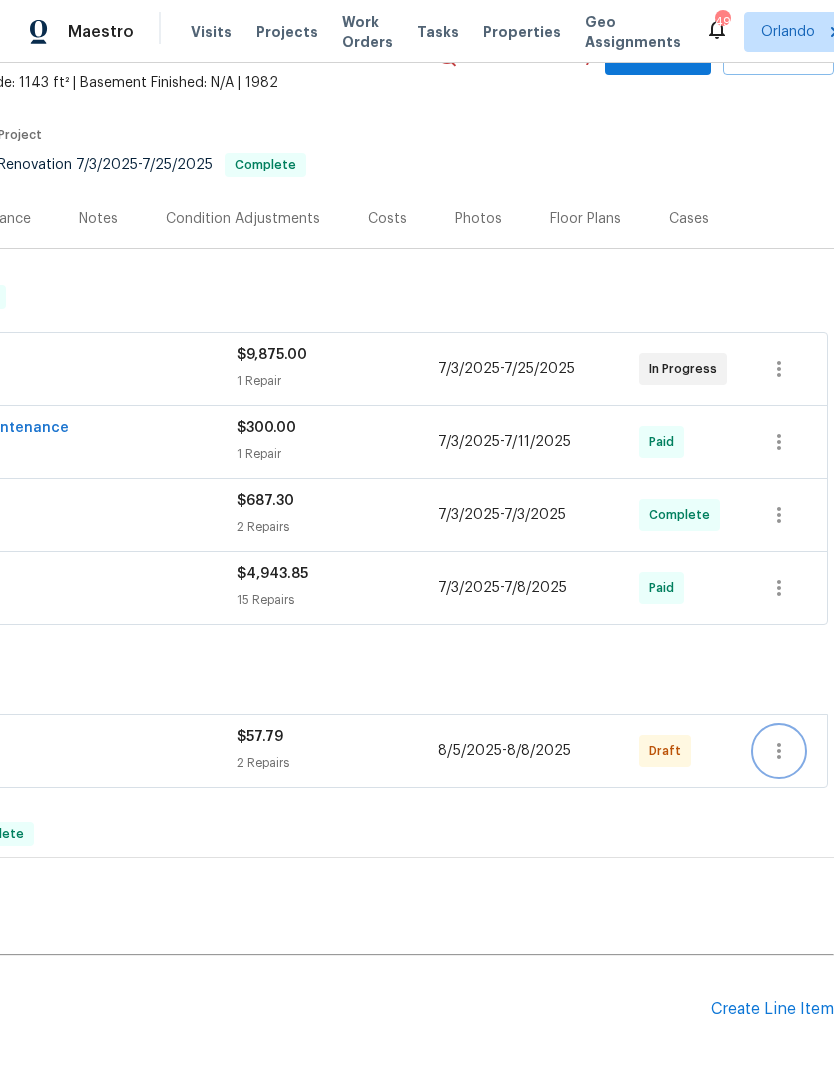 click 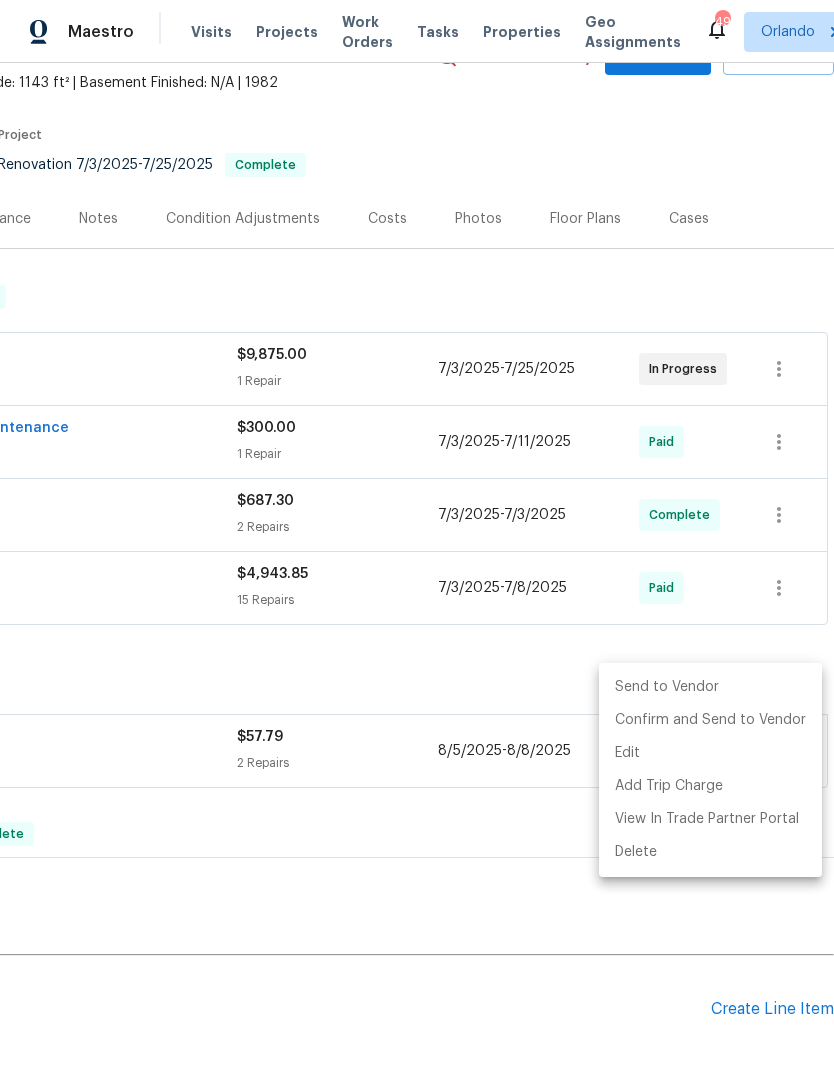 click on "Send to Vendor" at bounding box center [710, 687] 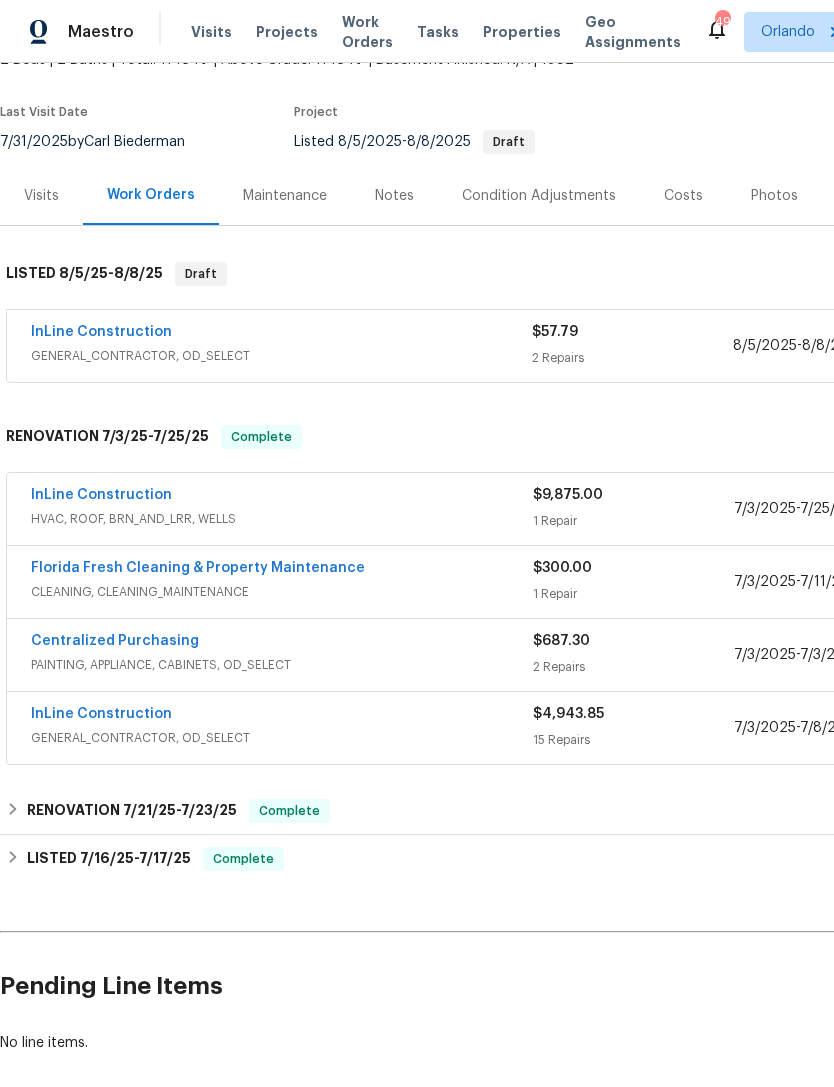 scroll, scrollTop: 137, scrollLeft: 0, axis: vertical 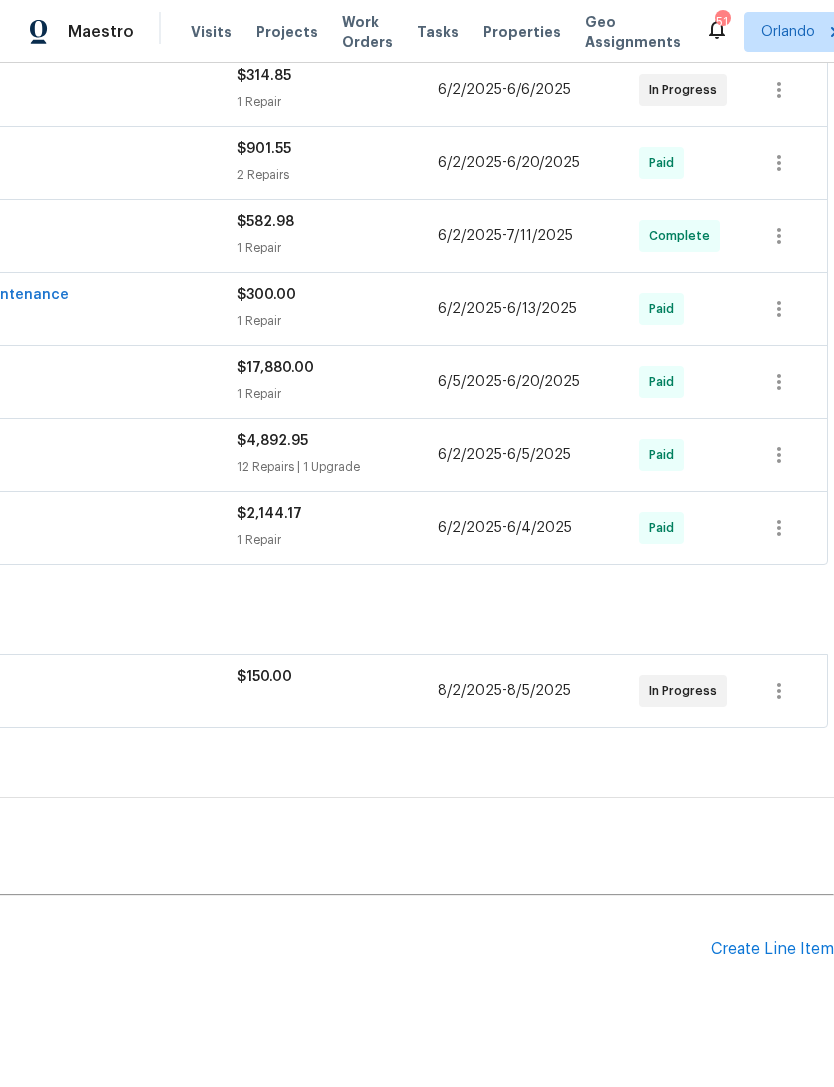 click on "Create Line Item" at bounding box center [772, 949] 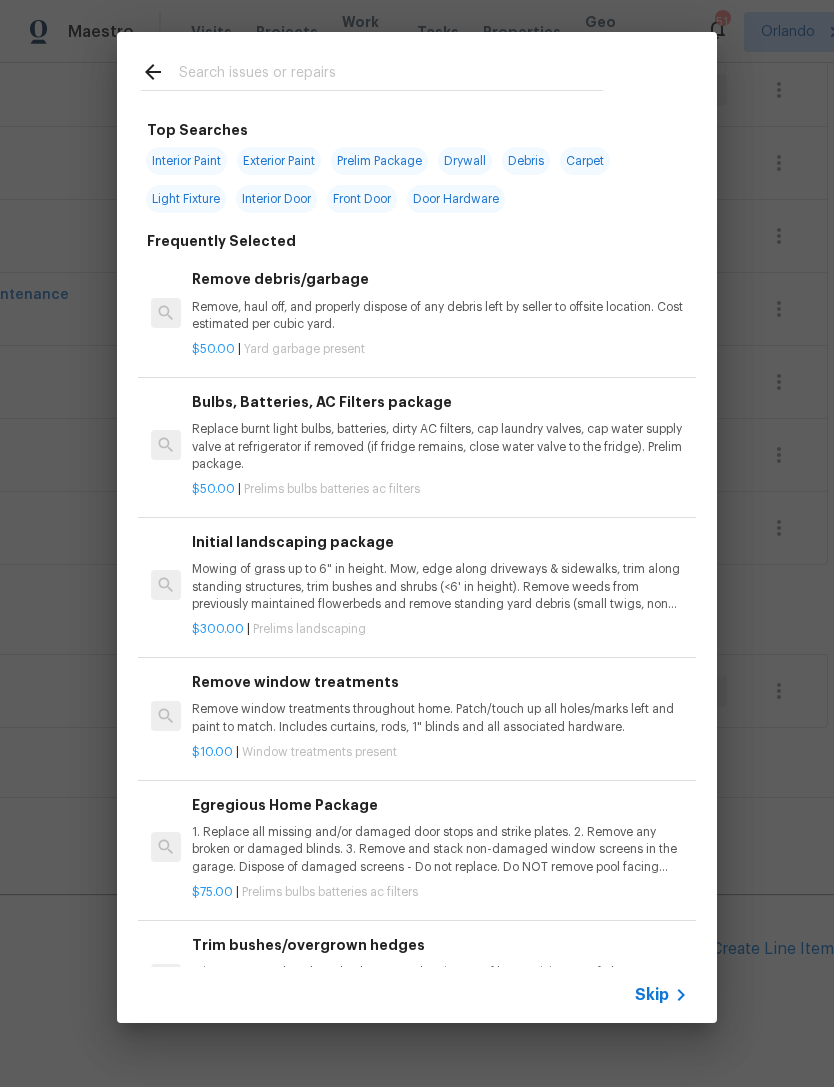 click at bounding box center [391, 75] 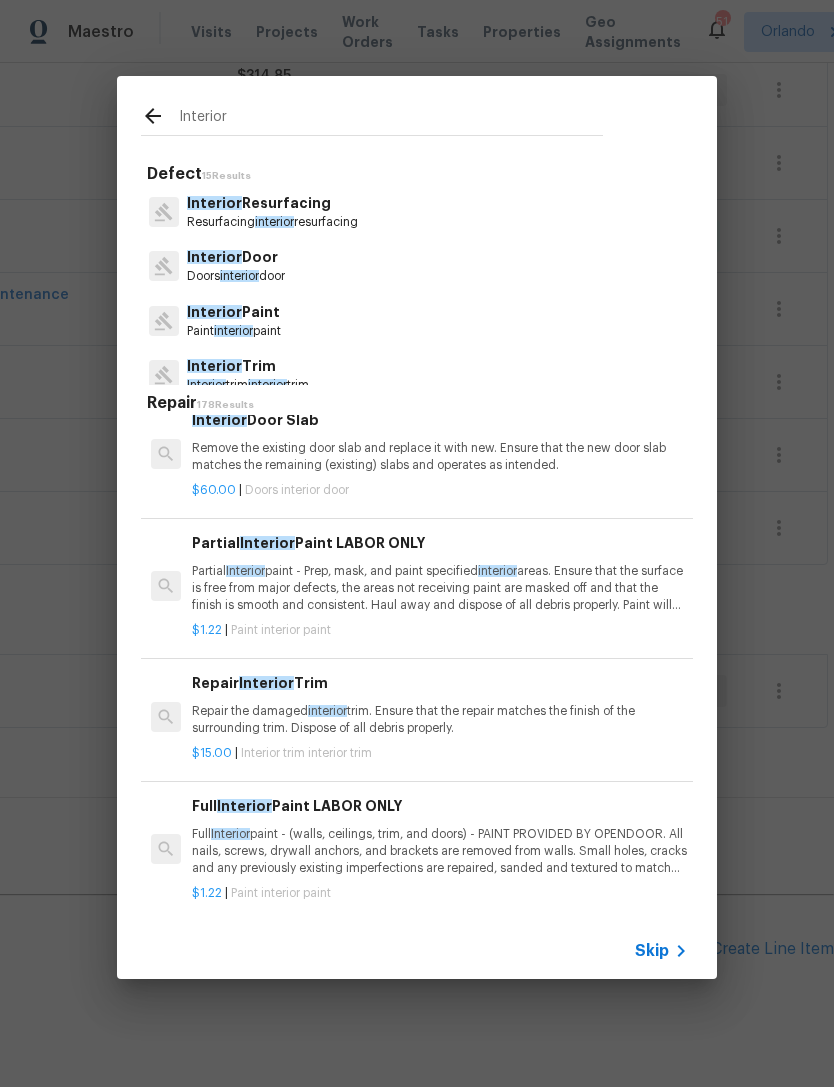 scroll, scrollTop: 425, scrollLeft: 0, axis: vertical 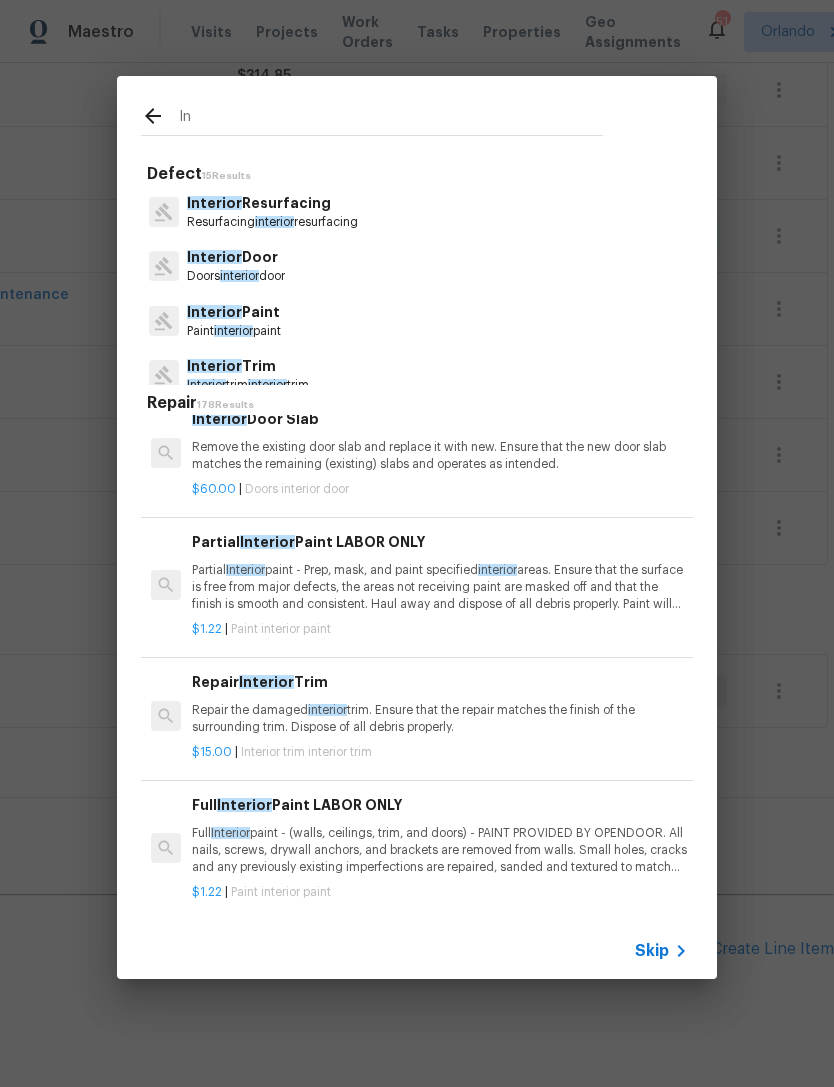 type on "I" 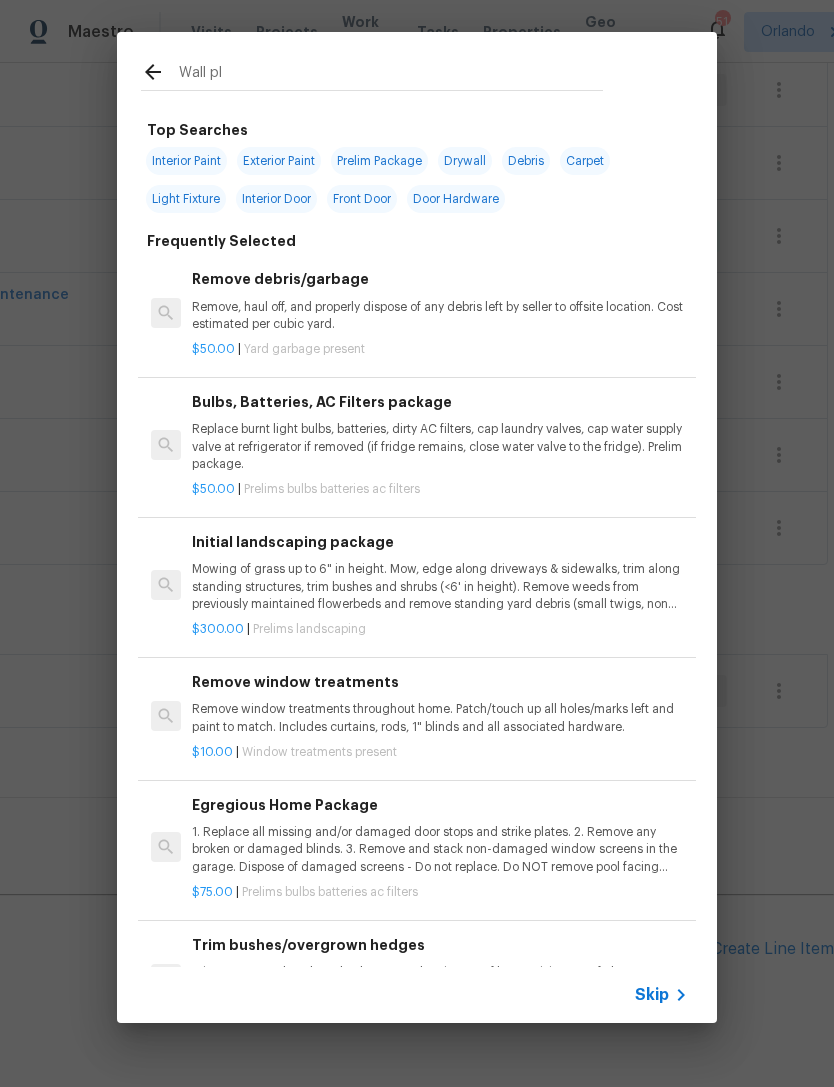 type on "Wall pla" 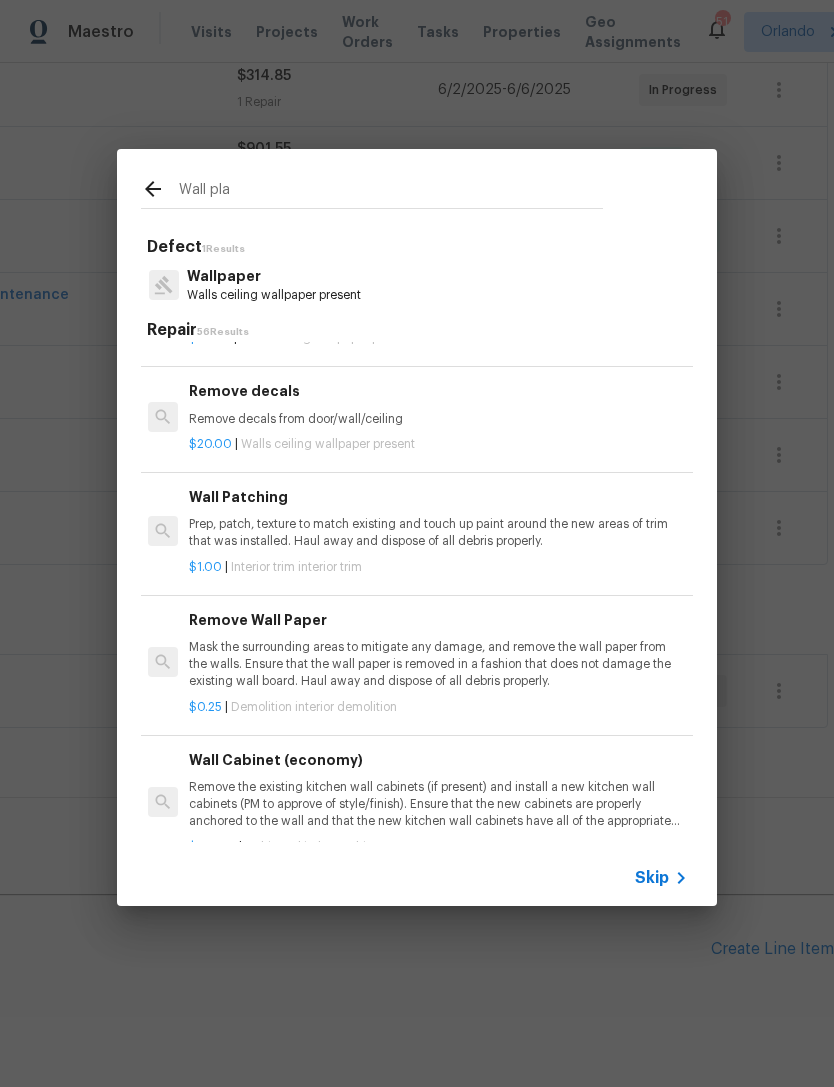 scroll, scrollTop: 204, scrollLeft: 3, axis: both 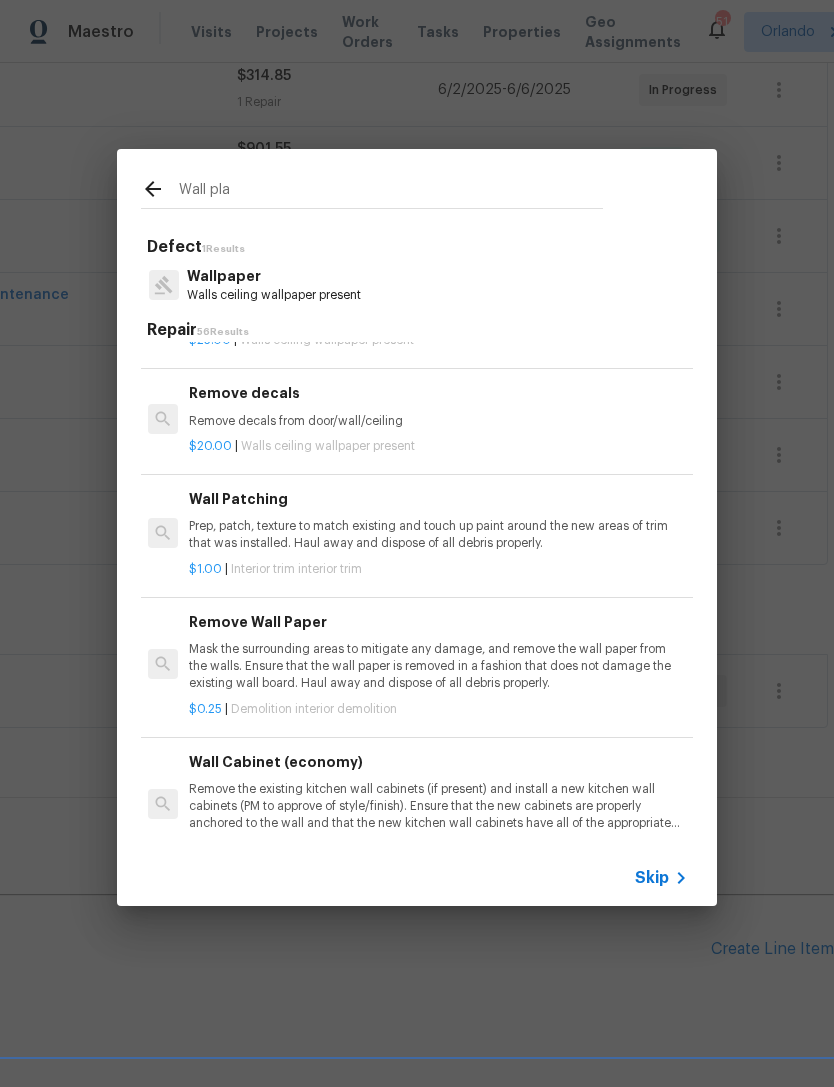 click on "Prep, patch, texture to match existing and touch up paint around the new areas of trim that was installed. Haul away and dispose of all debris properly." at bounding box center (437, 535) 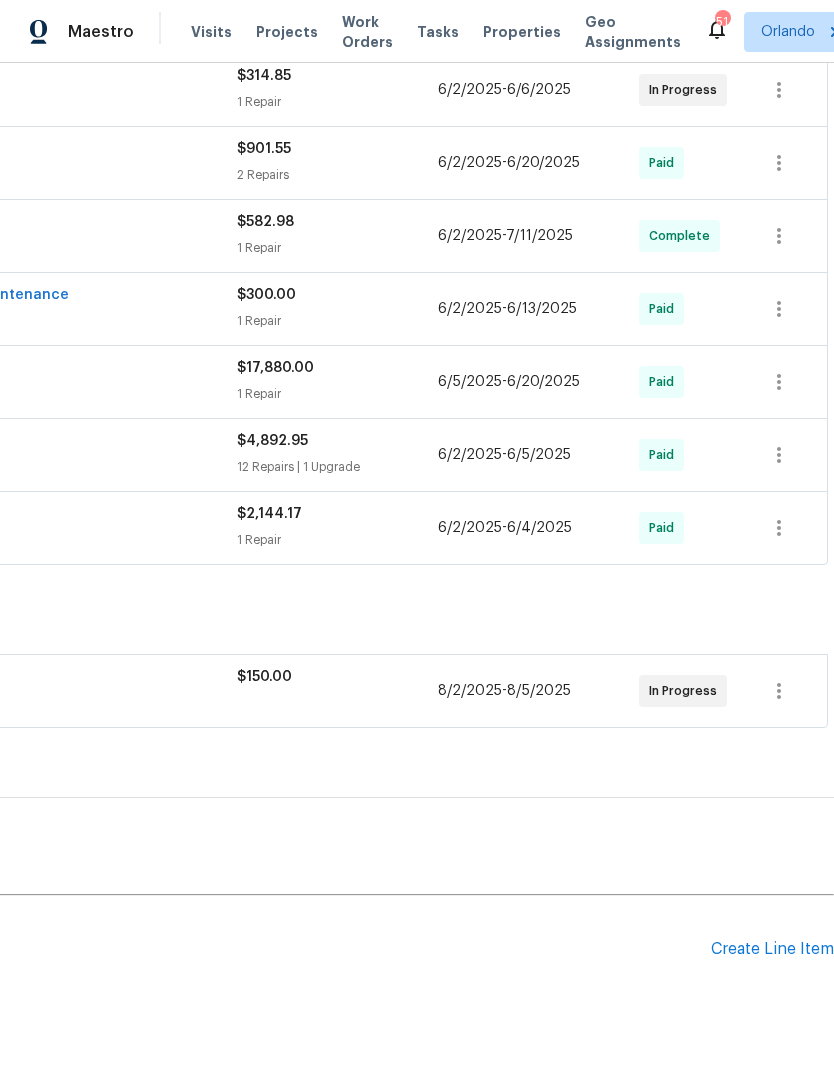 click on "Create Line Item" at bounding box center [772, 949] 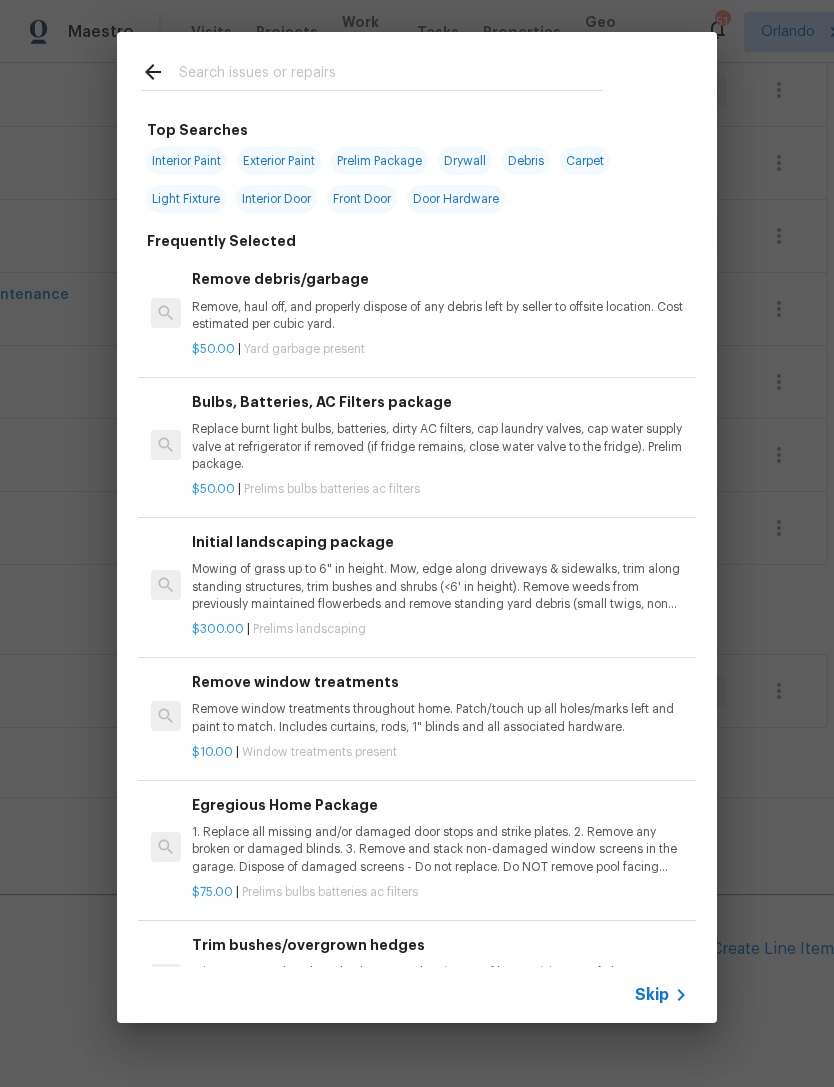 click at bounding box center [391, 75] 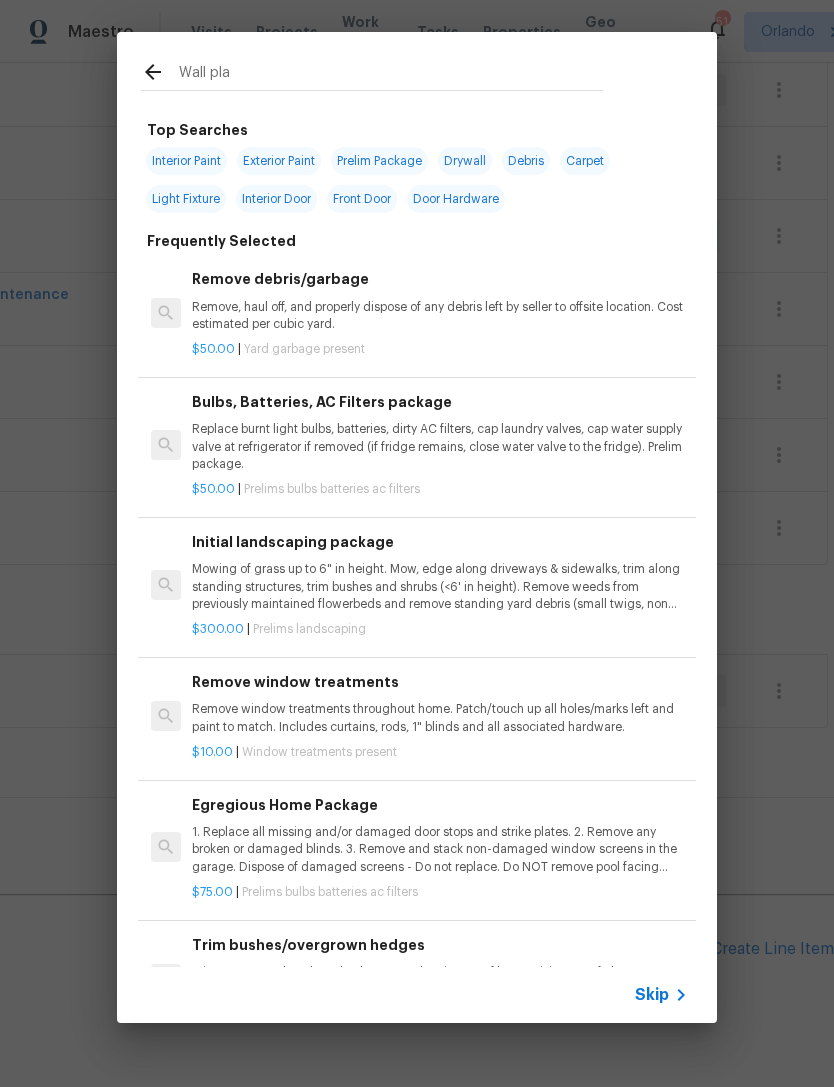 type on "Wall plat" 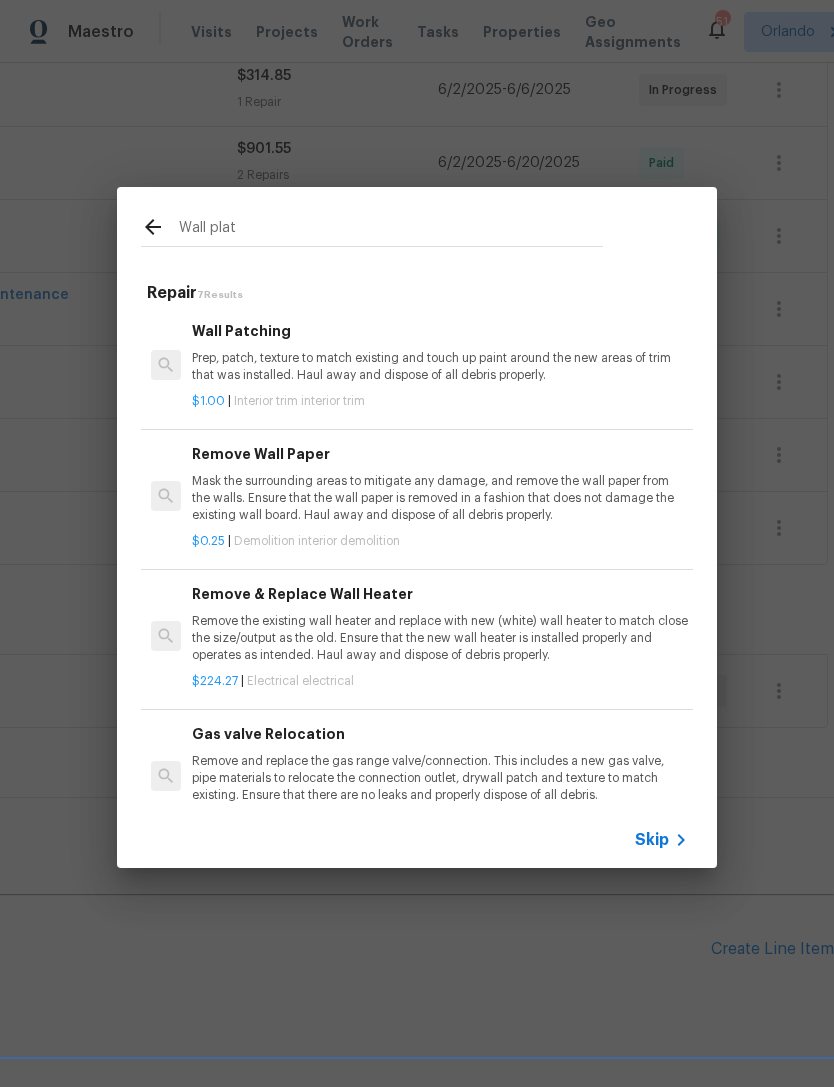 click on "$1.00   |   Interior trim interior trim" at bounding box center [440, 397] 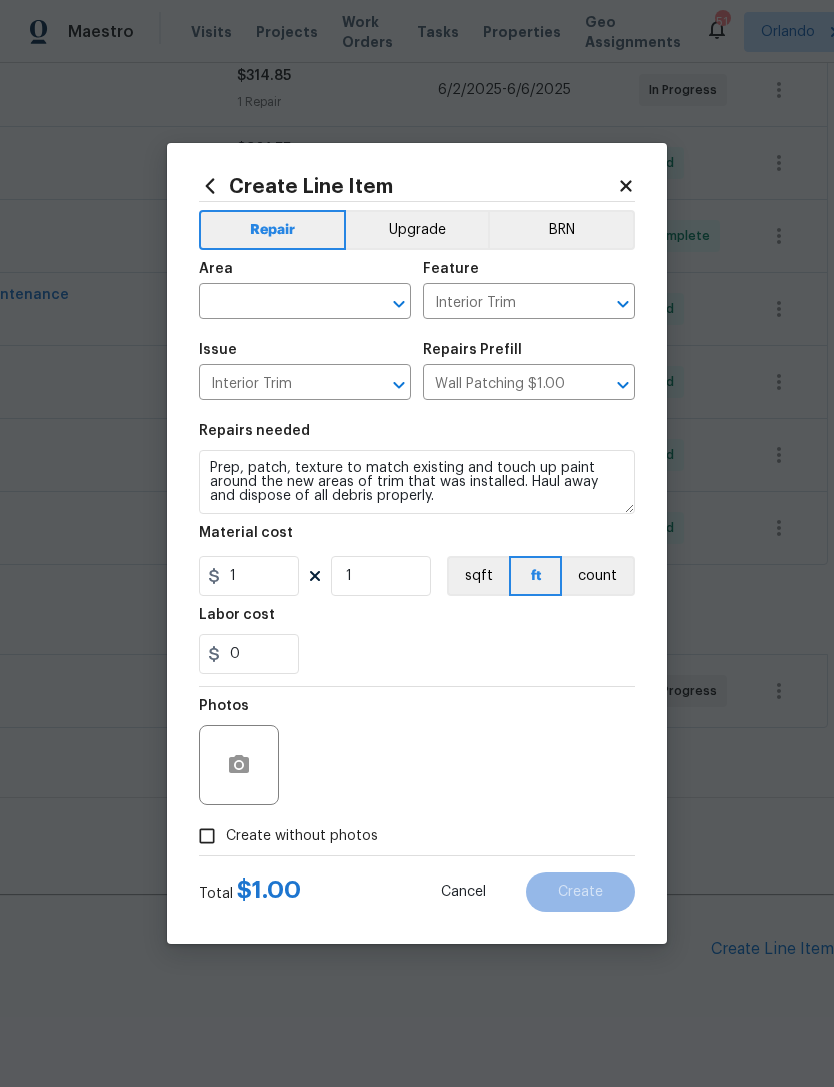 click at bounding box center [277, 303] 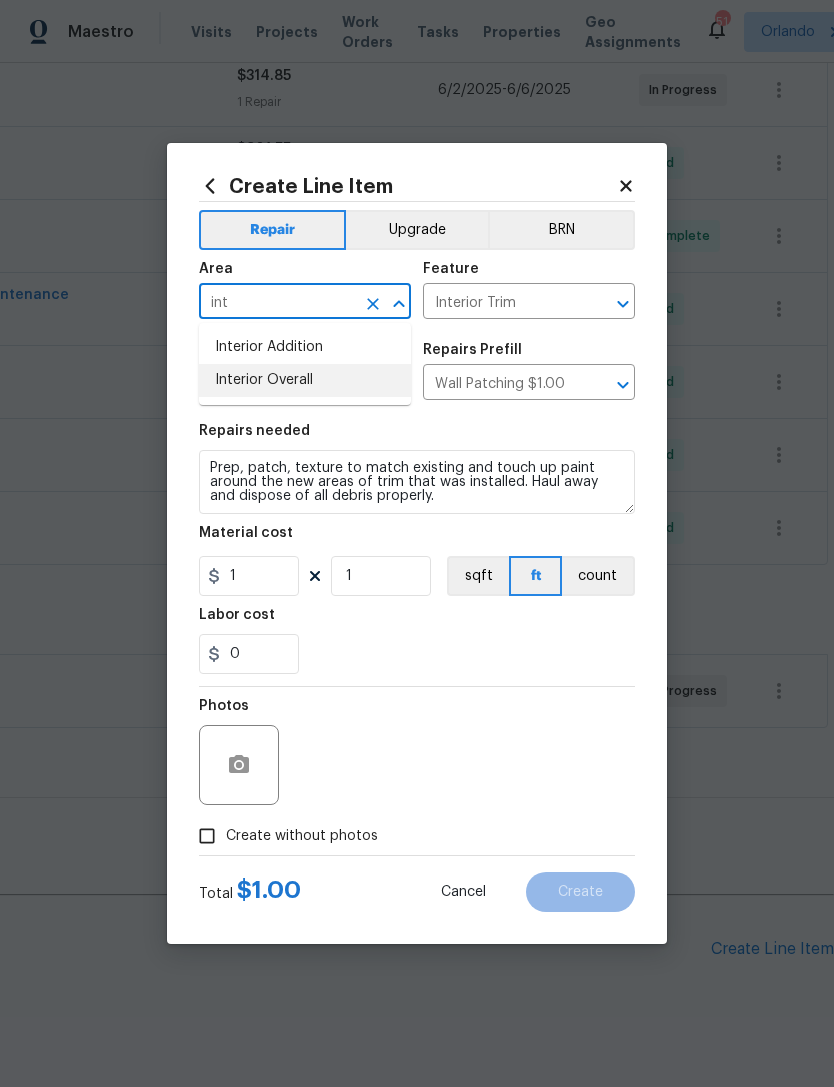 click on "Interior Overall" at bounding box center (305, 380) 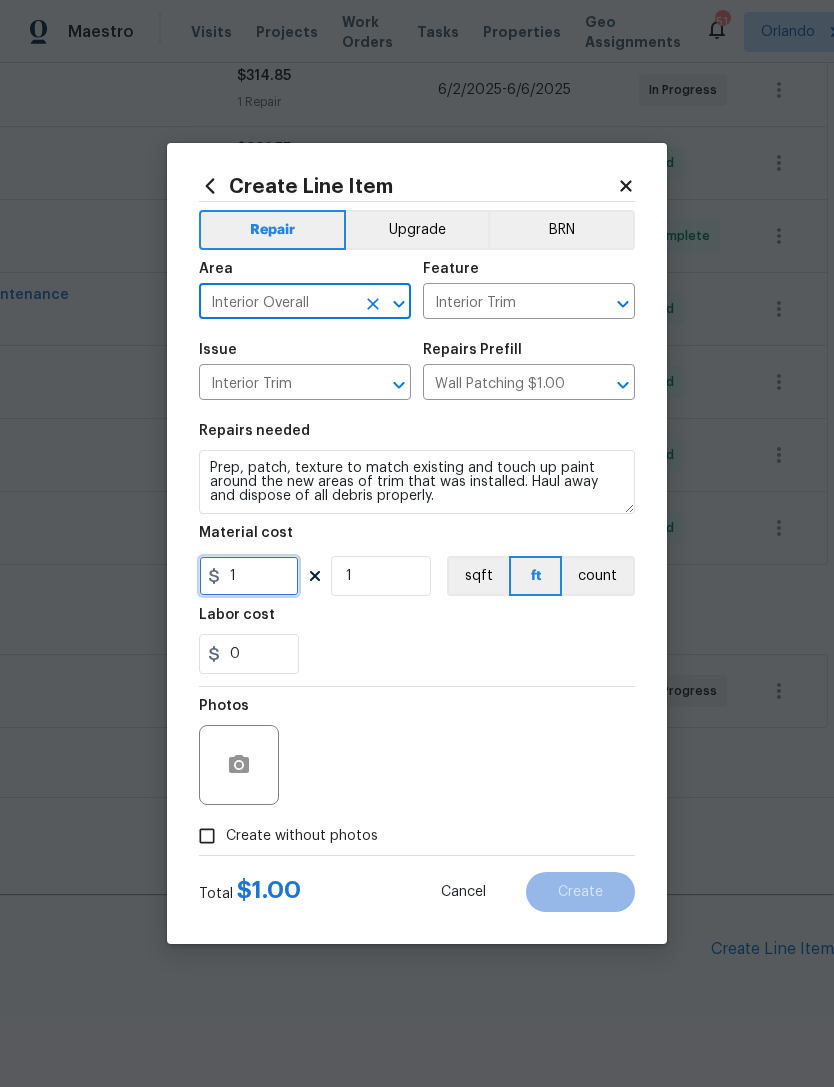 click on "1" at bounding box center (249, 576) 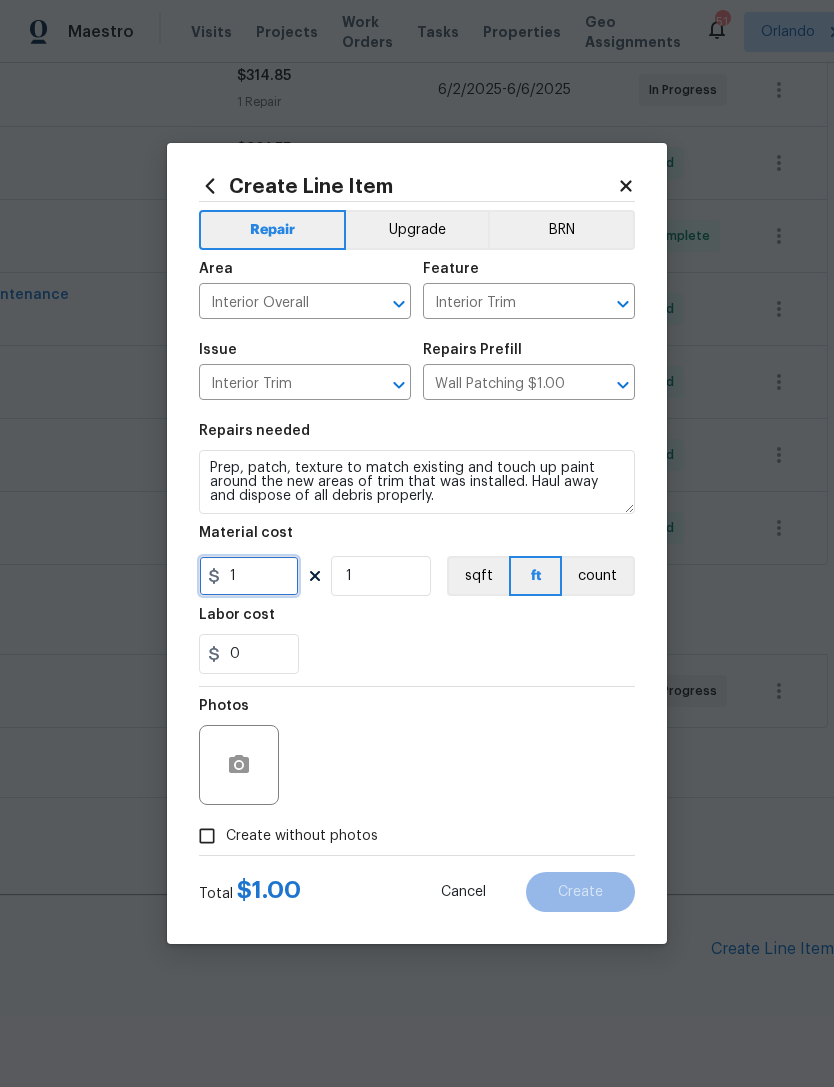 click on "1" at bounding box center (249, 576) 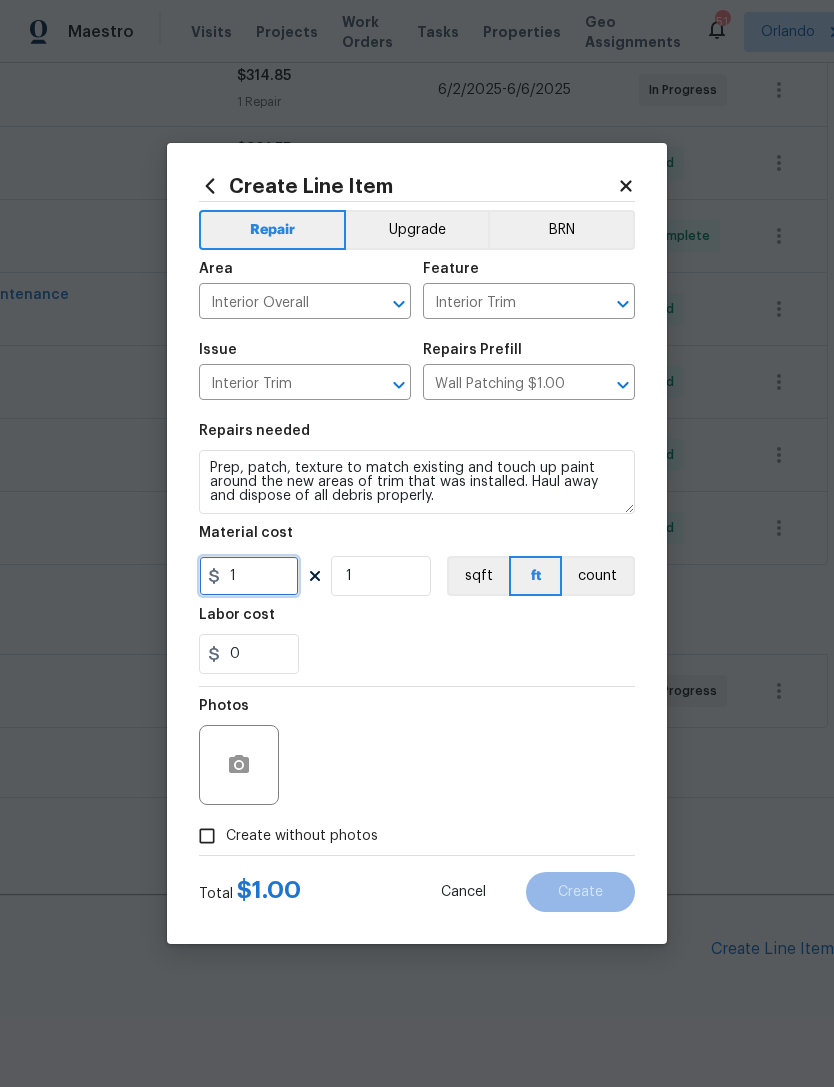 click on "1" at bounding box center (249, 576) 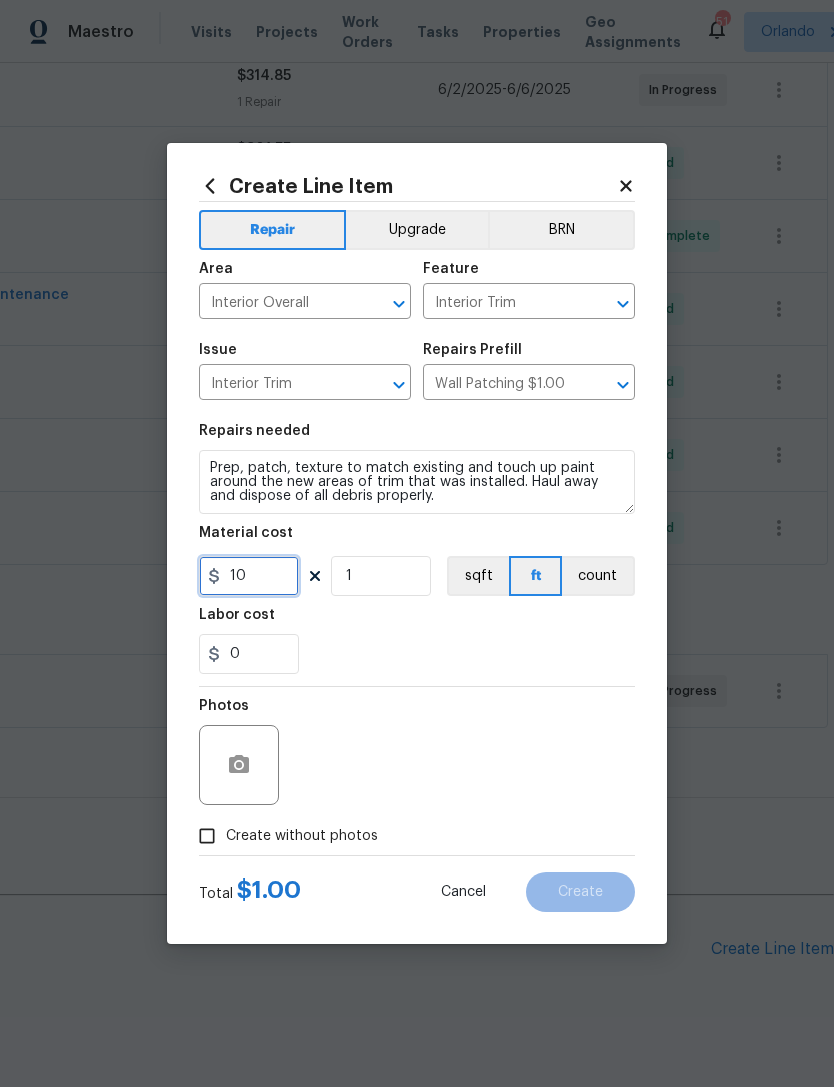 type on "10" 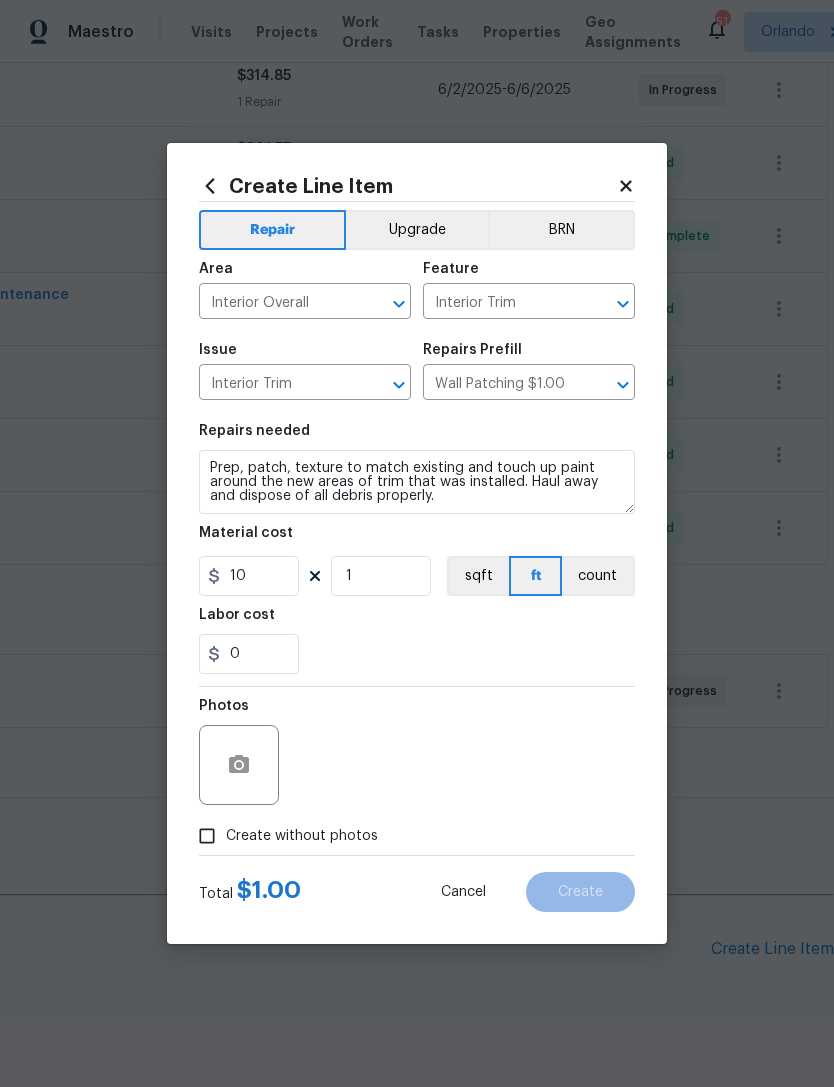 click on "Prep, patch, texture to match existing and touch up paint around the new areas of trim that was installed. Haul away and dispose of all debris properly." at bounding box center [417, 482] 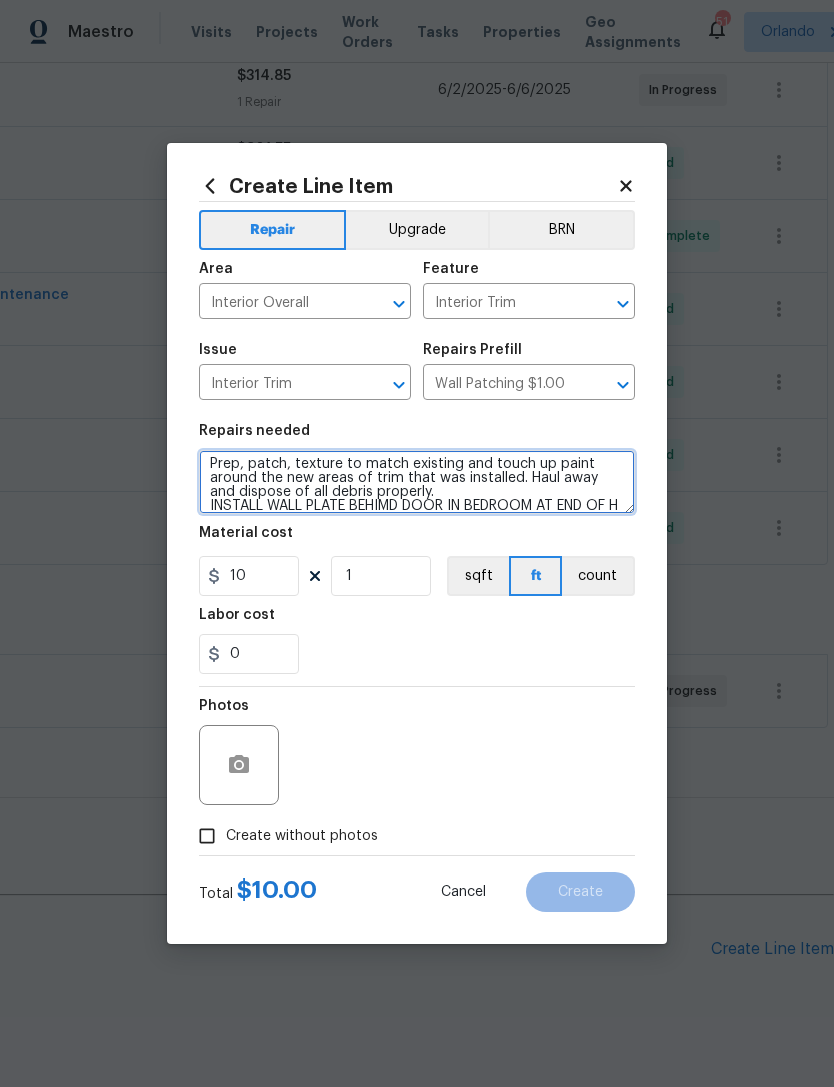 scroll, scrollTop: 28, scrollLeft: 0, axis: vertical 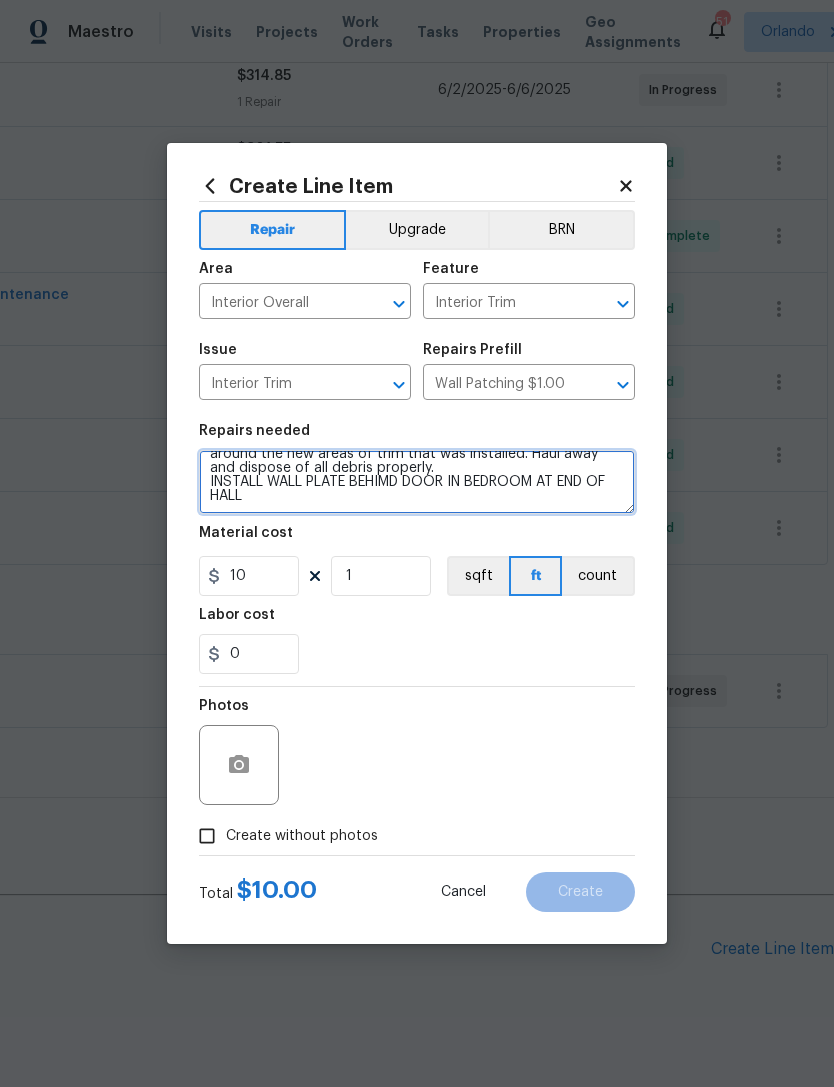 type on "Prep, patch, texture to match existing and touch up paint around the new areas of trim that was installed. Haul away and dispose of all debris properly.
INSTALL WALL PLATE BEHIMD DOOR IN BEDROOM AT END OF HALL" 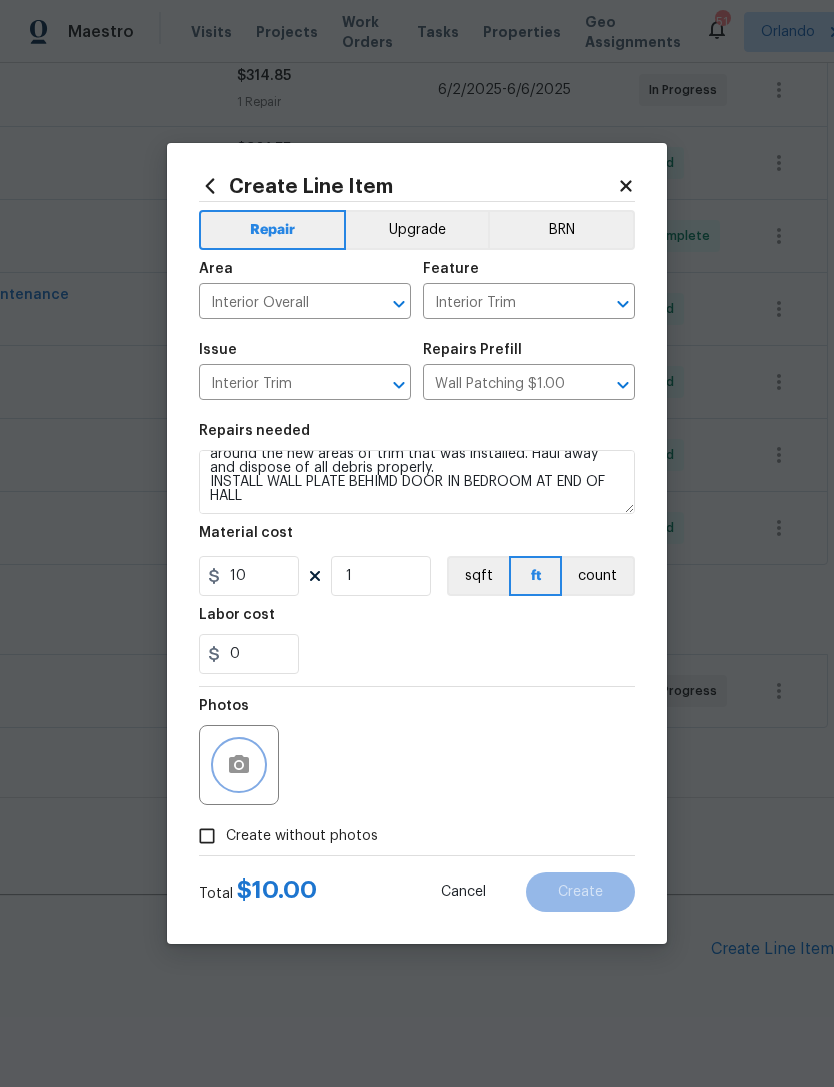 click 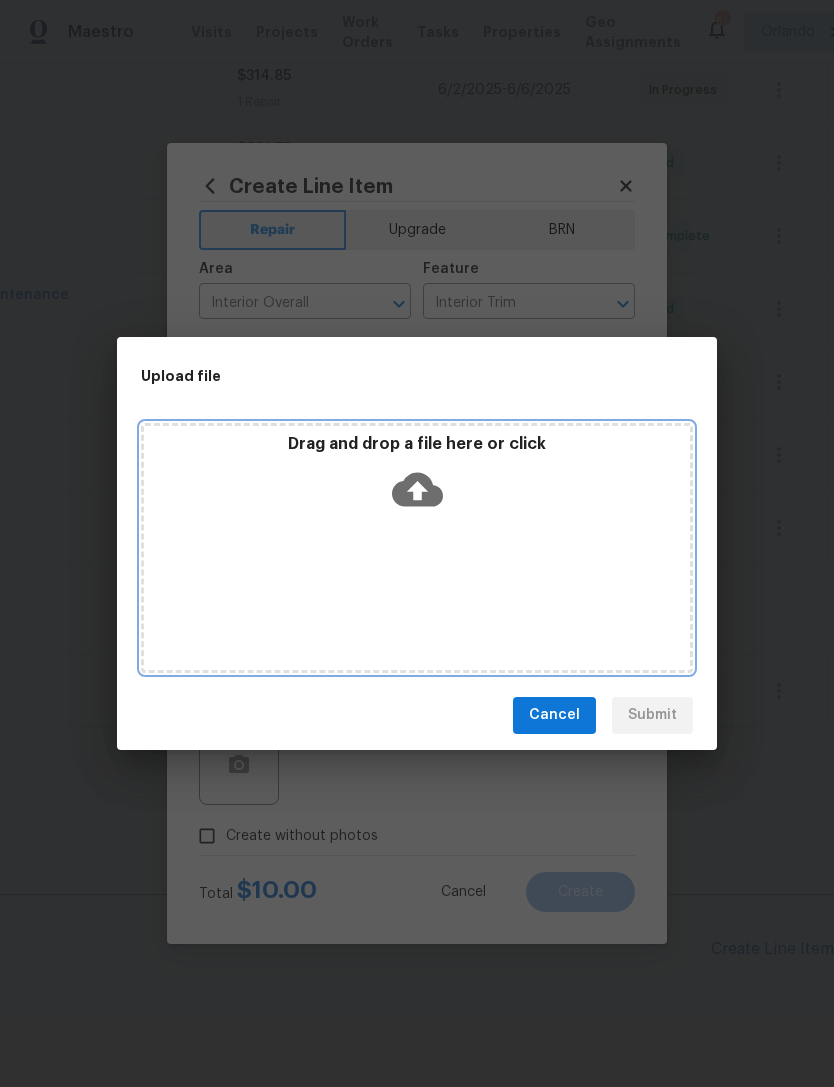click on "Drag and drop a file here or click" at bounding box center (417, 548) 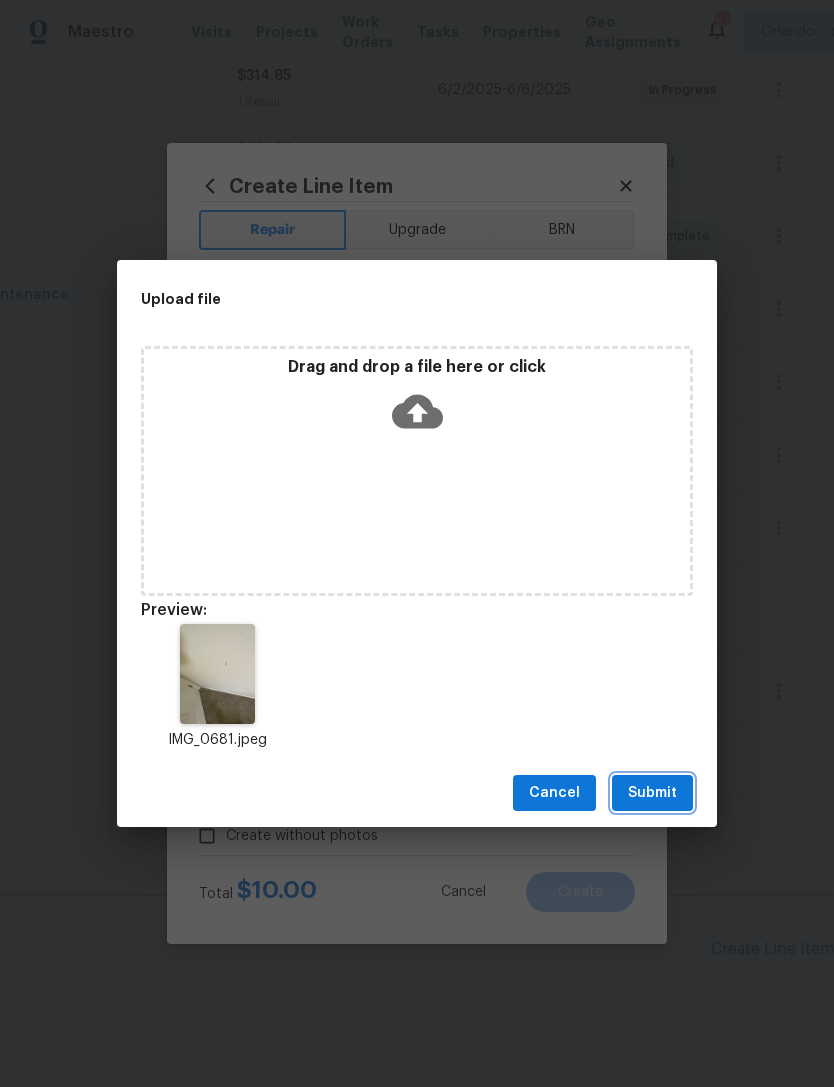 click on "Submit" at bounding box center (652, 793) 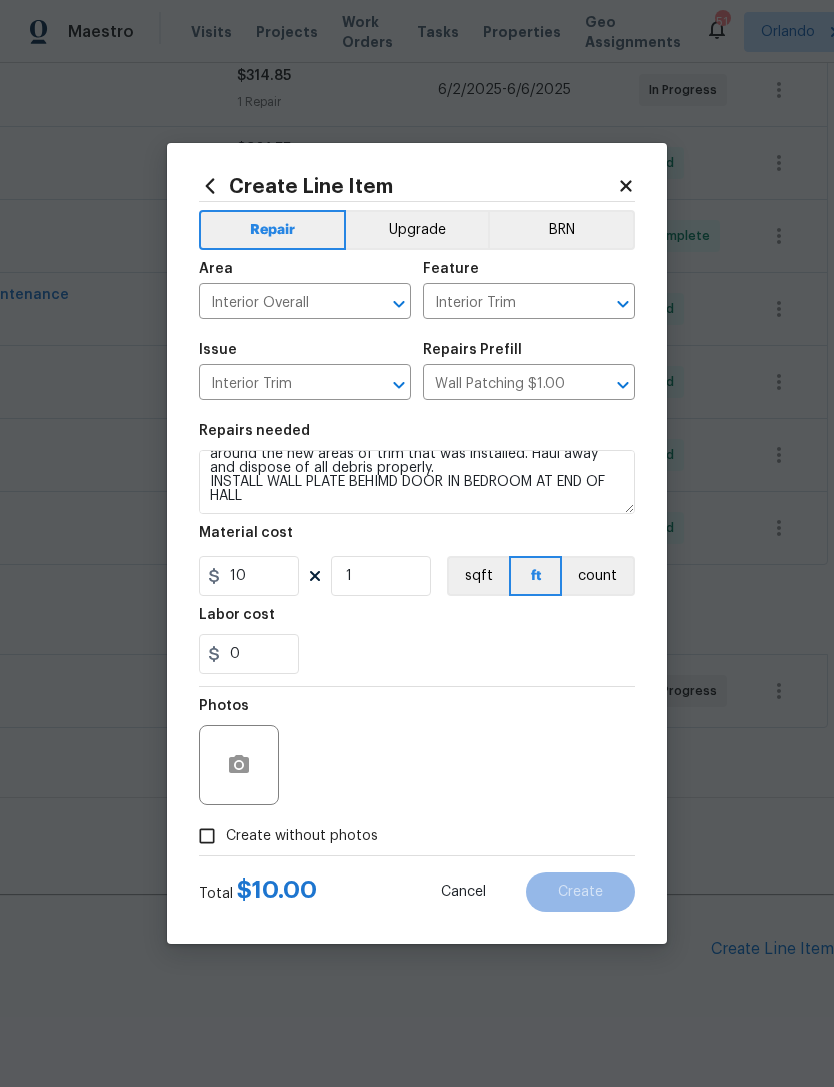 click on "Create without photos" at bounding box center (207, 836) 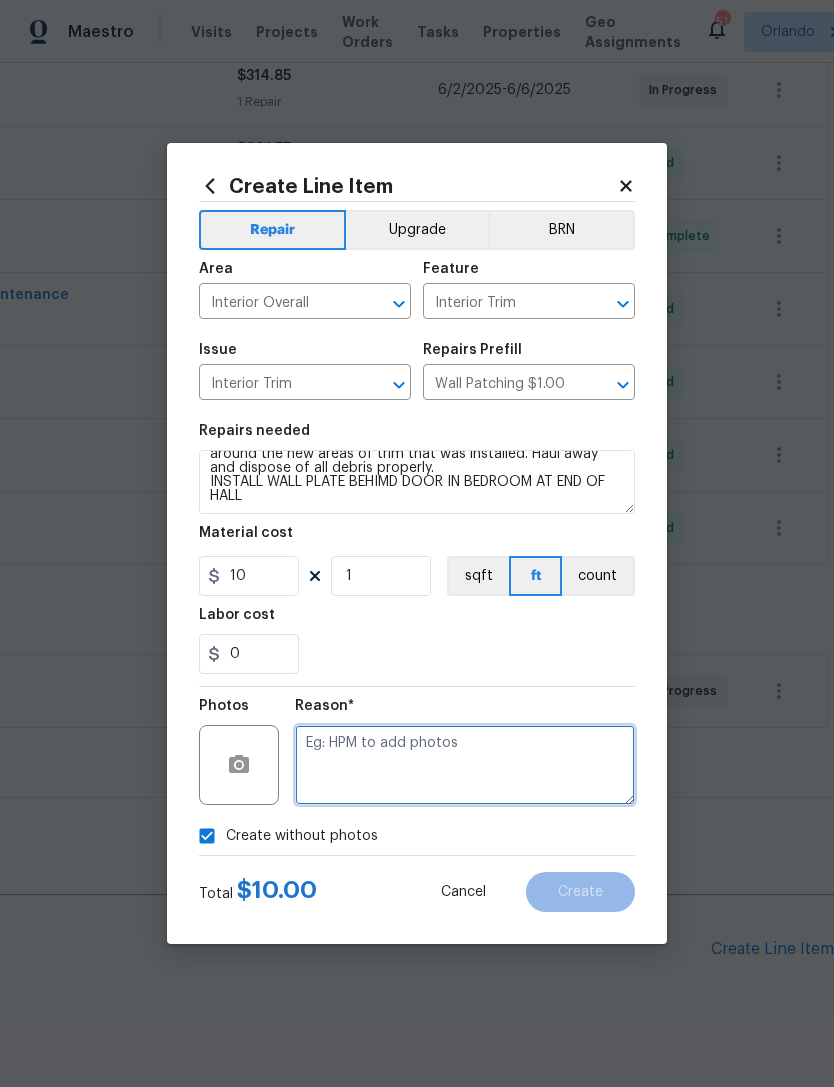 click at bounding box center (465, 765) 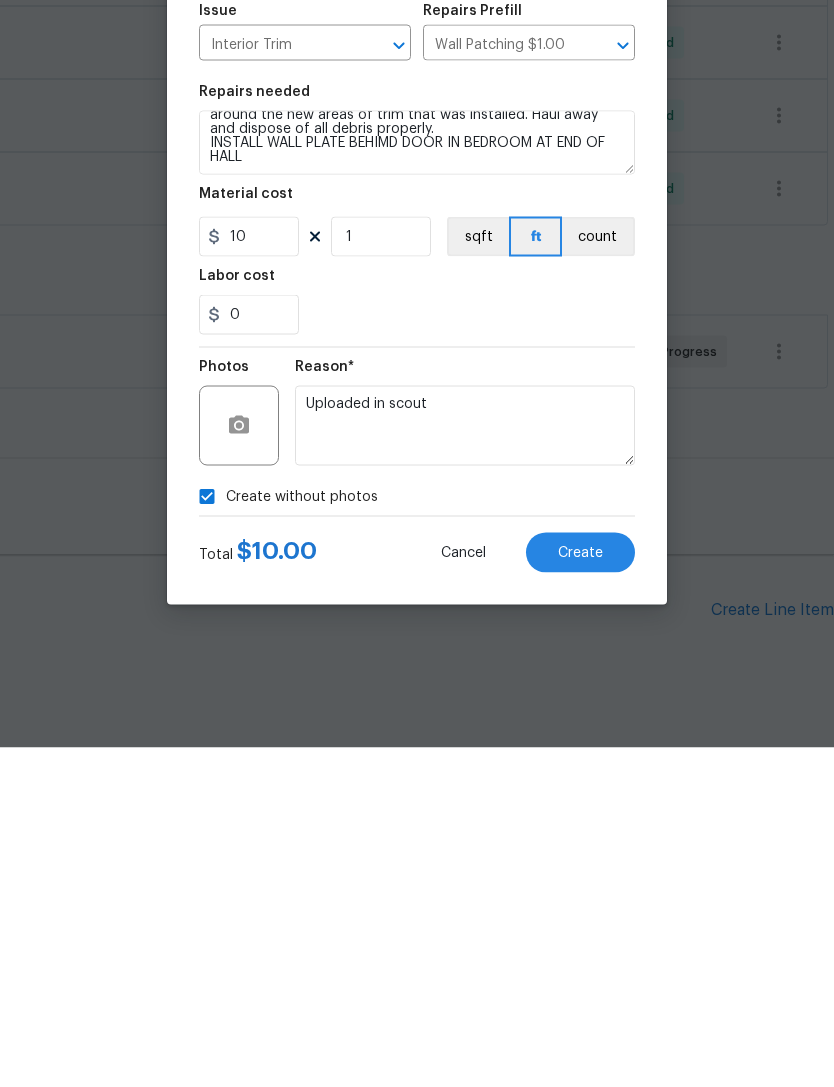 scroll, scrollTop: 64, scrollLeft: 0, axis: vertical 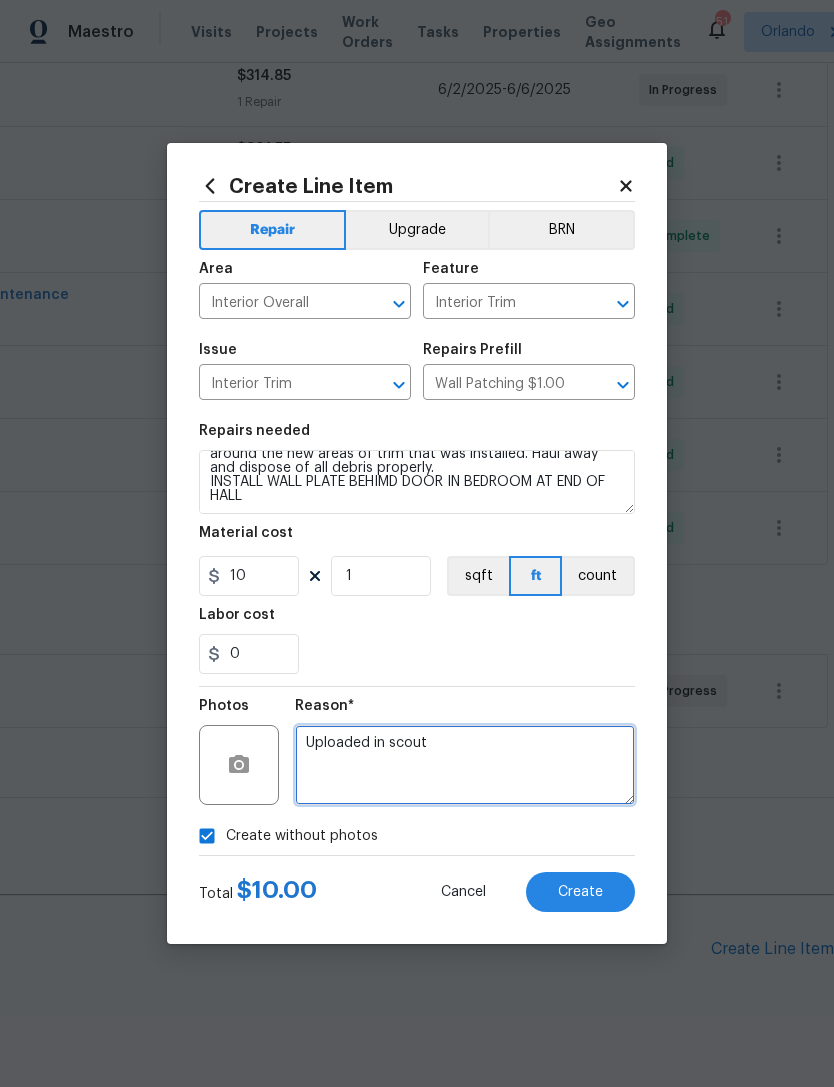type on "Uploaded in scout" 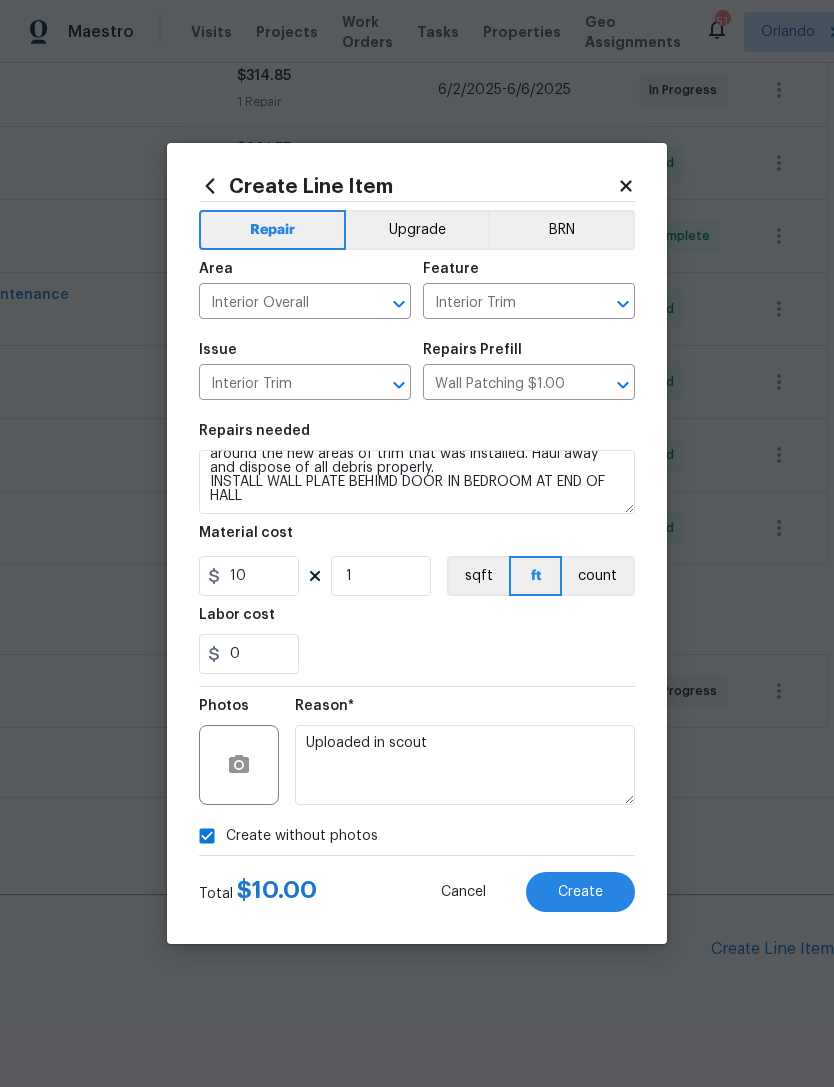 click on "Create" at bounding box center (580, 892) 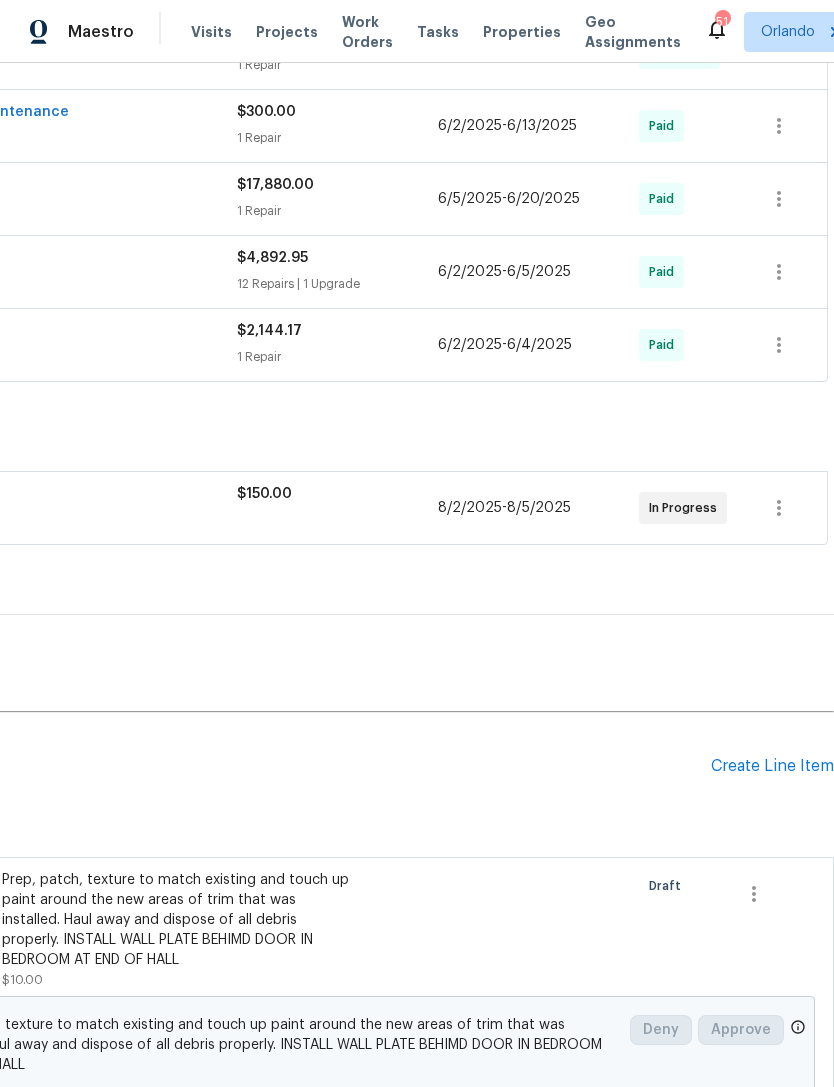 scroll, scrollTop: 577, scrollLeft: 296, axis: both 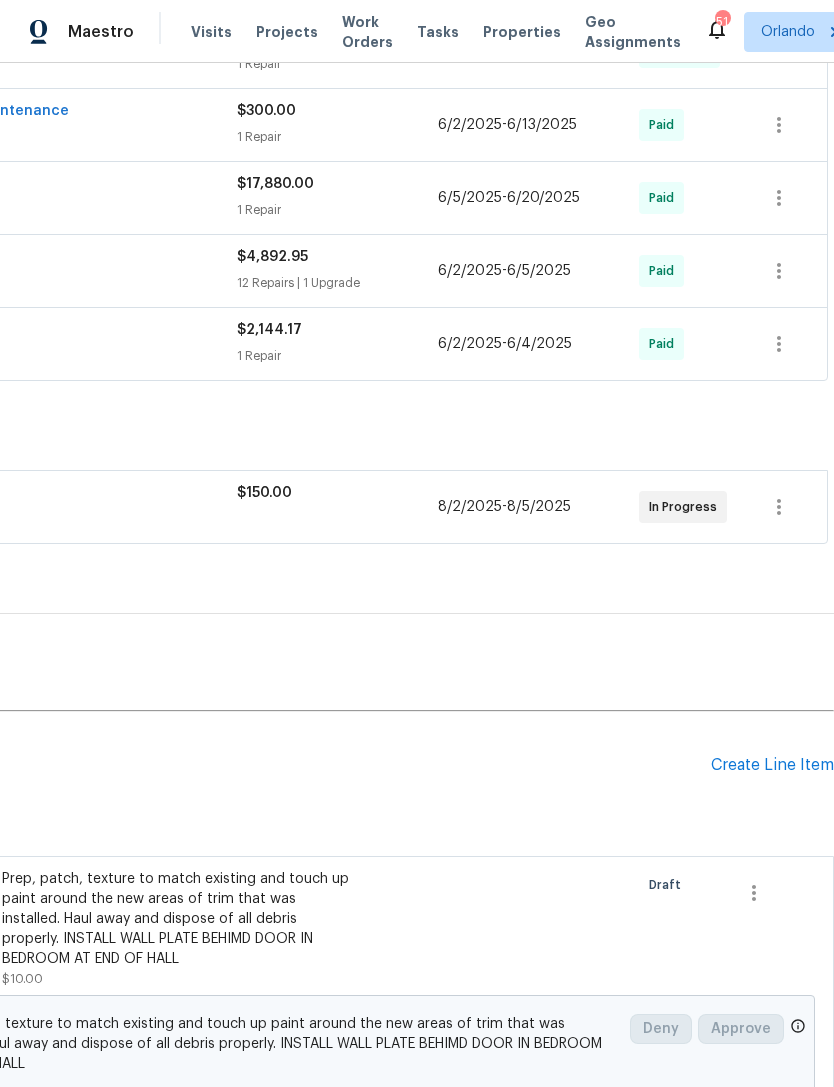 click on "Create Line Item" at bounding box center (772, 765) 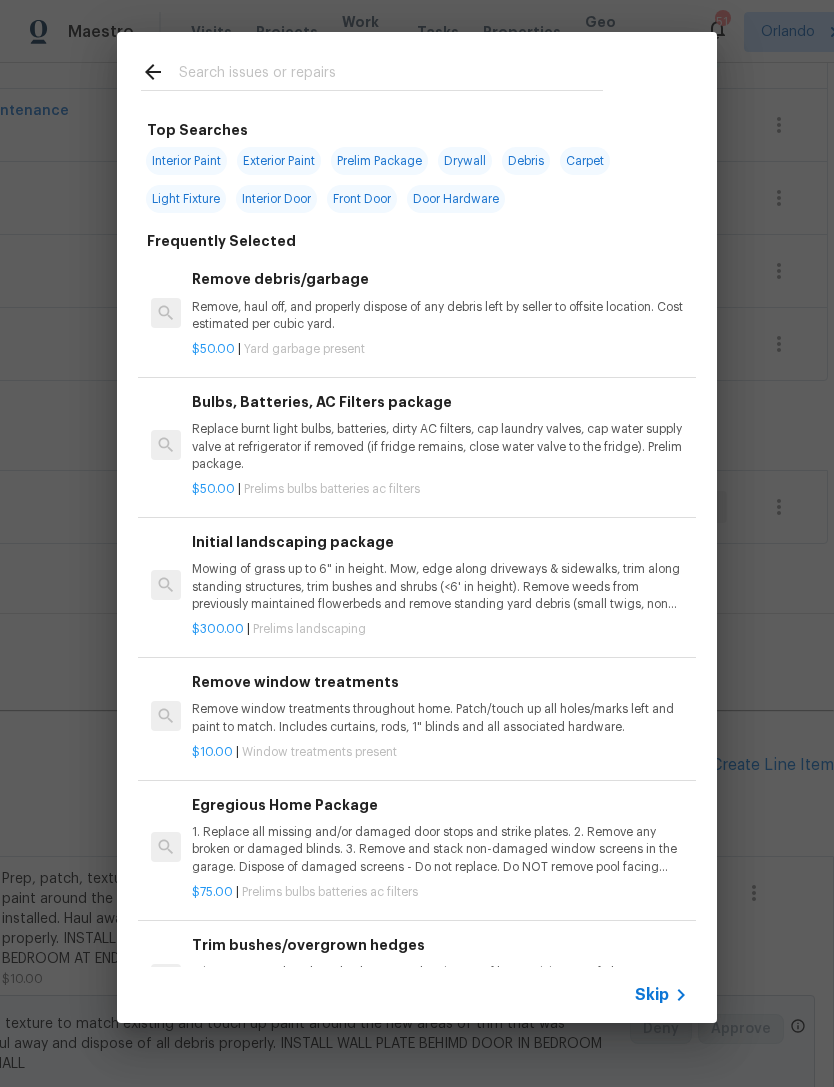 click at bounding box center [391, 75] 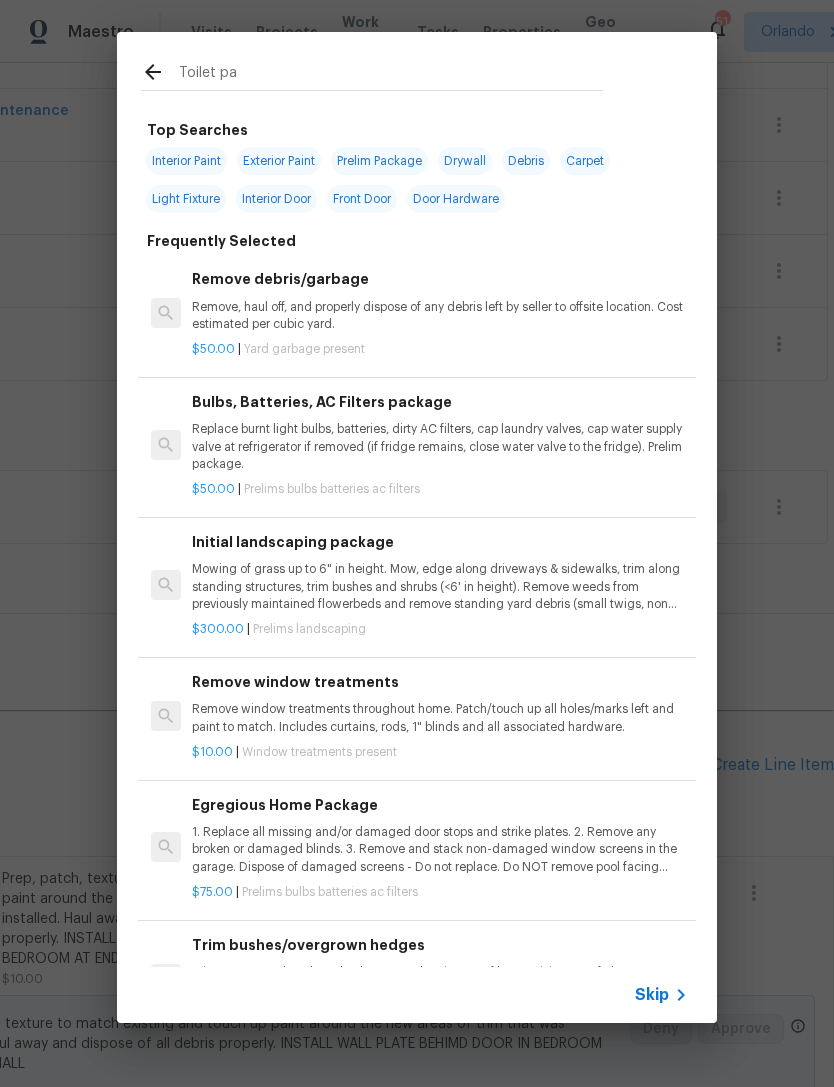 type on "Toilet pap" 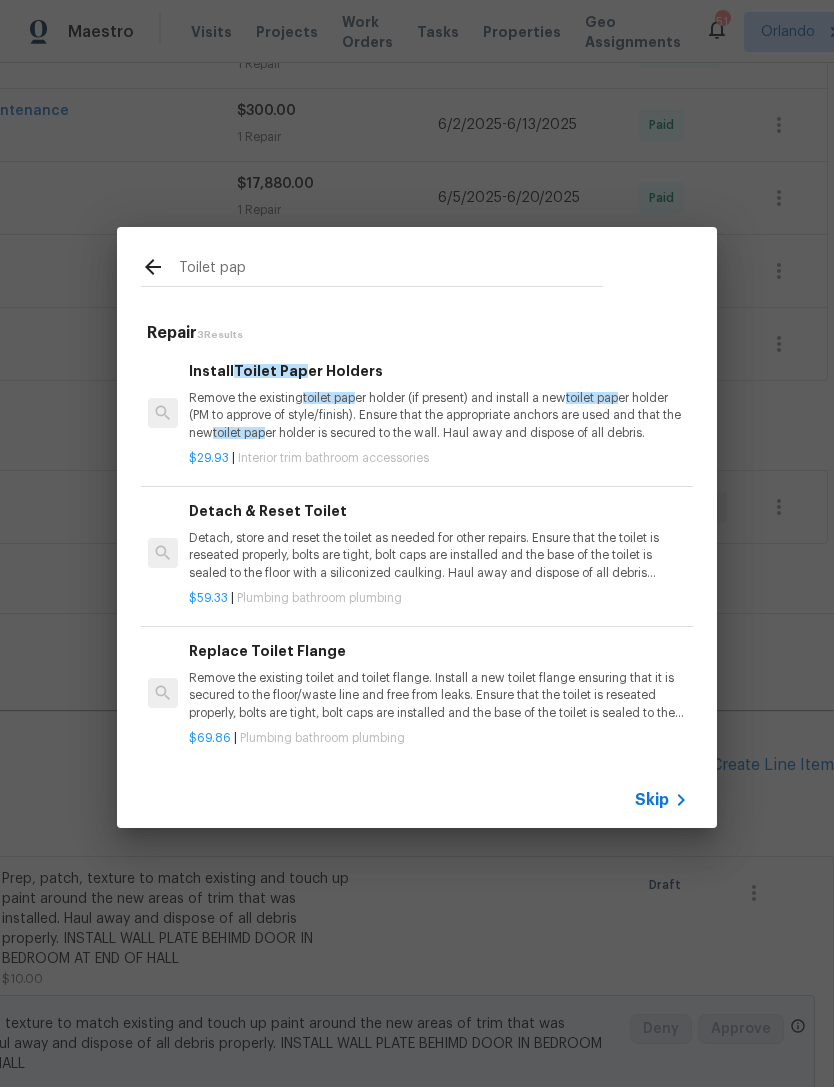 scroll, scrollTop: 0, scrollLeft: 3, axis: horizontal 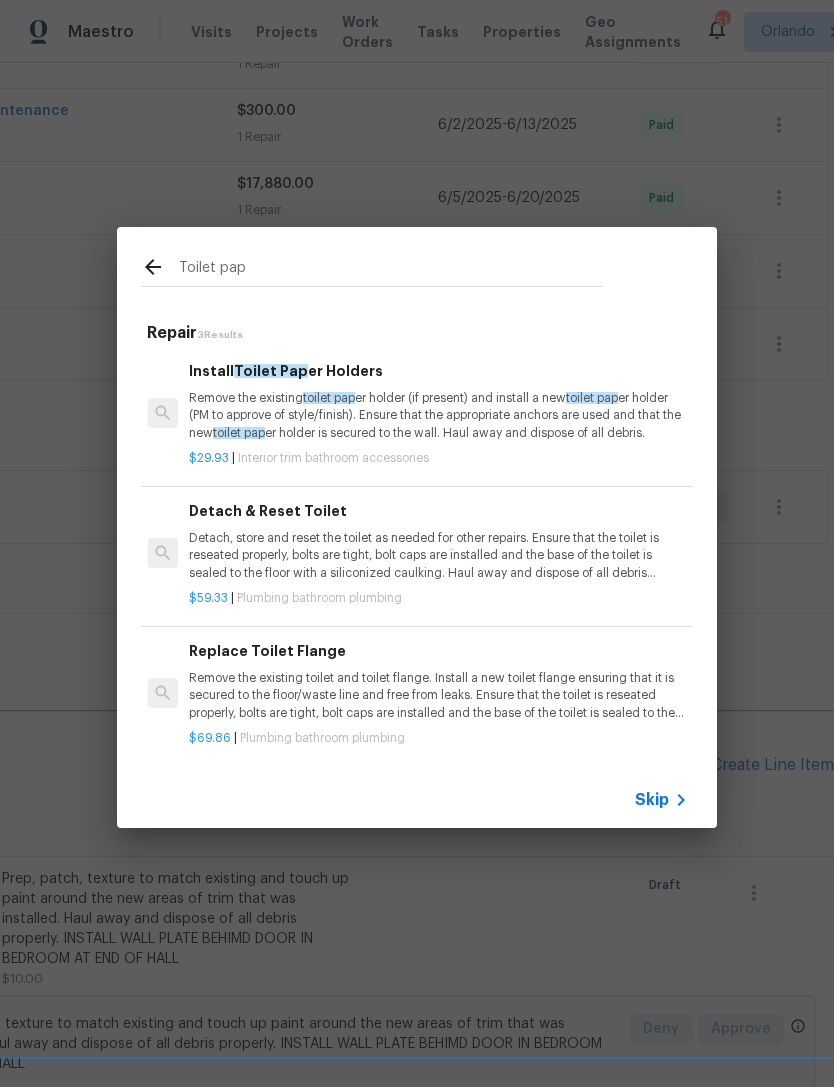 click on "$29.93   |   Interior trim bathroom accessories" at bounding box center [437, 458] 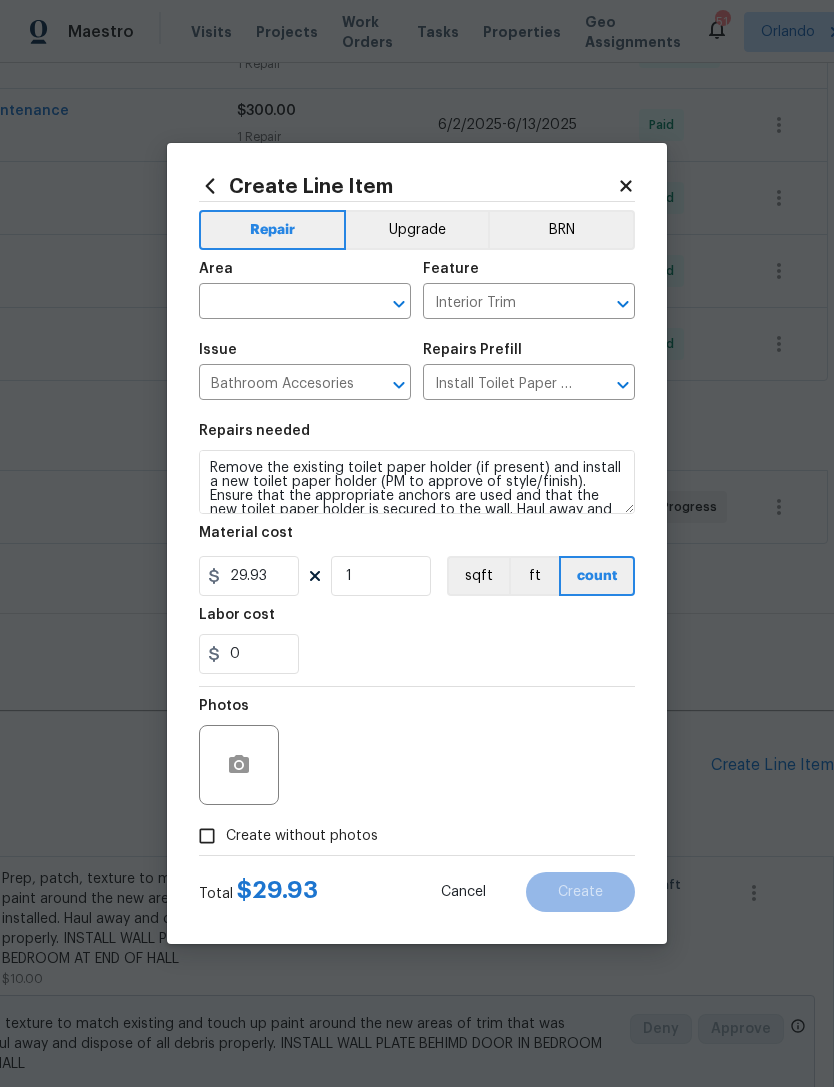 click on "Create Line Item Repair Upgrade BRN Area ​ Feature Interior Trim ​ Issue Bathroom Accesories ​ Repairs Prefill Install Toilet Paper Holders $29.93 ​ Repairs needed Remove the existing toilet paper holder (if present) and install a new toilet paper holder (PM to approve of style/finish). Ensure that the appropriate anchors are used and that the new toilet paper holder is secured to the wall. Haul away and dispose of all debris. Material cost 29.93 1 sqft ft count Labor cost 0 Photos Create without photos Total   $ 29.93 Cancel Create" at bounding box center [417, 543] 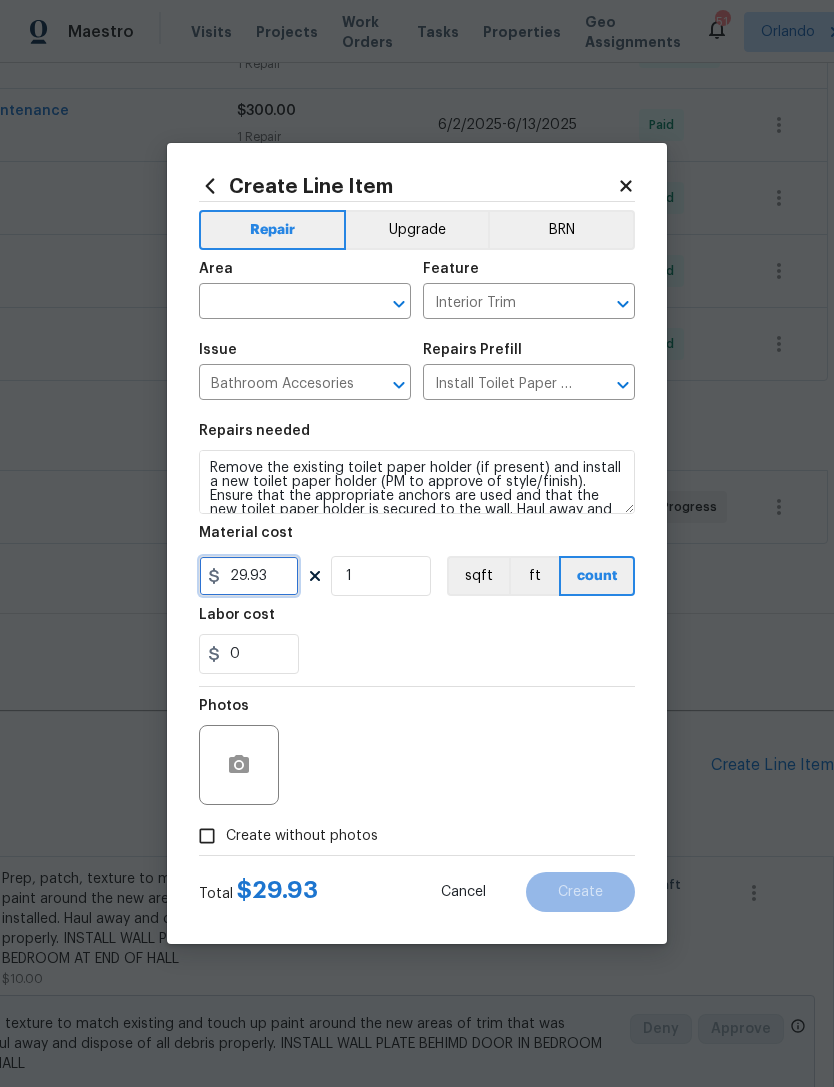 click on "29.93" at bounding box center (249, 576) 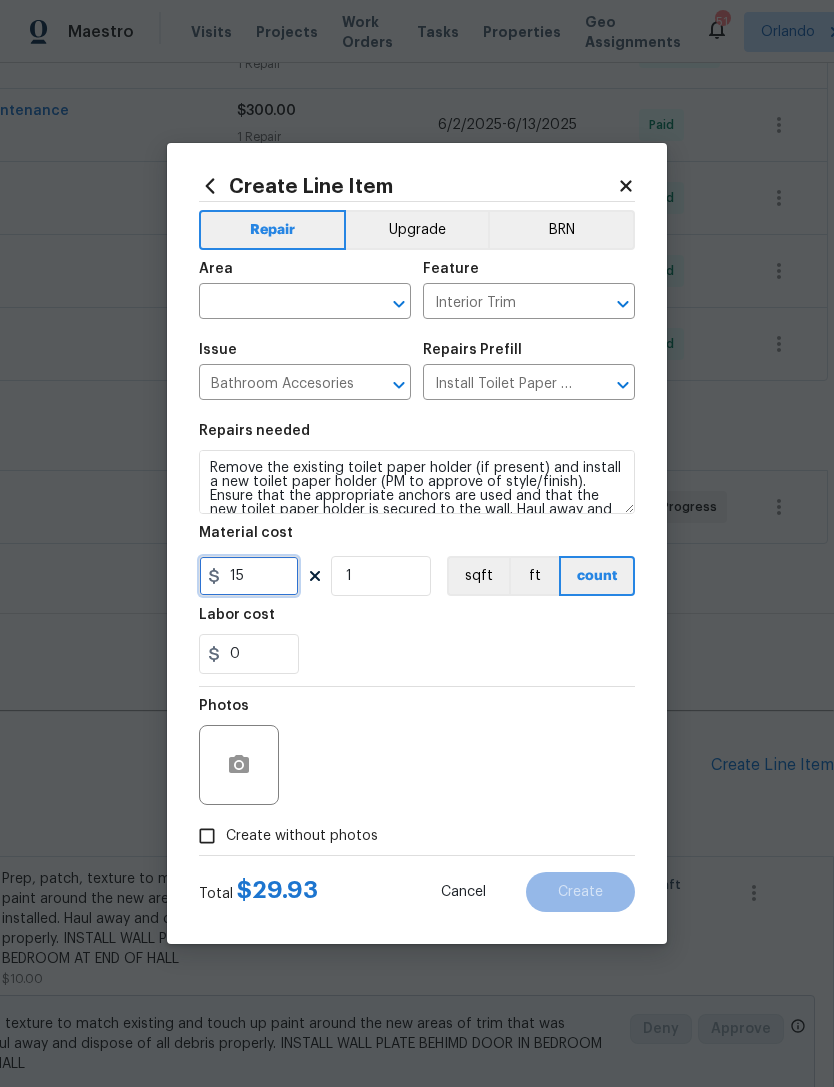 type on "15" 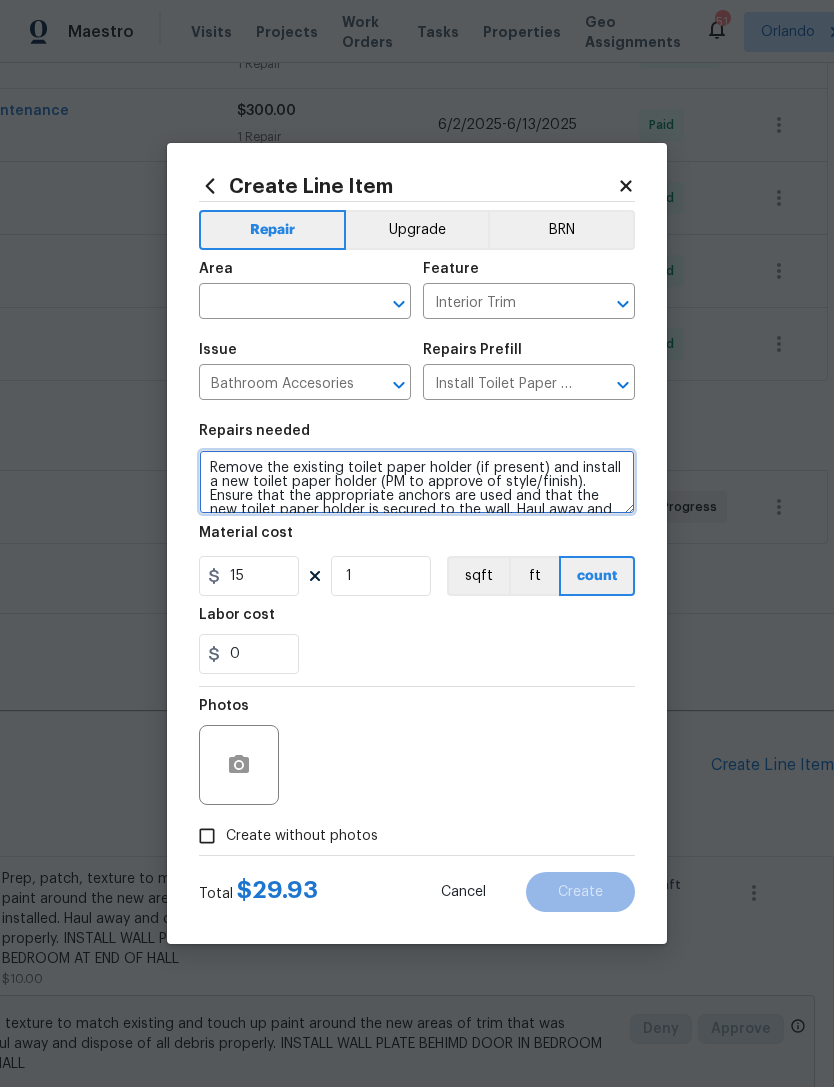 click on "Remove the existing toilet paper holder (if present) and install a new toilet paper holder (PM to approve of style/finish). Ensure that the appropriate anchors are used and that the new toilet paper holder is secured to the wall. Haul away and dispose of all debris." at bounding box center (417, 482) 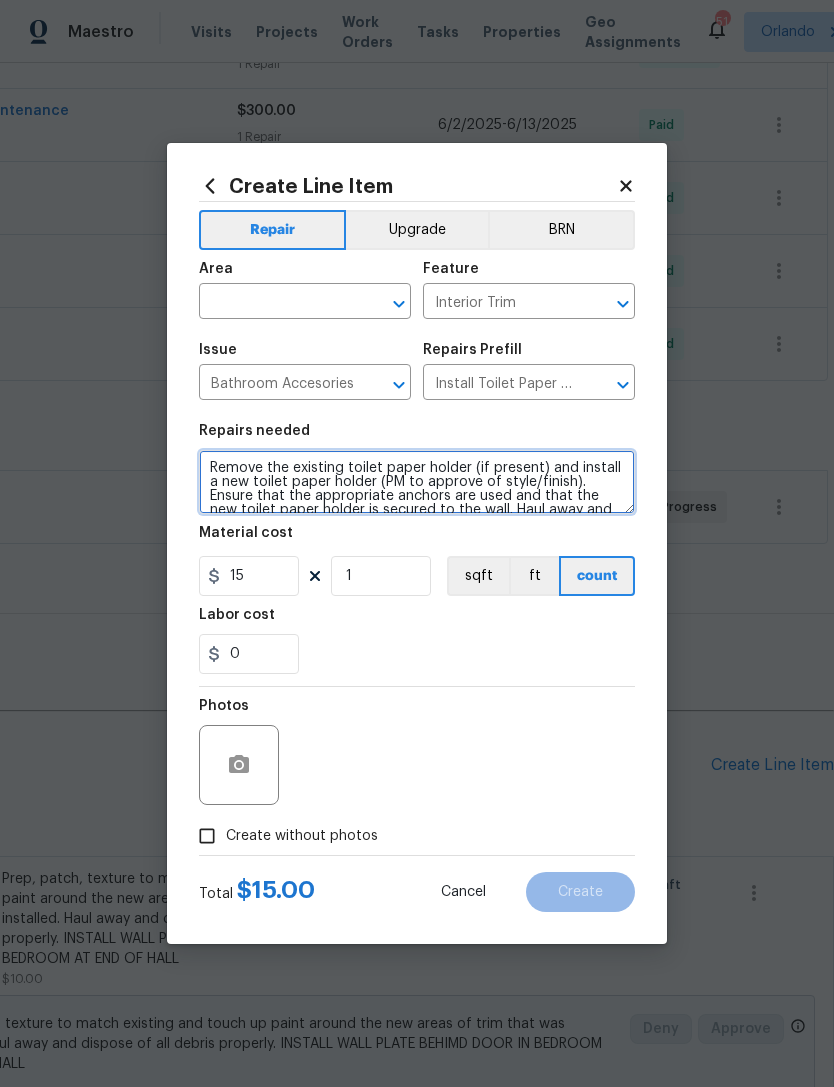 scroll, scrollTop: 28, scrollLeft: 0, axis: vertical 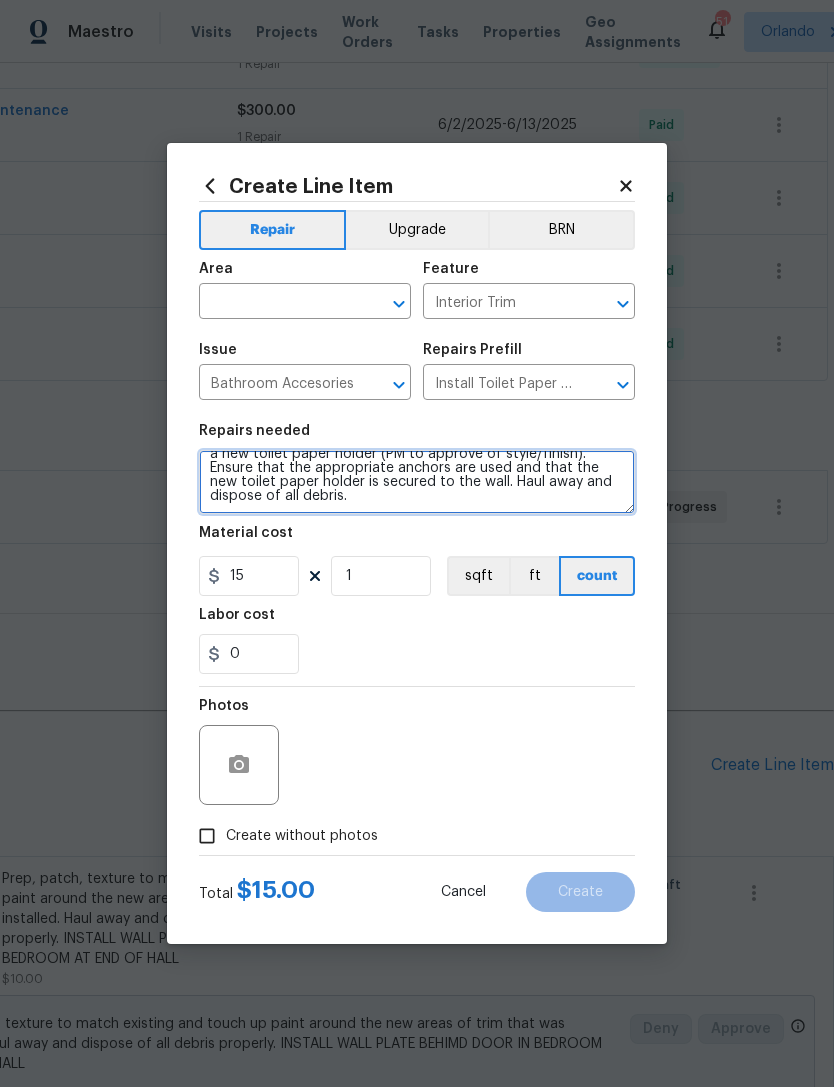 click on "Remove the existing toilet paper holder (if present) and install a new toilet paper holder (PM to approve of style/finish). Ensure that the appropriate anchors are used and that the new toilet paper holder is secured to the wall. Haul away and
dispose of all debris." at bounding box center [417, 482] 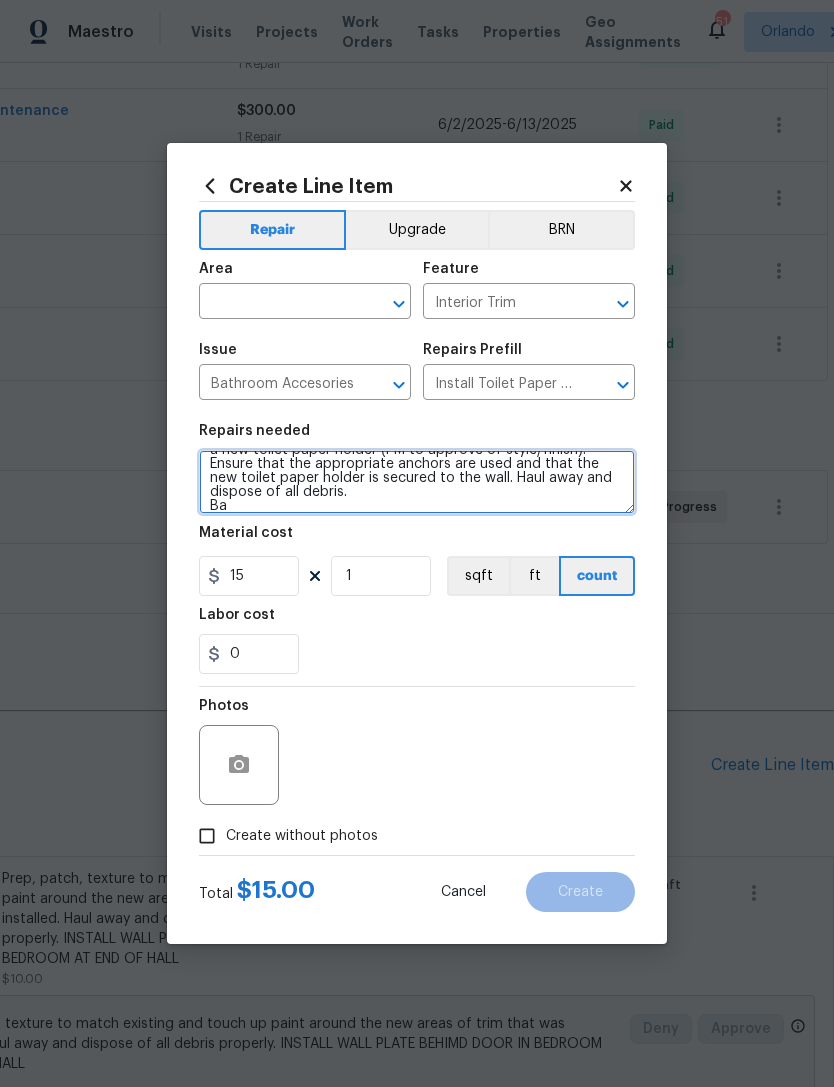 scroll, scrollTop: 32, scrollLeft: 0, axis: vertical 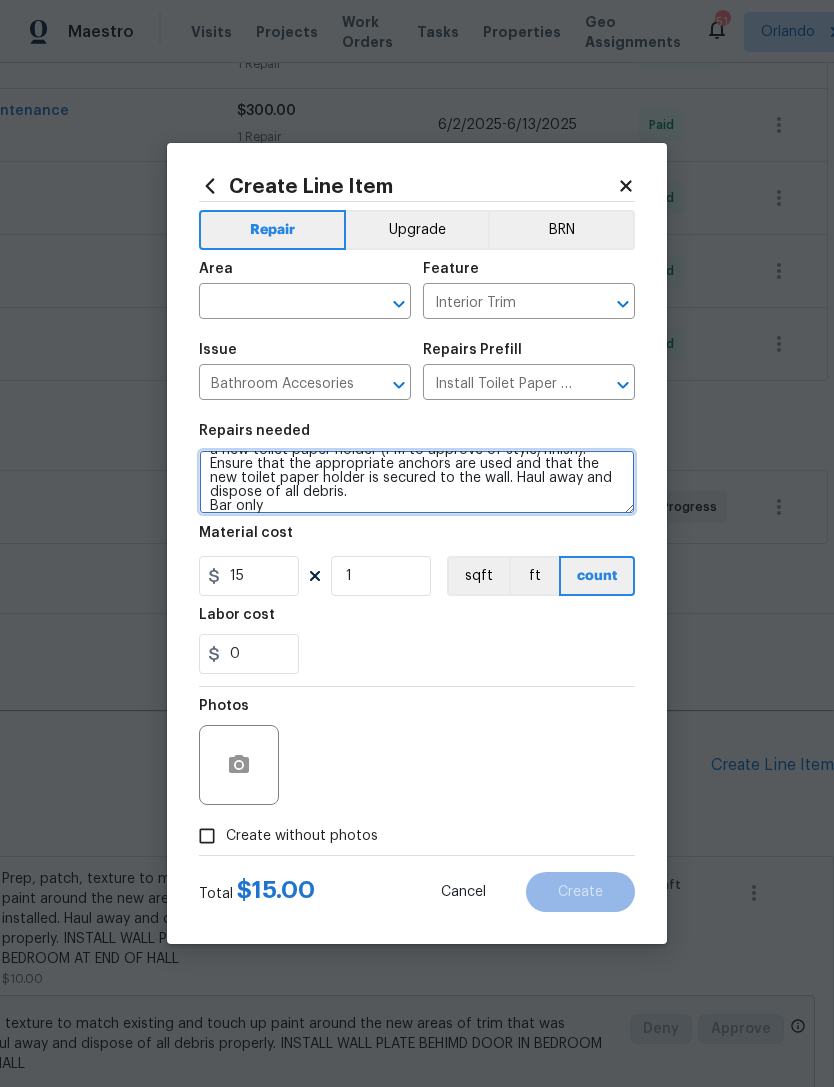 type on "Remove the existing toilet paper holder (if present) and install a new toilet paper holder (PM to approve of style/finish). Ensure that the appropriate anchors are used and that the new toilet paper holder is secured to the wall. Haul away and
dispose of all debris.
Bar only" 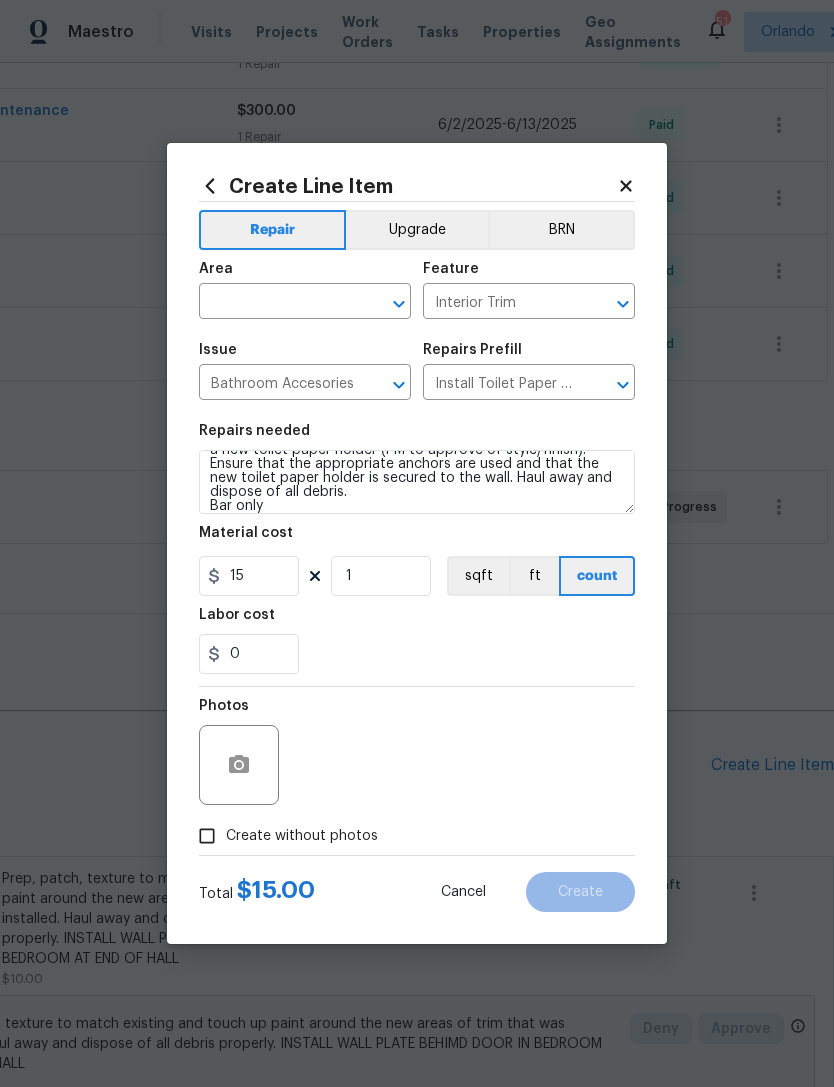 click on "Create without photos" at bounding box center (207, 836) 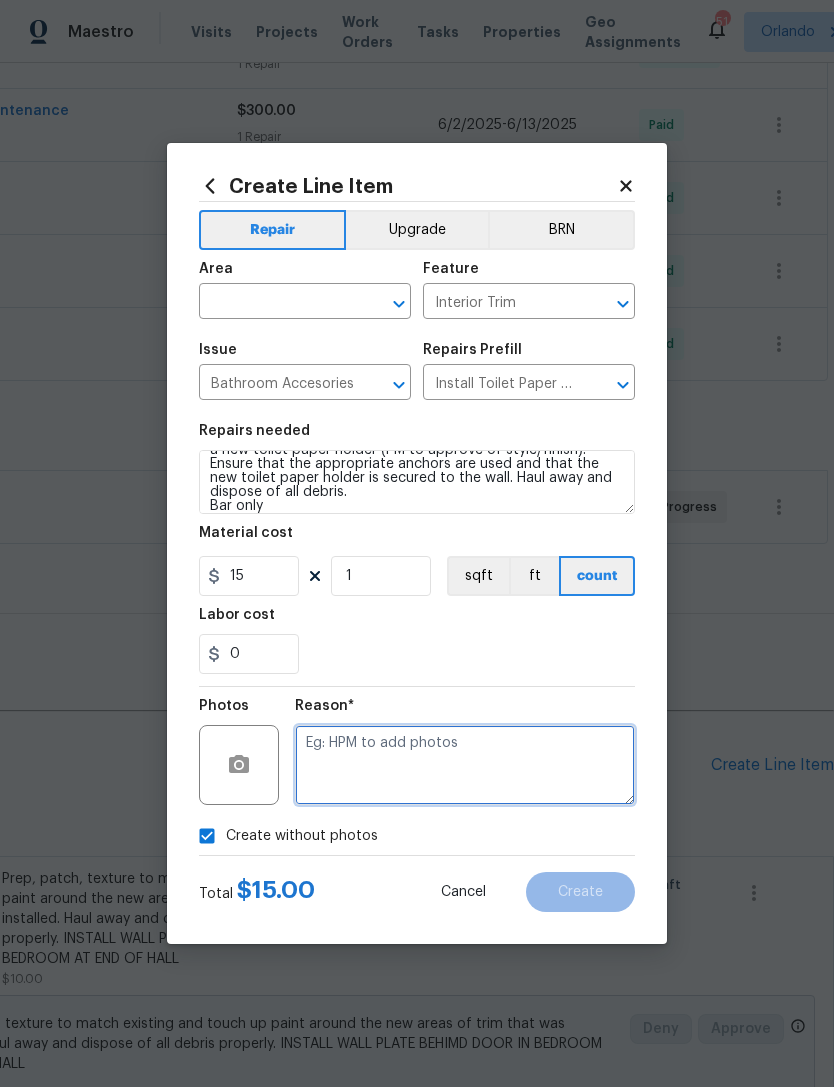 click at bounding box center (465, 765) 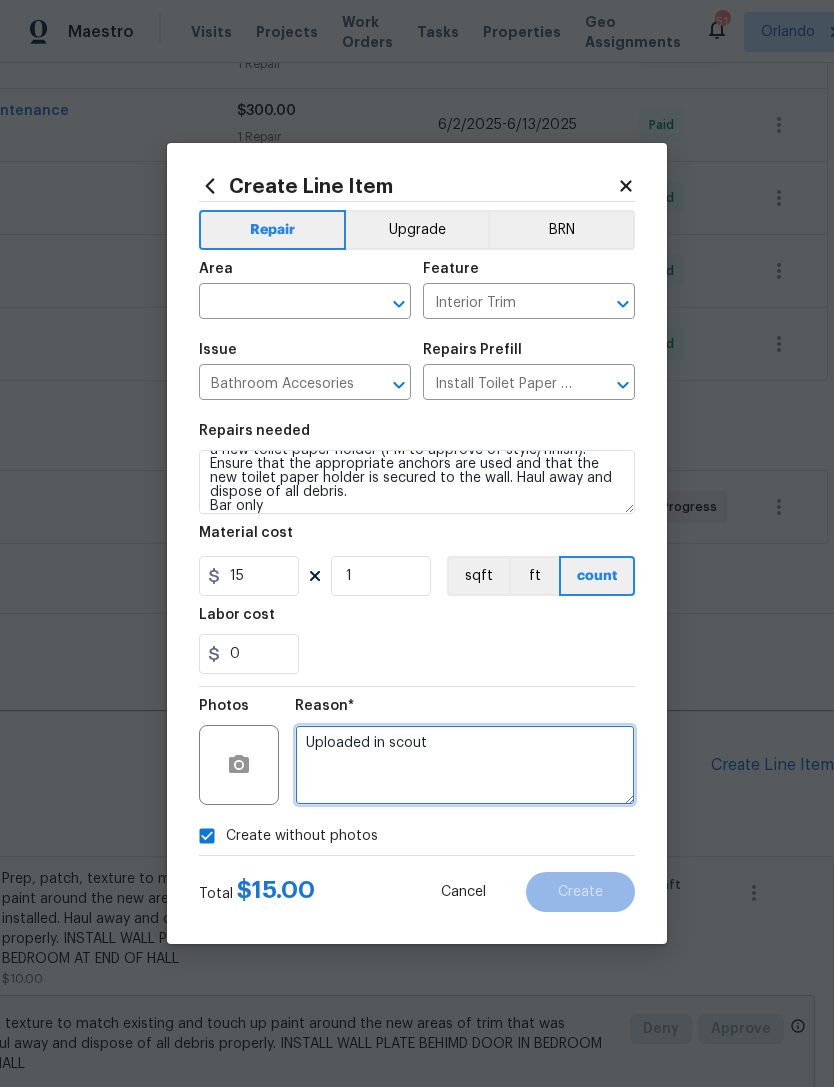 type on "Uploaded in scout" 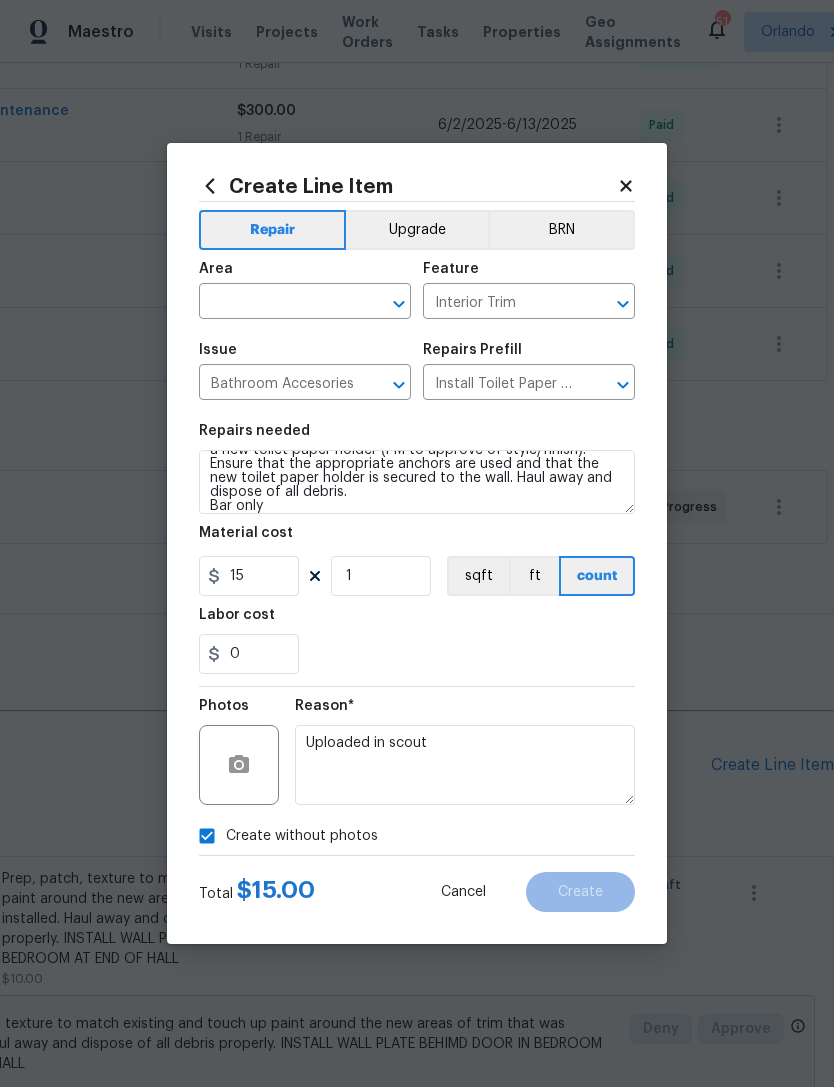 click at bounding box center (277, 303) 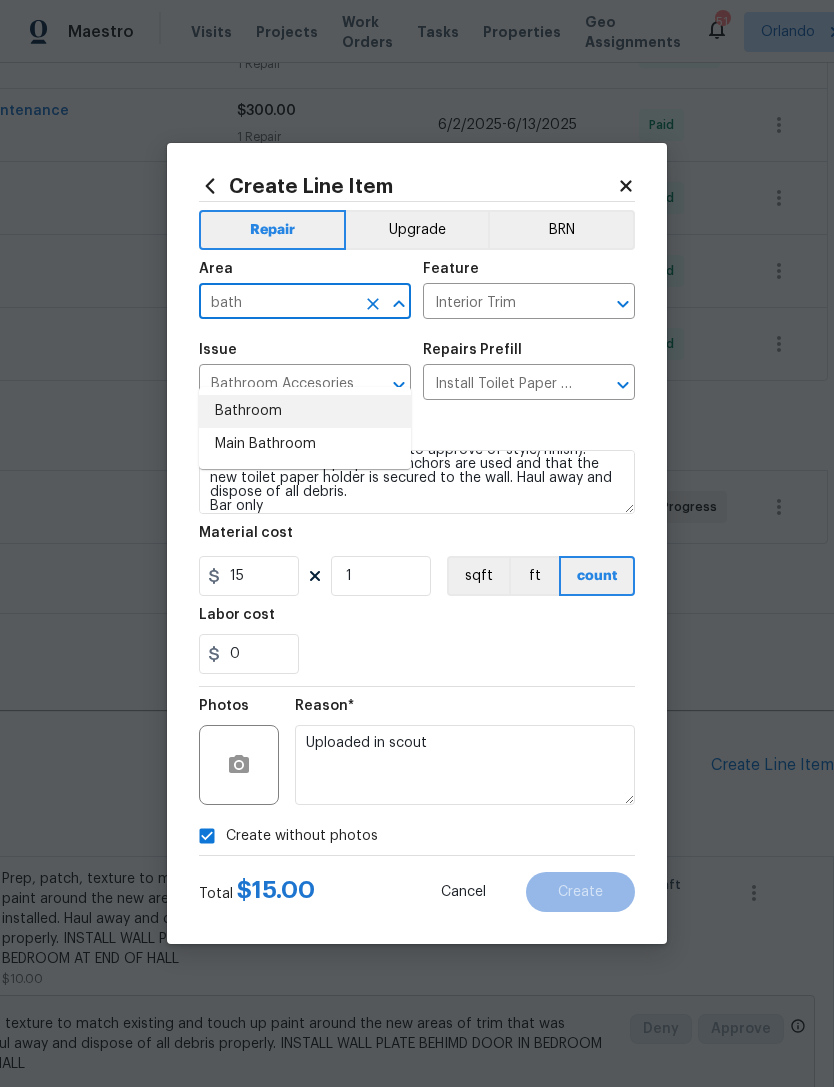 click on "Bathroom" at bounding box center [305, 411] 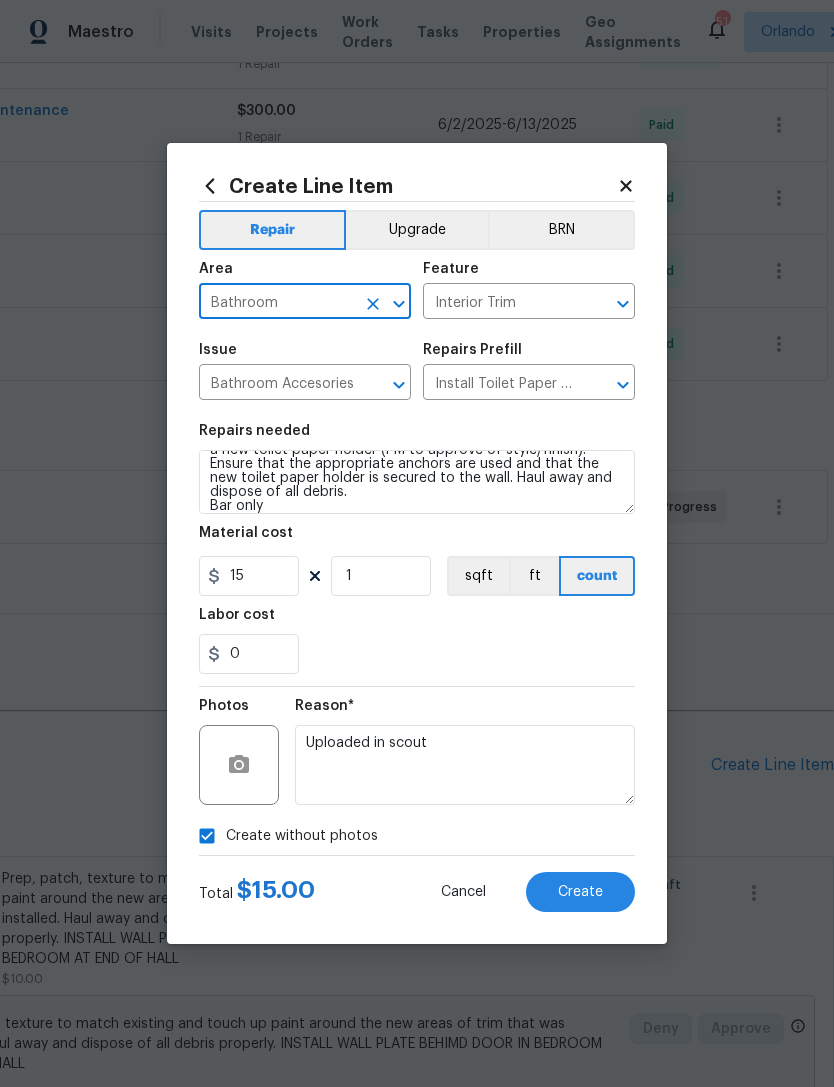 click on "Reason* Uploaded in scout" at bounding box center (465, 752) 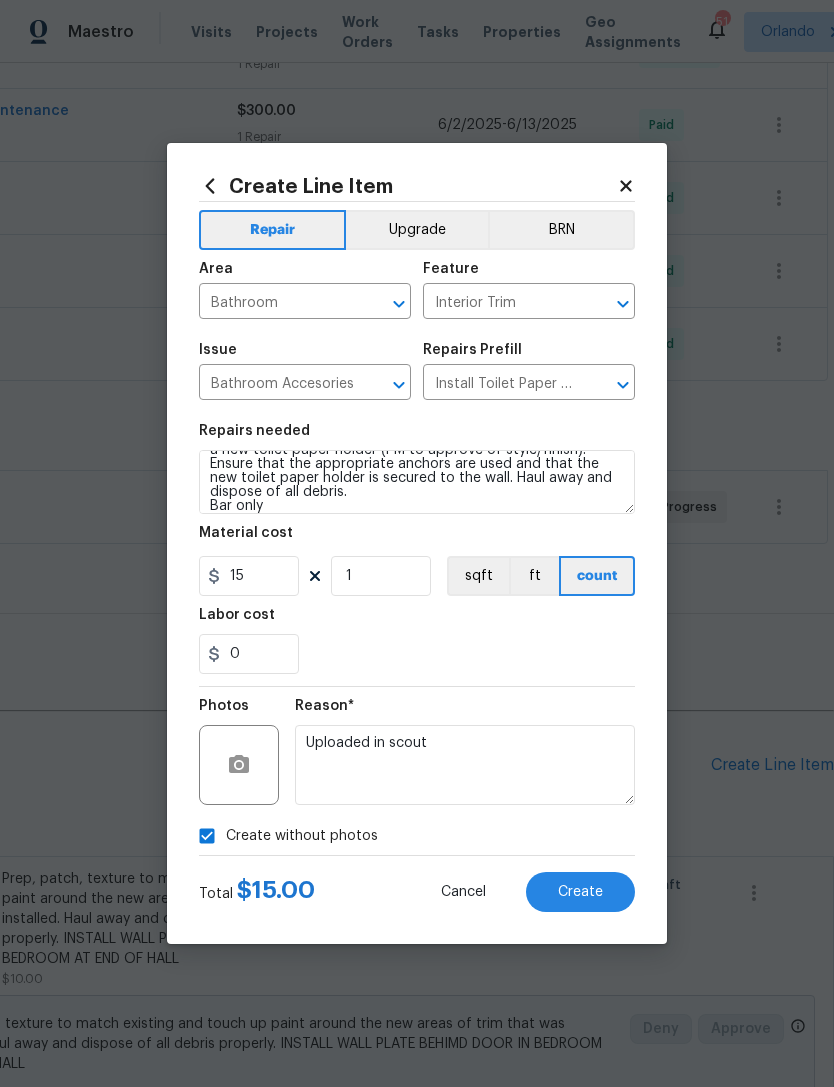 click on "Create" at bounding box center (580, 892) 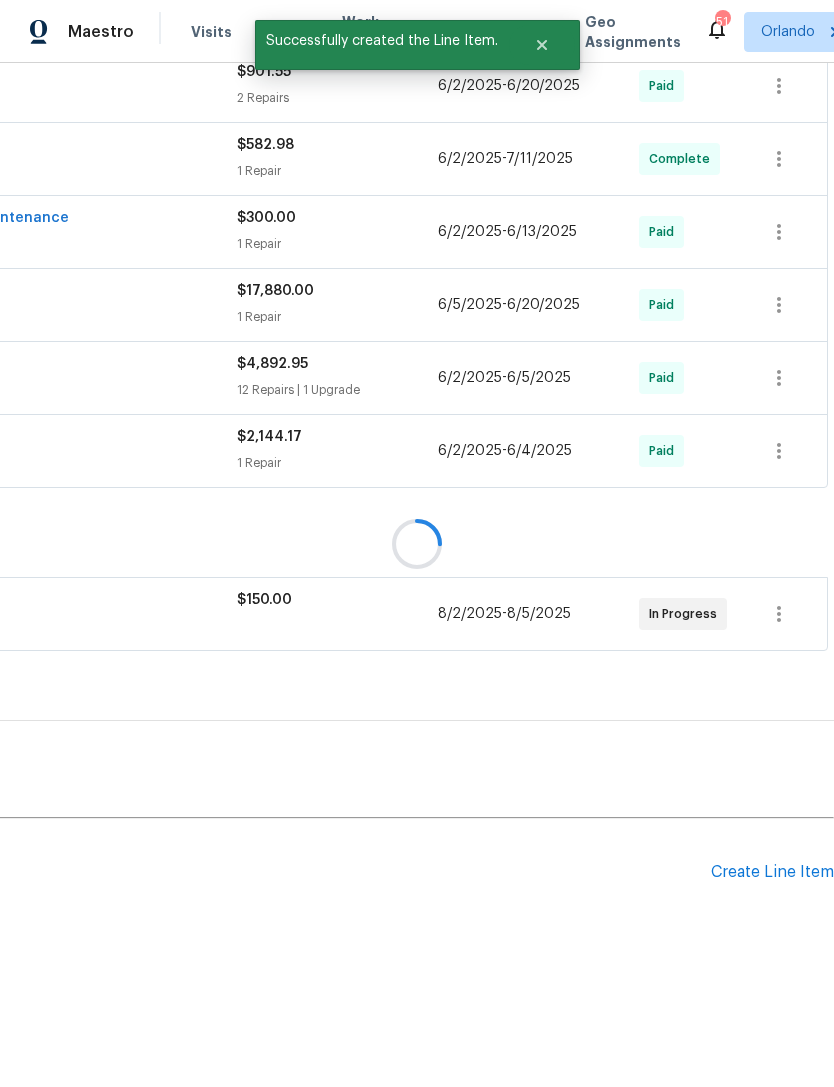 scroll, scrollTop: 405, scrollLeft: 296, axis: both 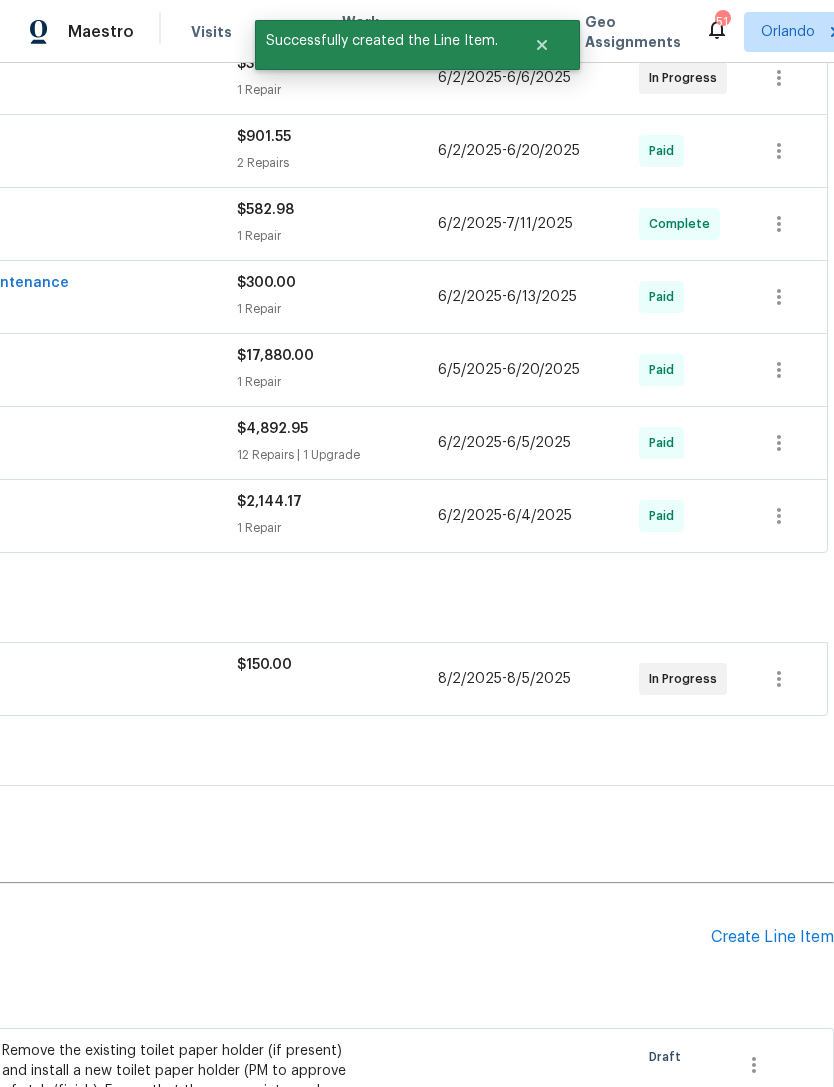click on "Create Line Item" at bounding box center [772, 937] 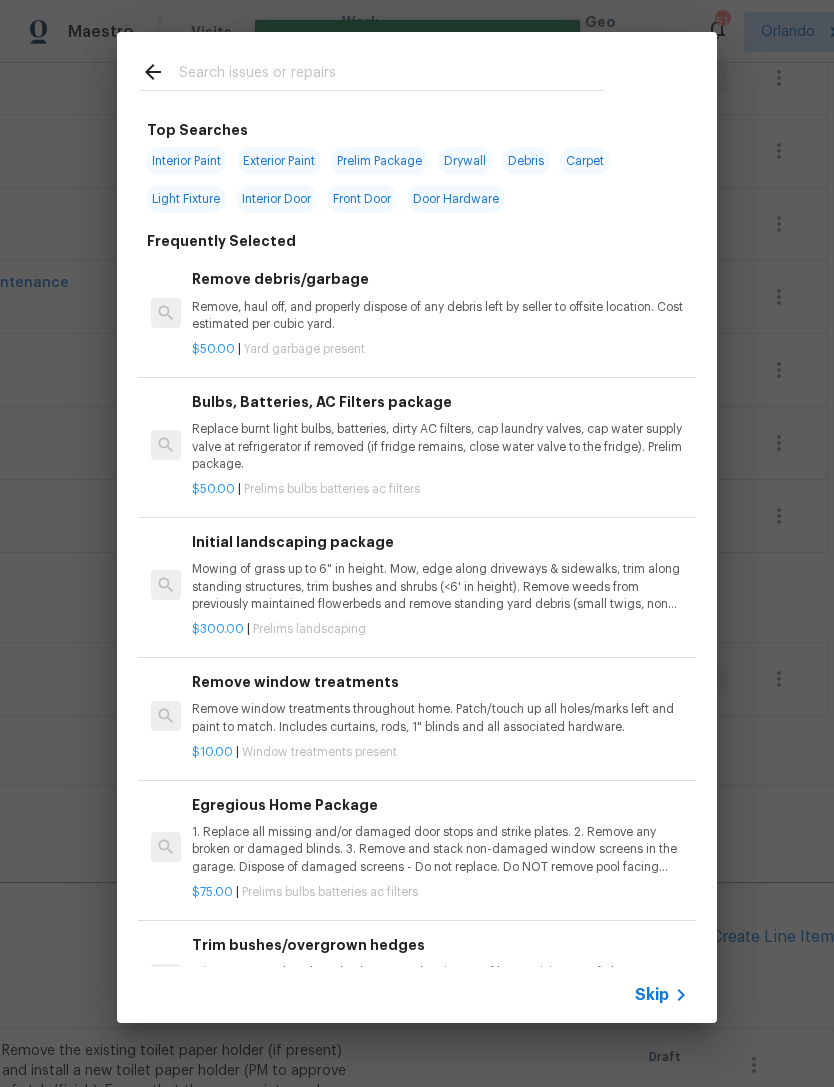 click at bounding box center (391, 75) 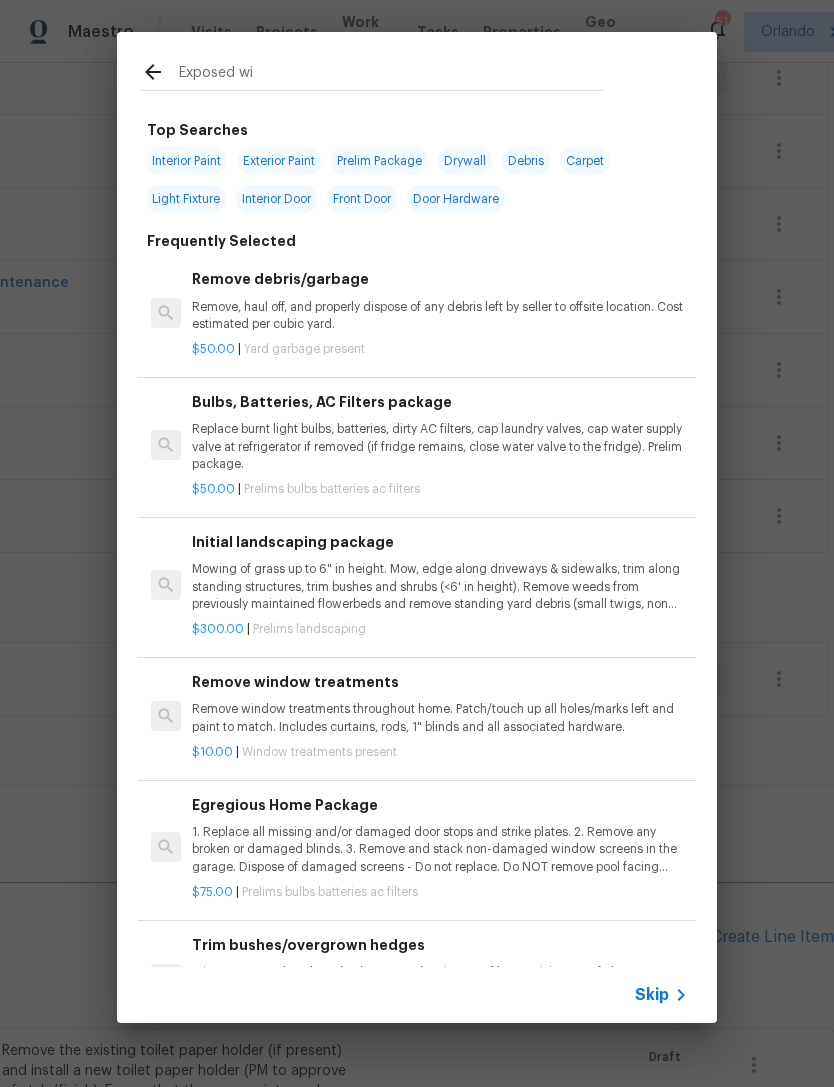 type on "Exposed wir" 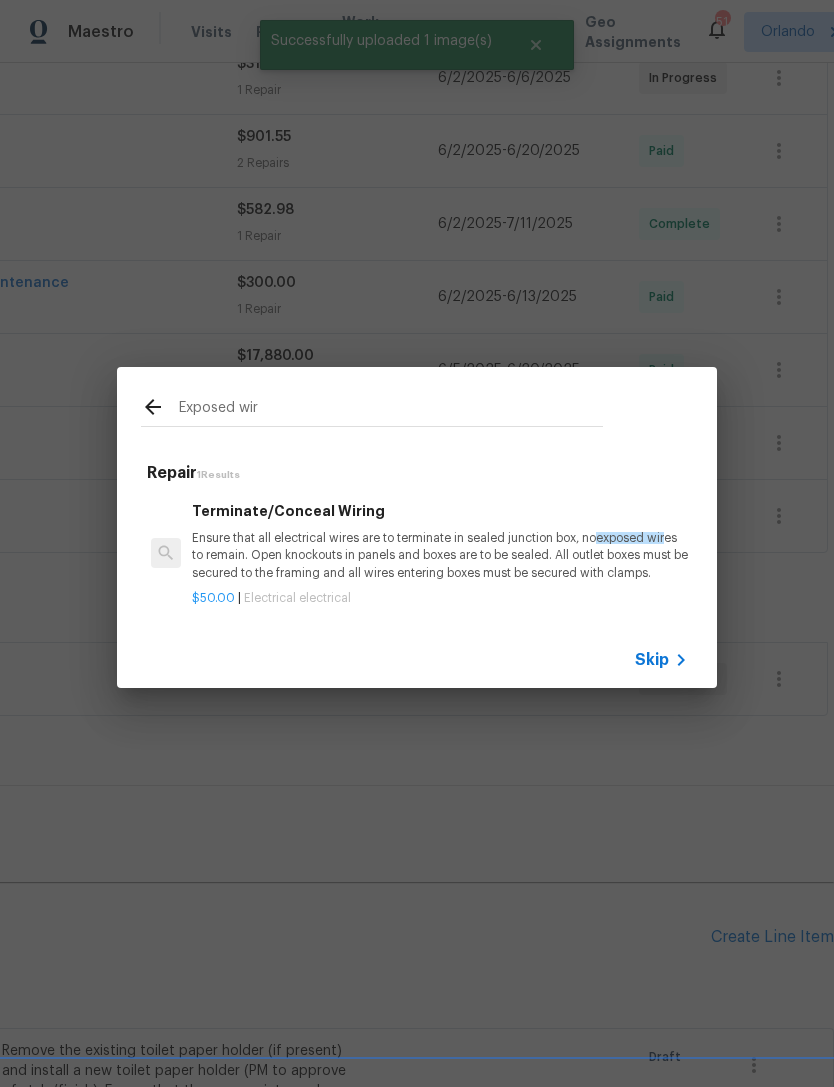 click on "Ensure that all electrical wires are to terminate in sealed junction box, no  exposed wir es to remain. Open knockouts in panels and boxes are to be sealed. All outlet boxes must be secured to the framing and all wires entering boxes must be secured with clamps." at bounding box center (440, 555) 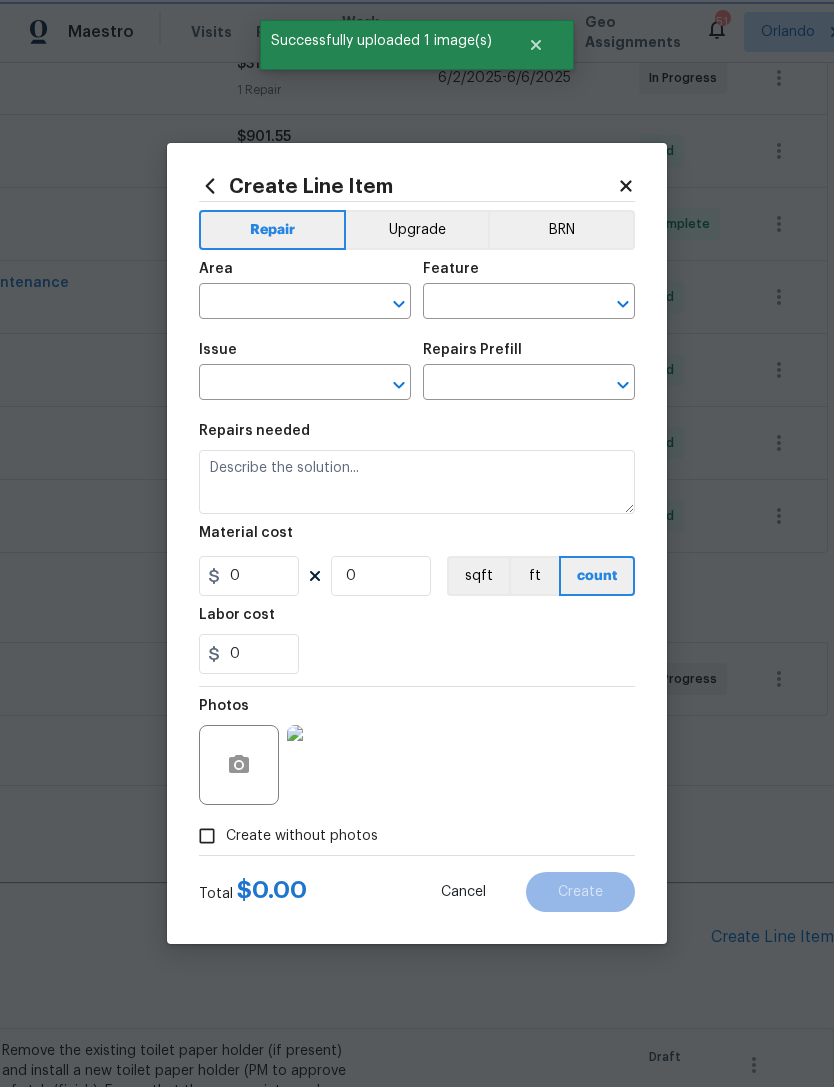 type on "Electrical" 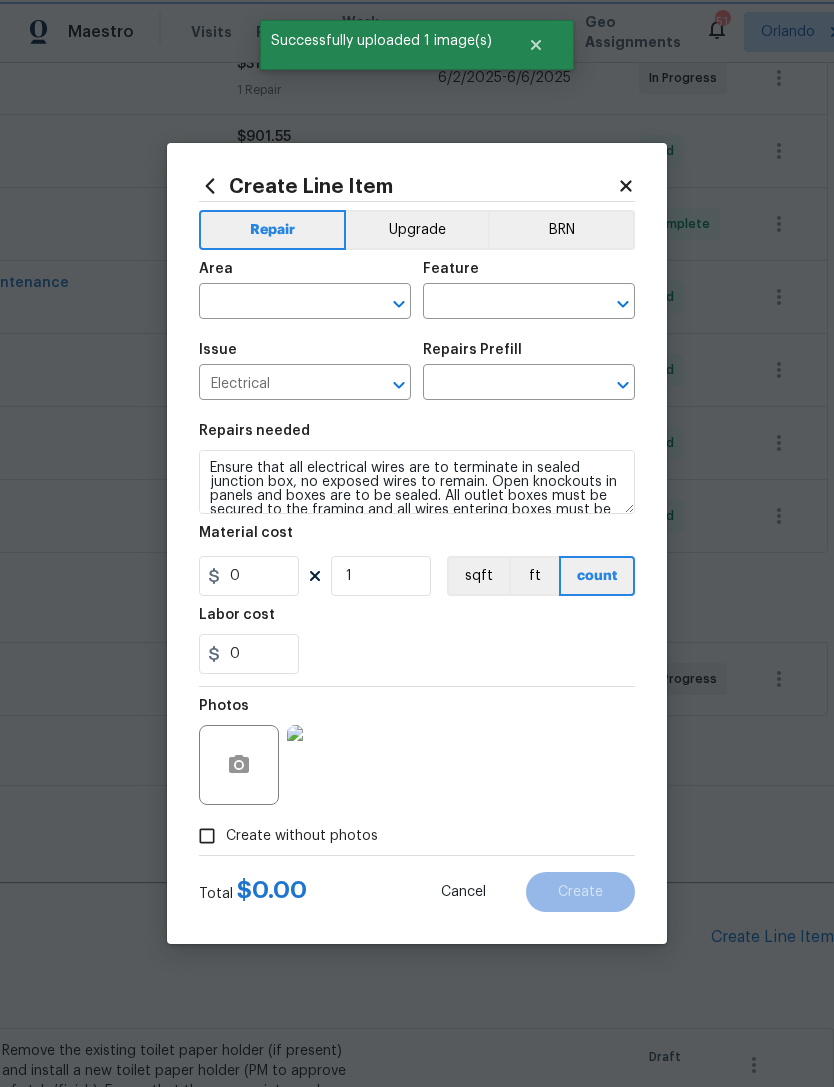 type on "Terminate/Conceal Wiring $50.00" 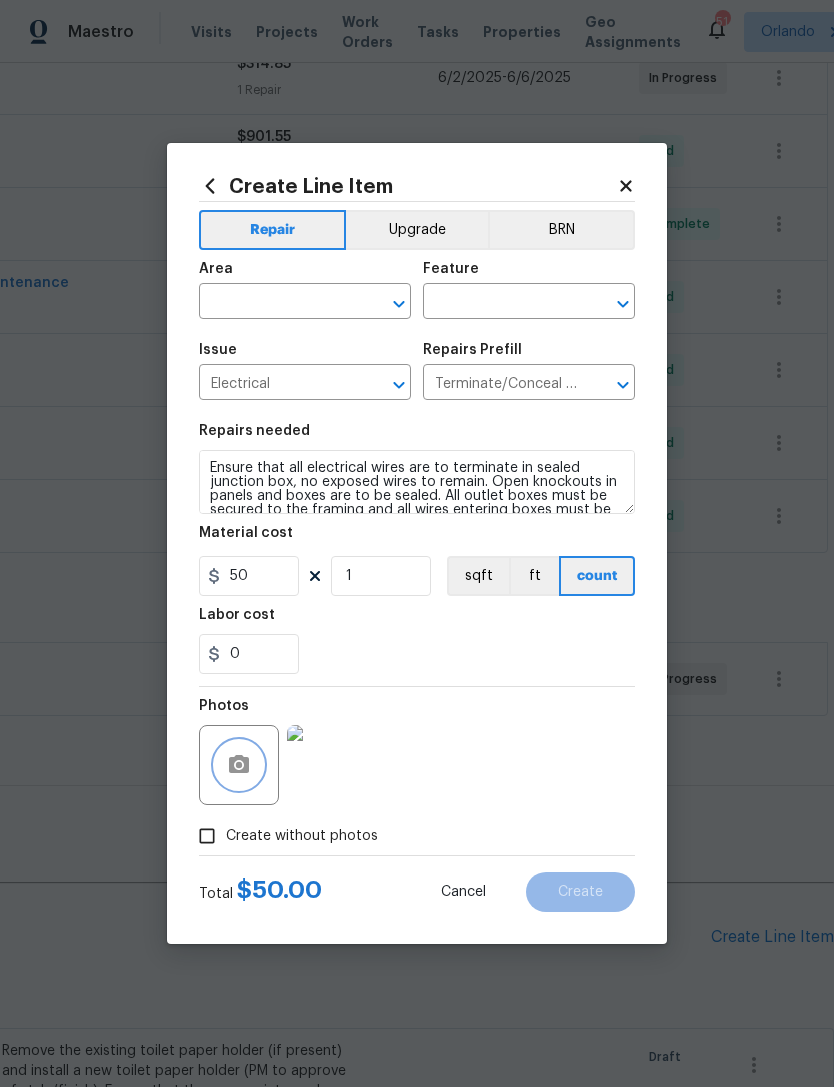 click 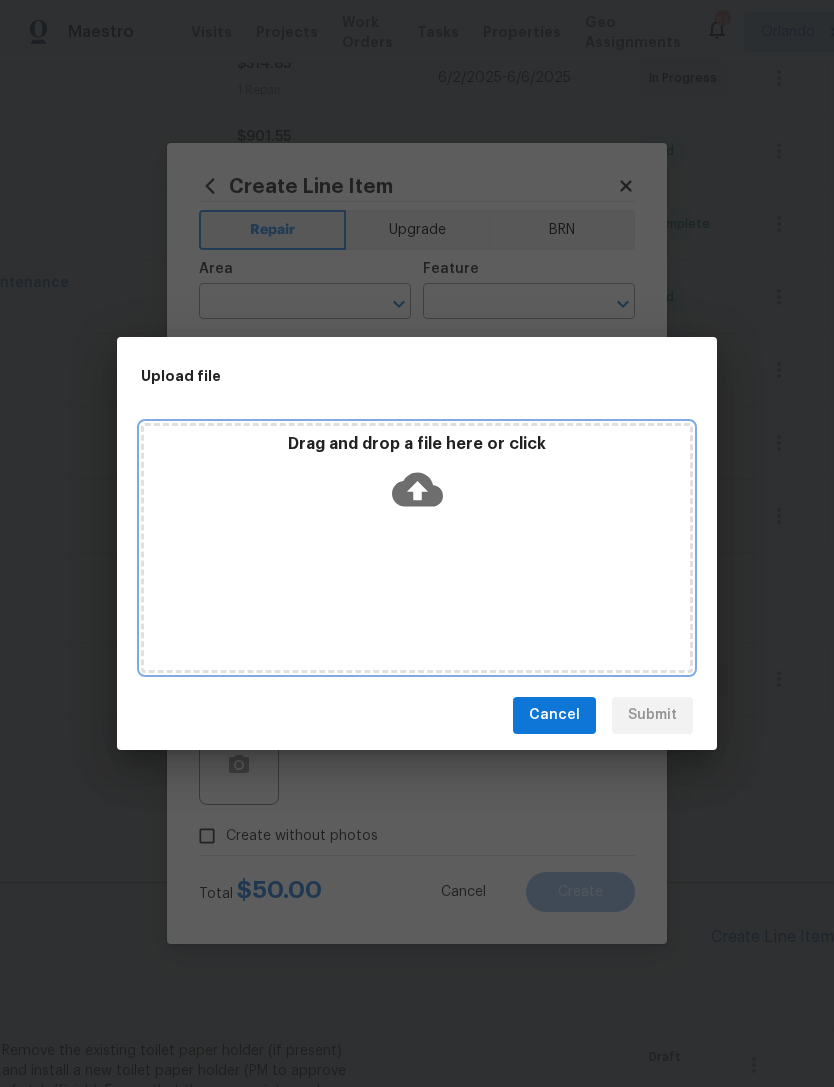 click on "Drag and drop a file here or click" at bounding box center [417, 548] 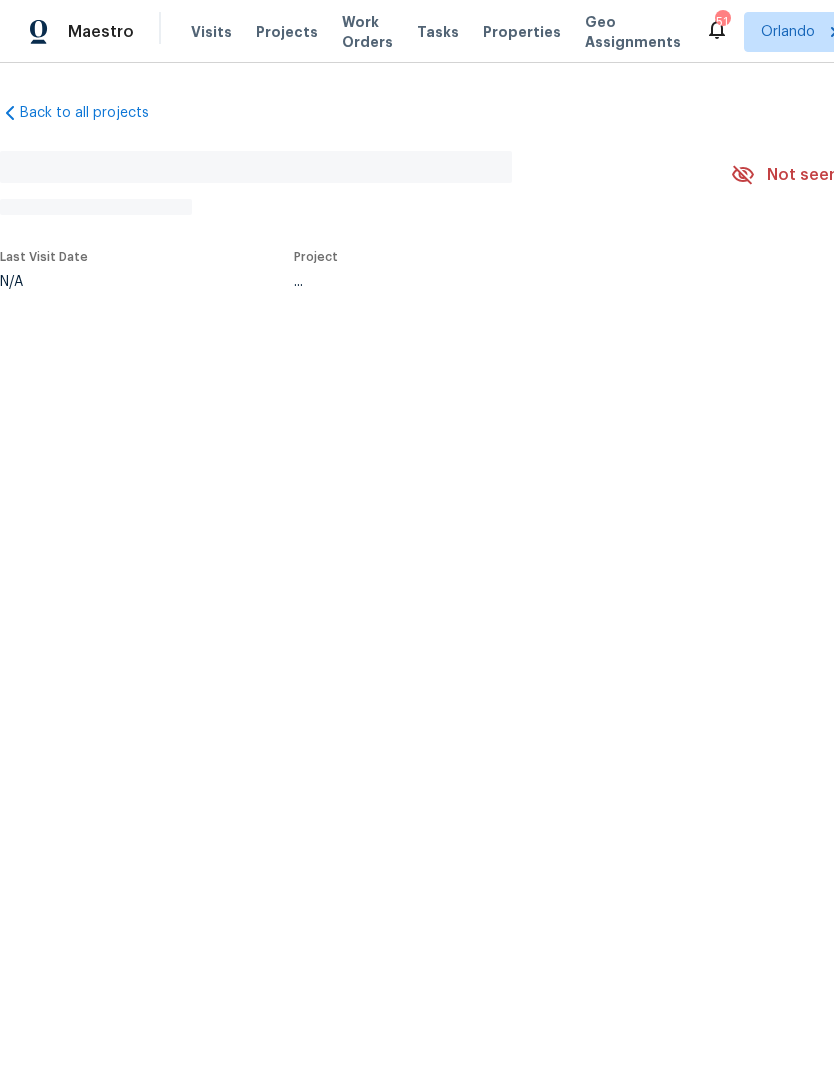 scroll, scrollTop: 0, scrollLeft: 0, axis: both 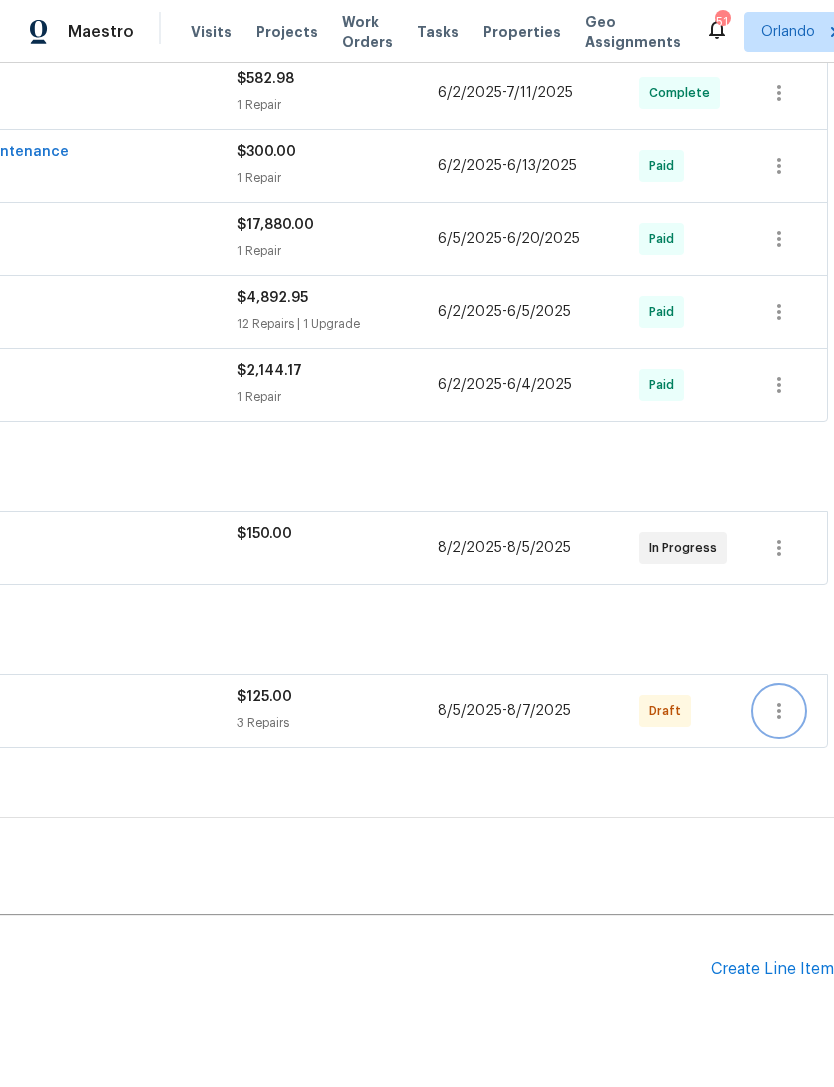 click 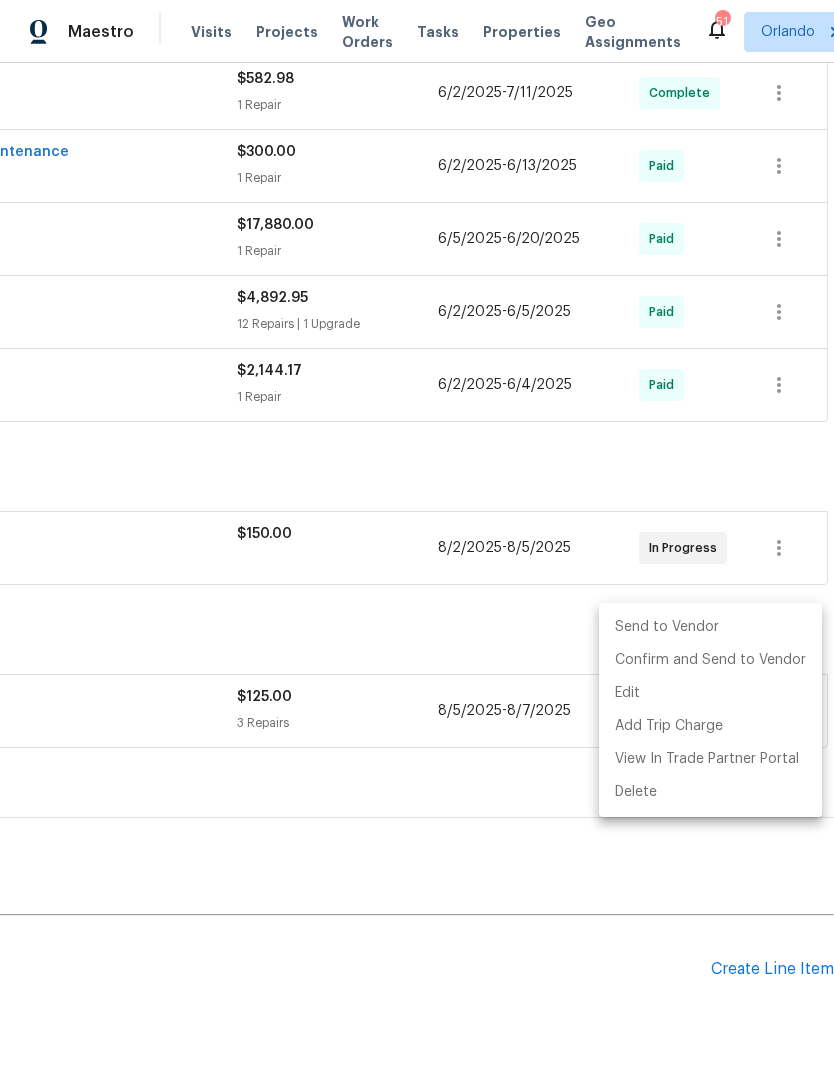 click on "Send to Vendor" at bounding box center [710, 627] 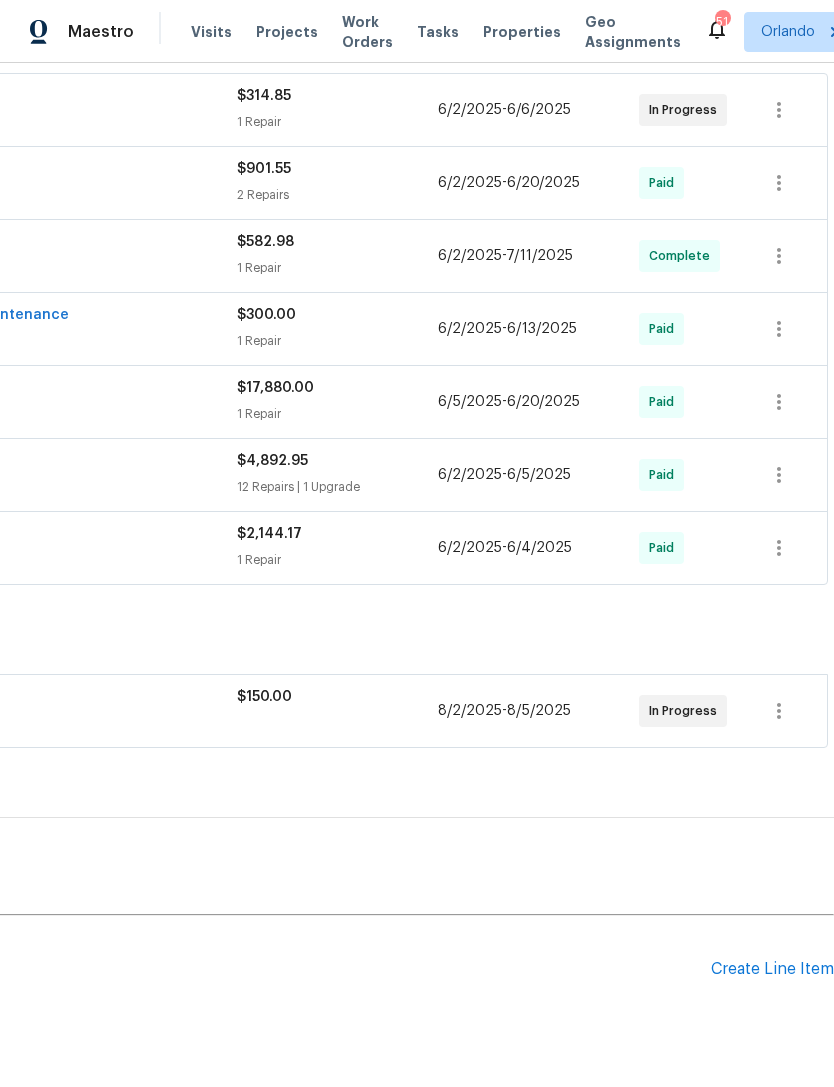 scroll, scrollTop: 0, scrollLeft: 0, axis: both 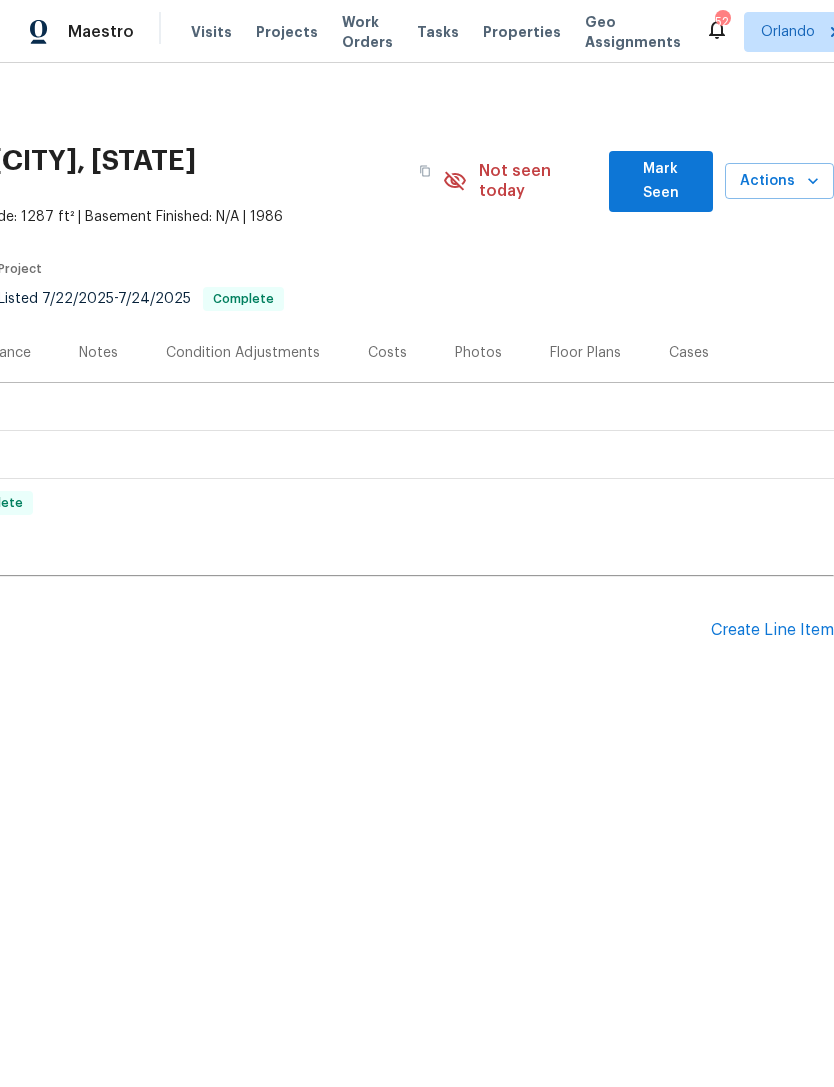 click on "Create Line Item" at bounding box center (772, 630) 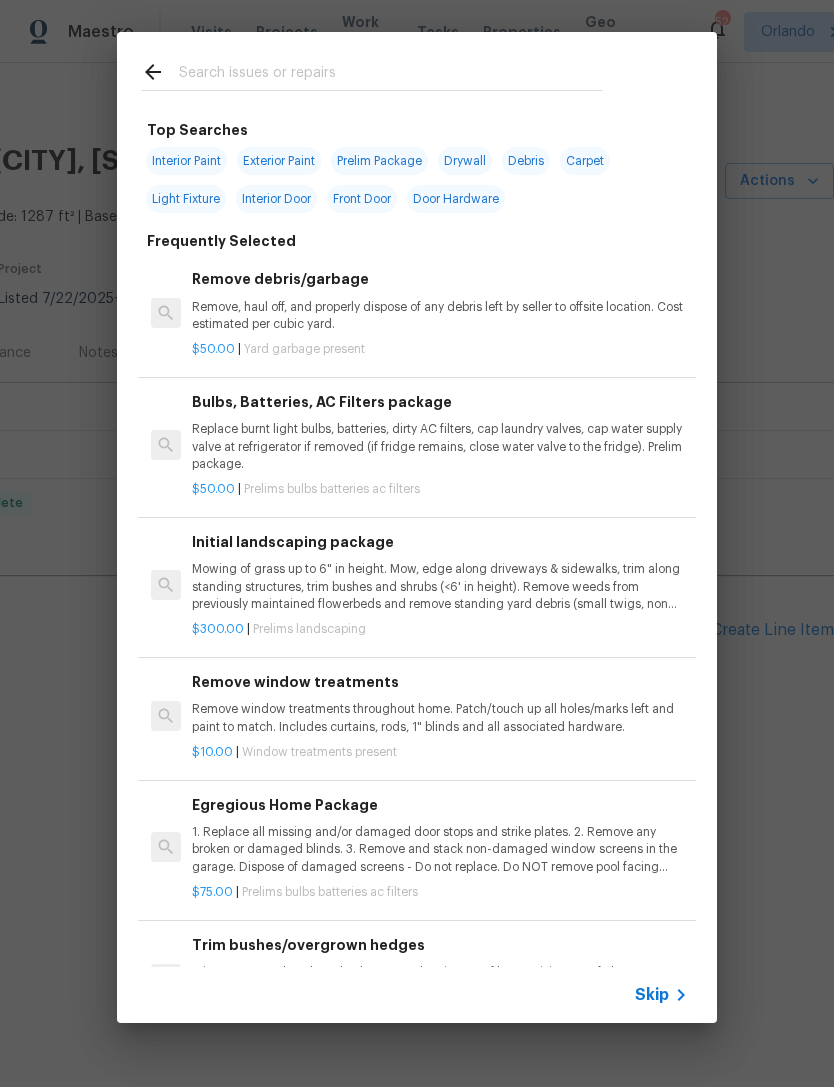 click at bounding box center (391, 75) 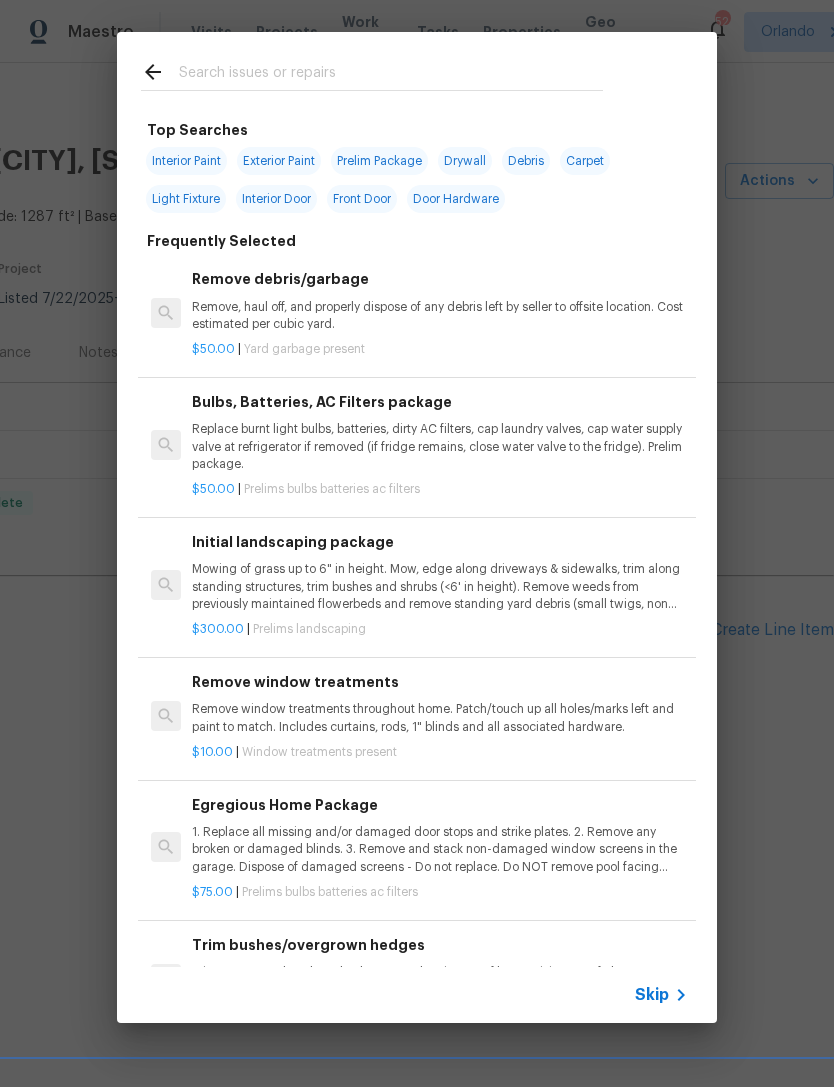 click on "Exterior Paint" at bounding box center [279, 161] 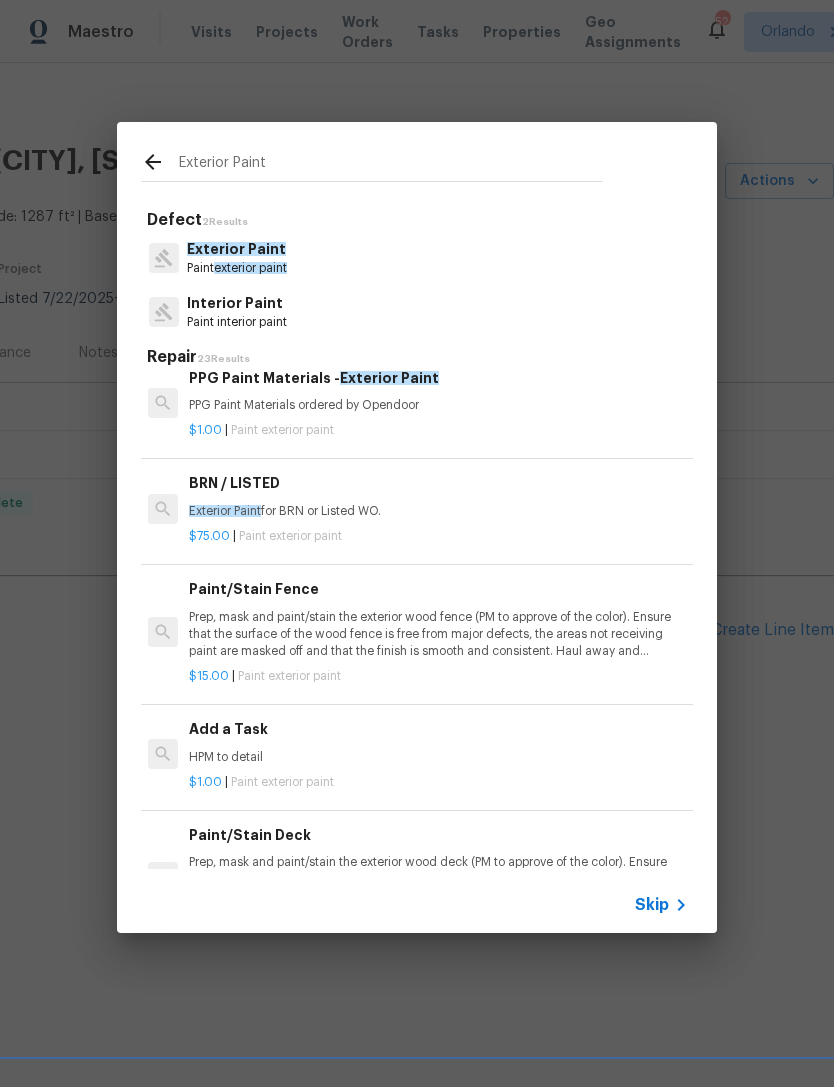 scroll, scrollTop: 299, scrollLeft: 3, axis: both 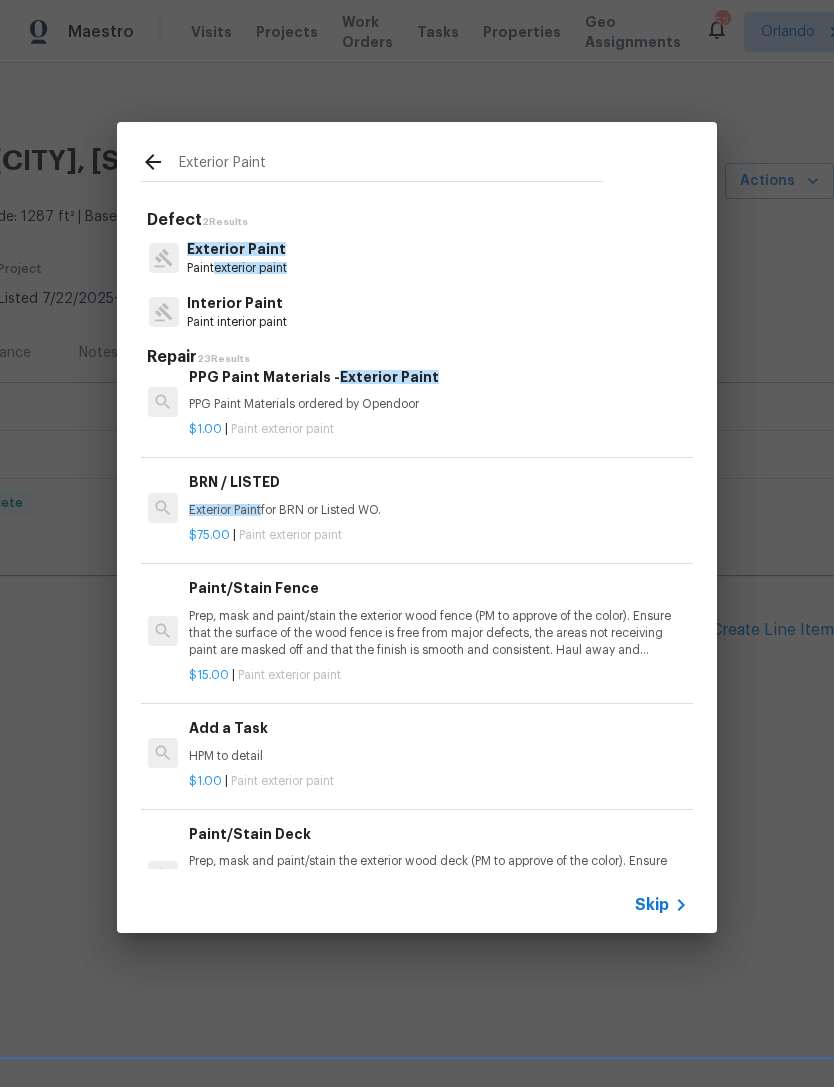 click on "HPM to detail" at bounding box center [437, 756] 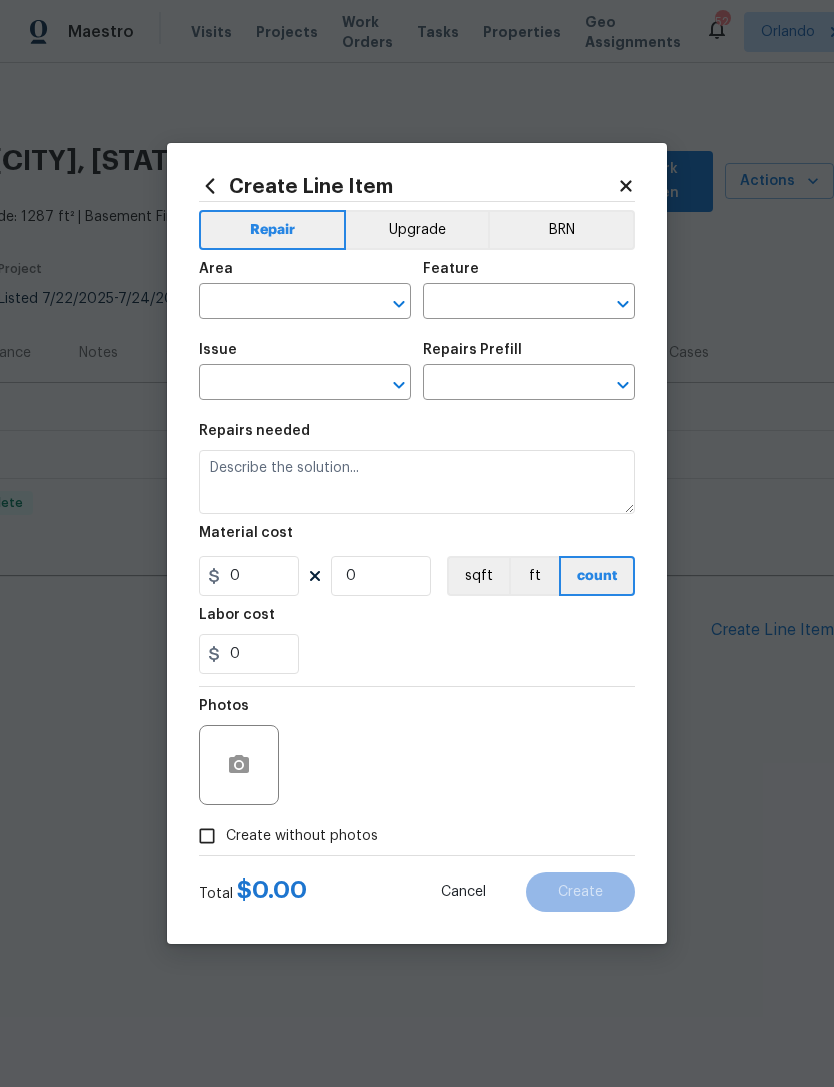 type on "Overall Paint" 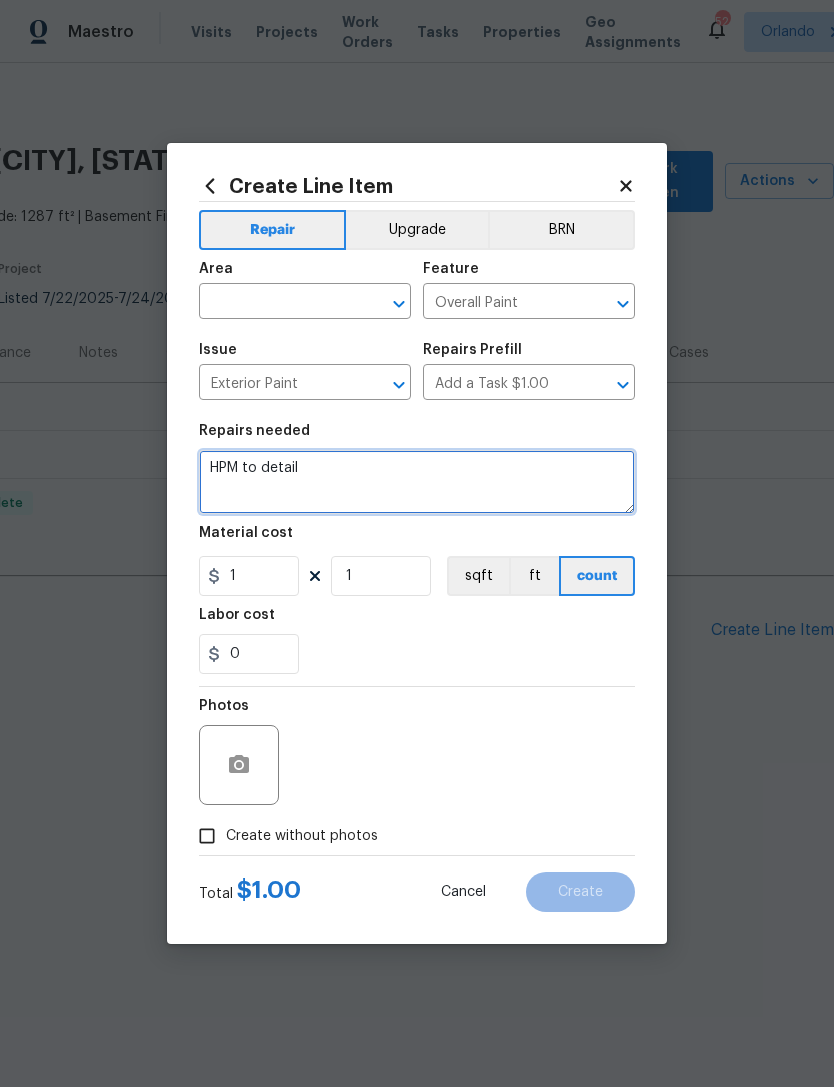 click on "HPM to detail" at bounding box center (417, 482) 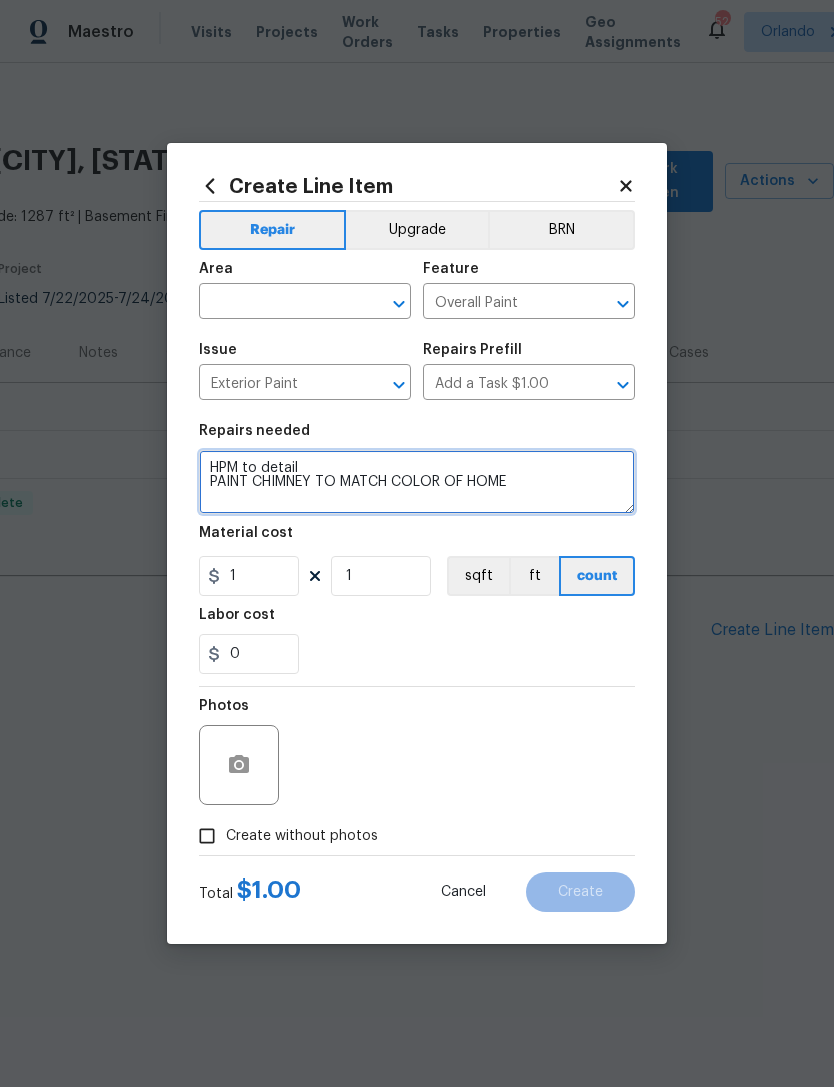 type on "HPM to detail
PAINT CHIMNEY TO MATCH COLOR OF HOME" 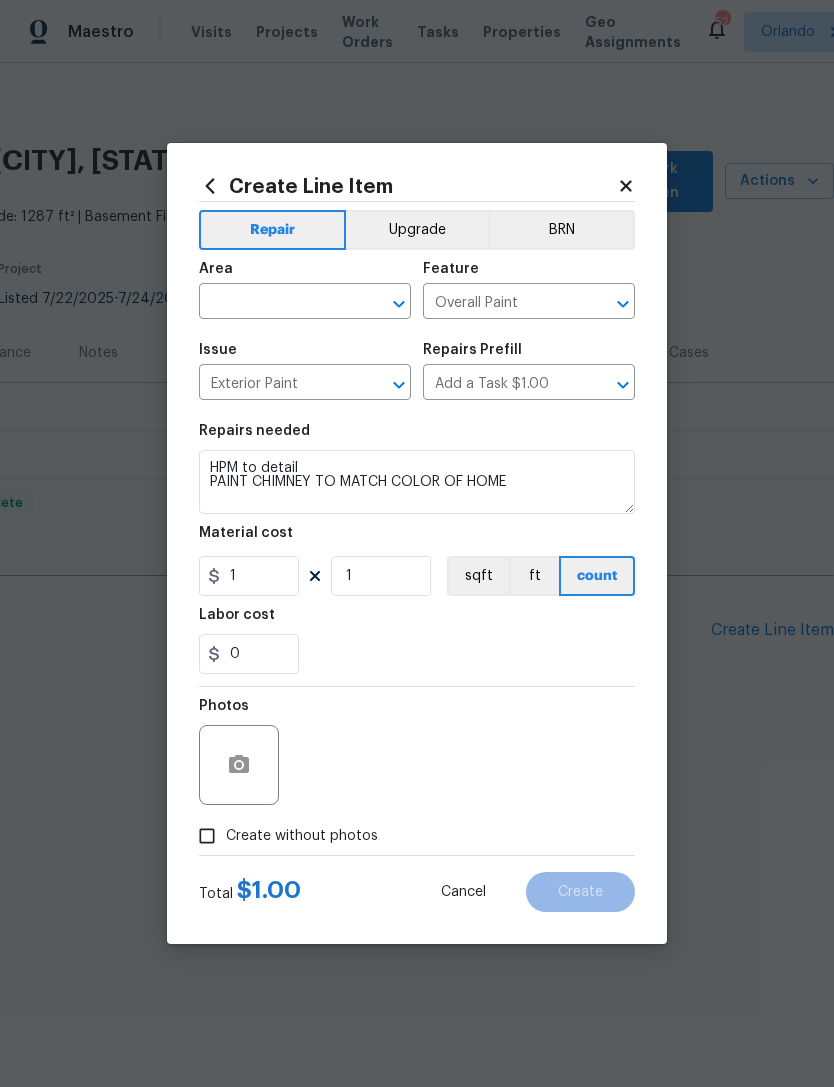 click at bounding box center [277, 303] 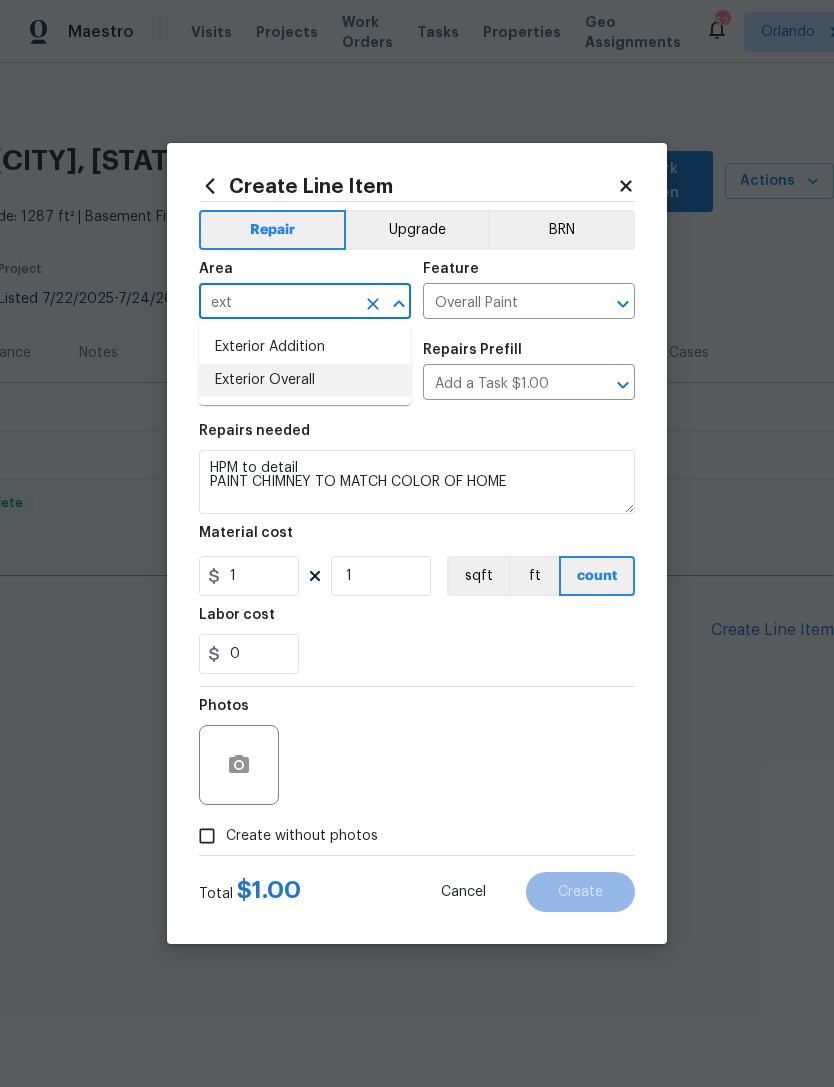 click on "Exterior Overall" at bounding box center [305, 380] 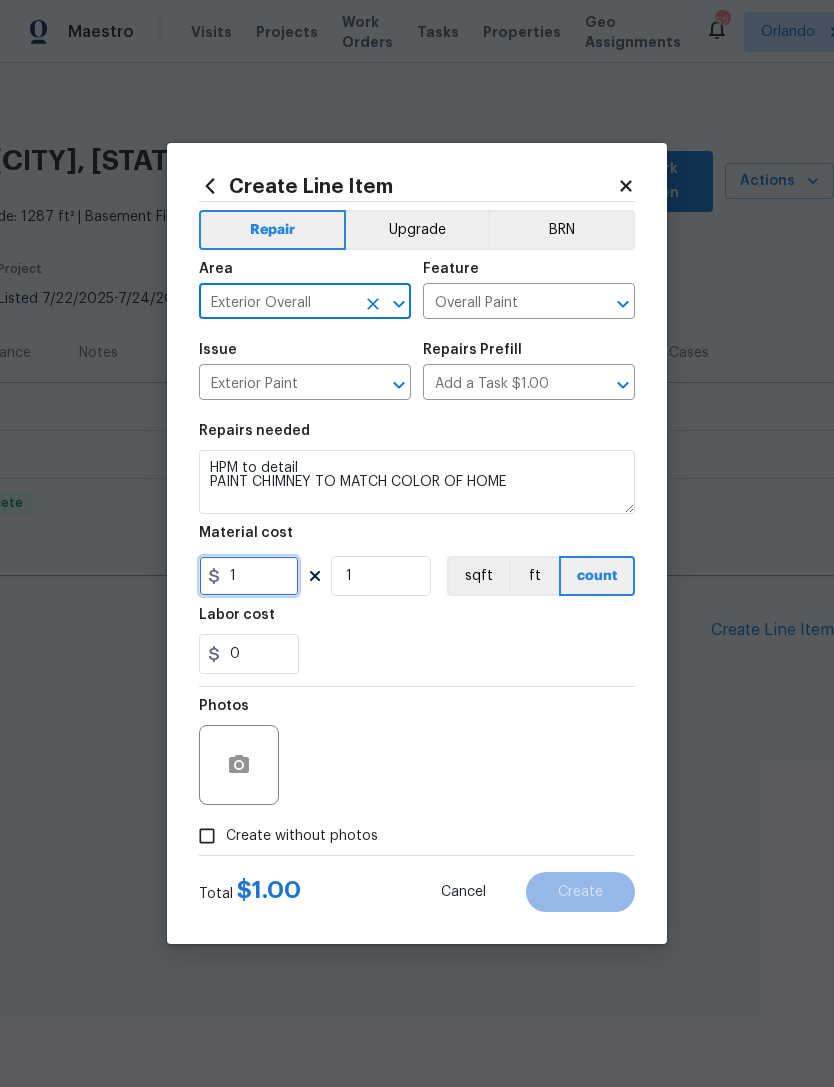 click on "1" at bounding box center [249, 576] 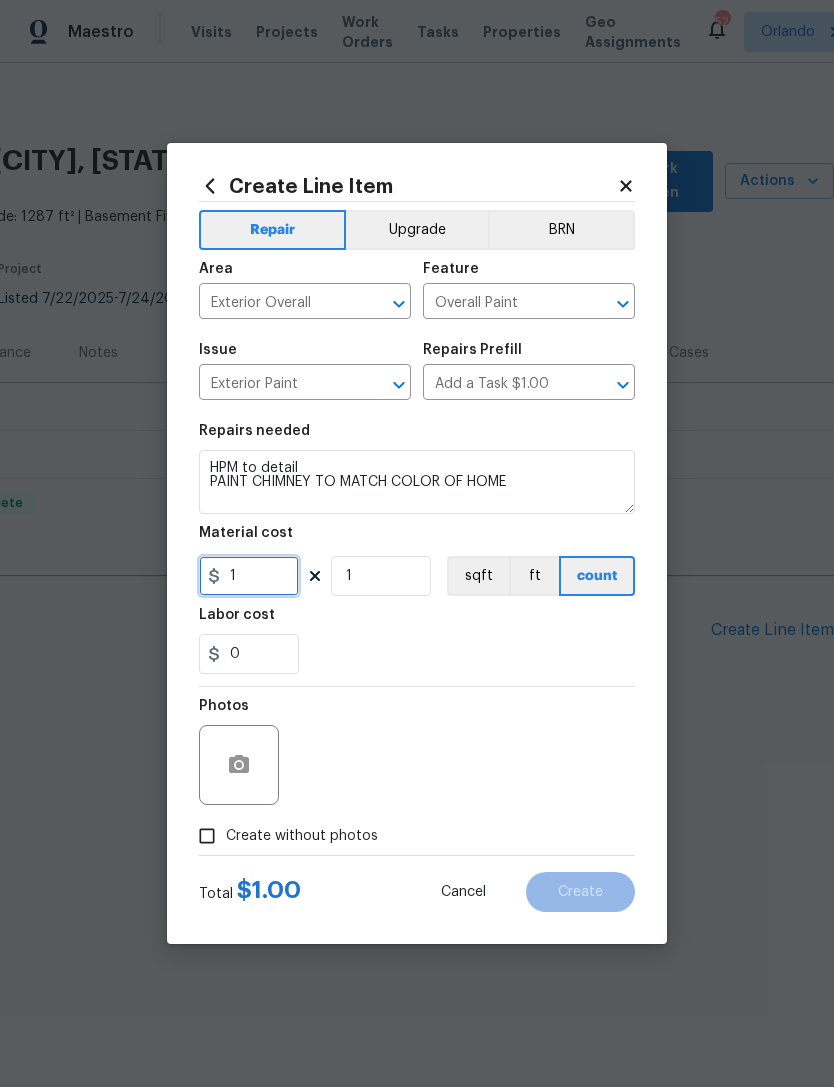 click on "1" at bounding box center (249, 576) 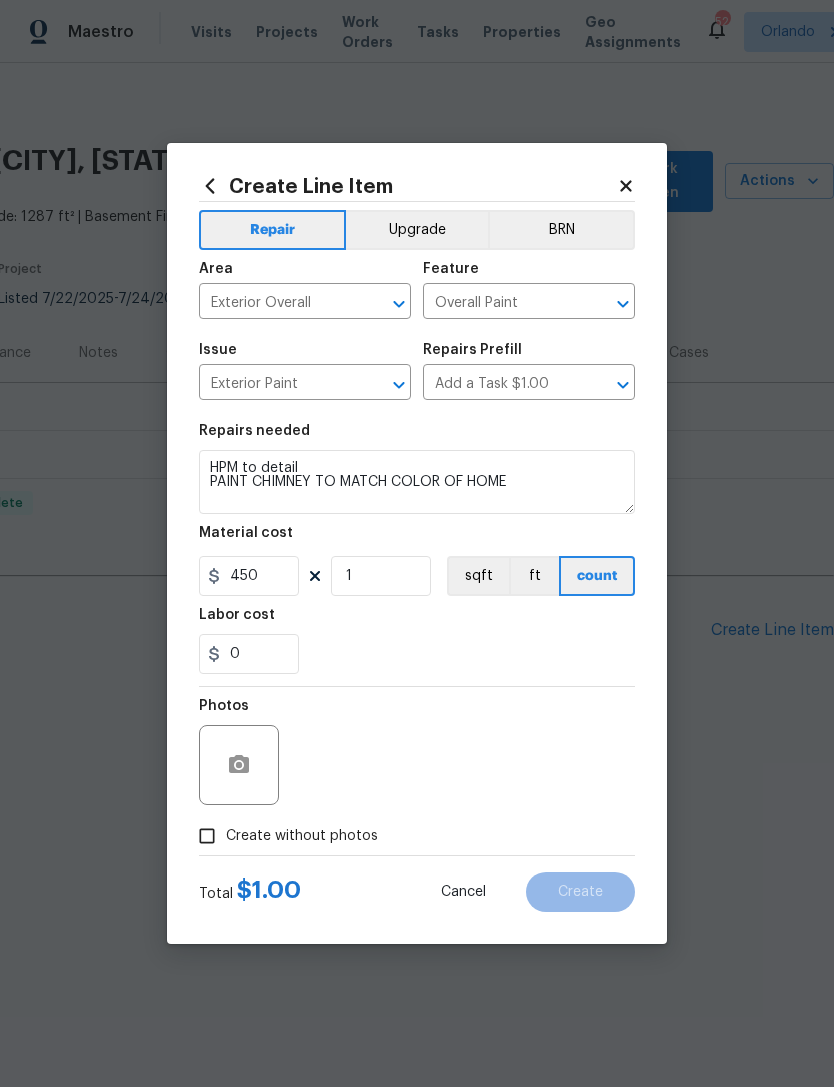 click on "0" at bounding box center (417, 654) 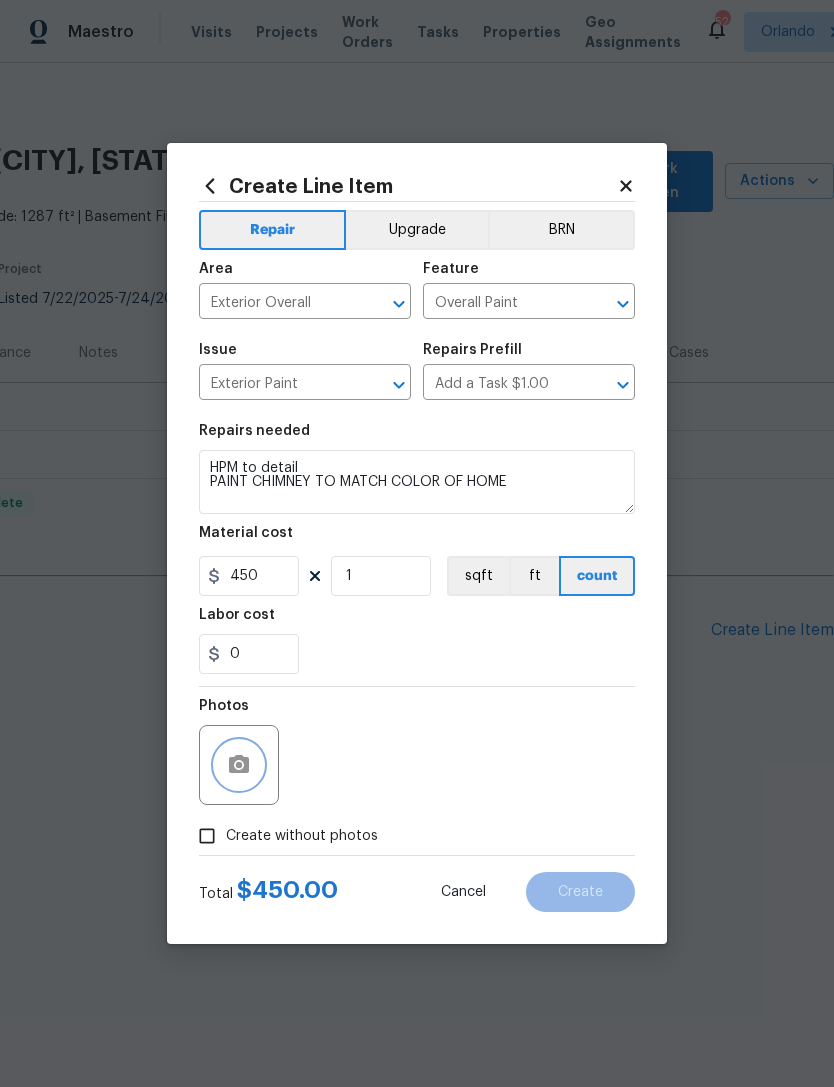 click at bounding box center (239, 765) 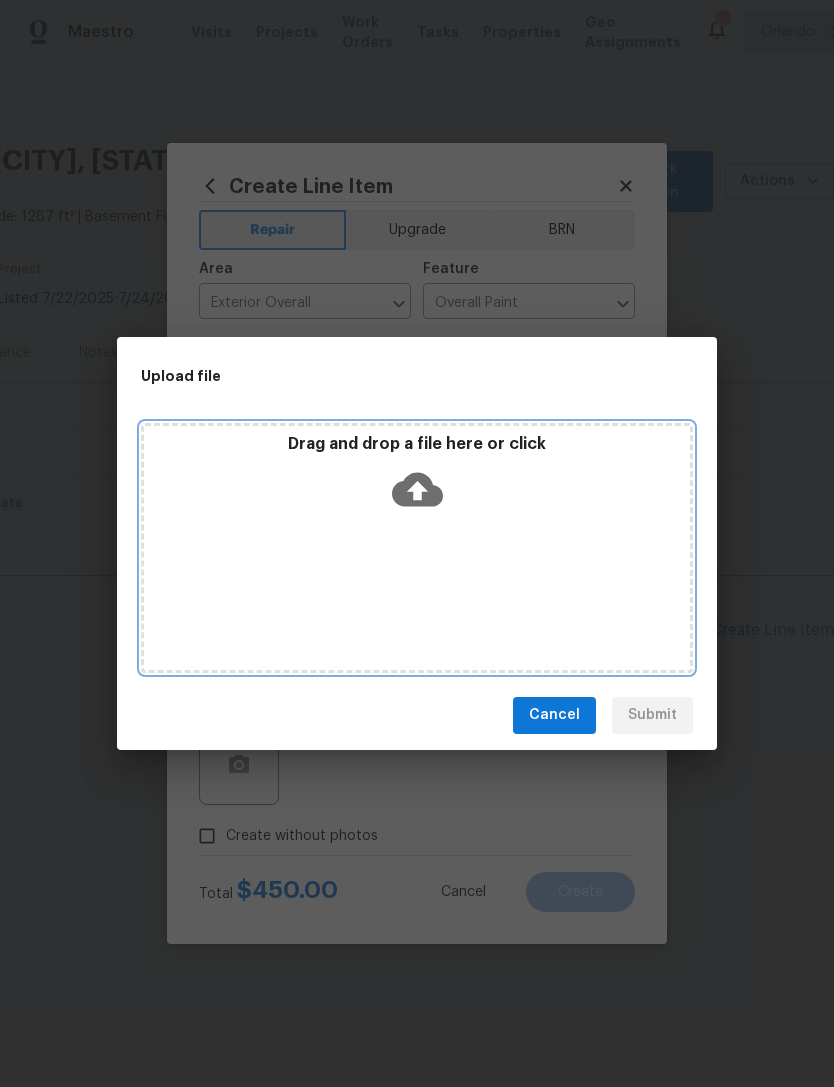 click on "Drag and drop a file here or click" at bounding box center [417, 548] 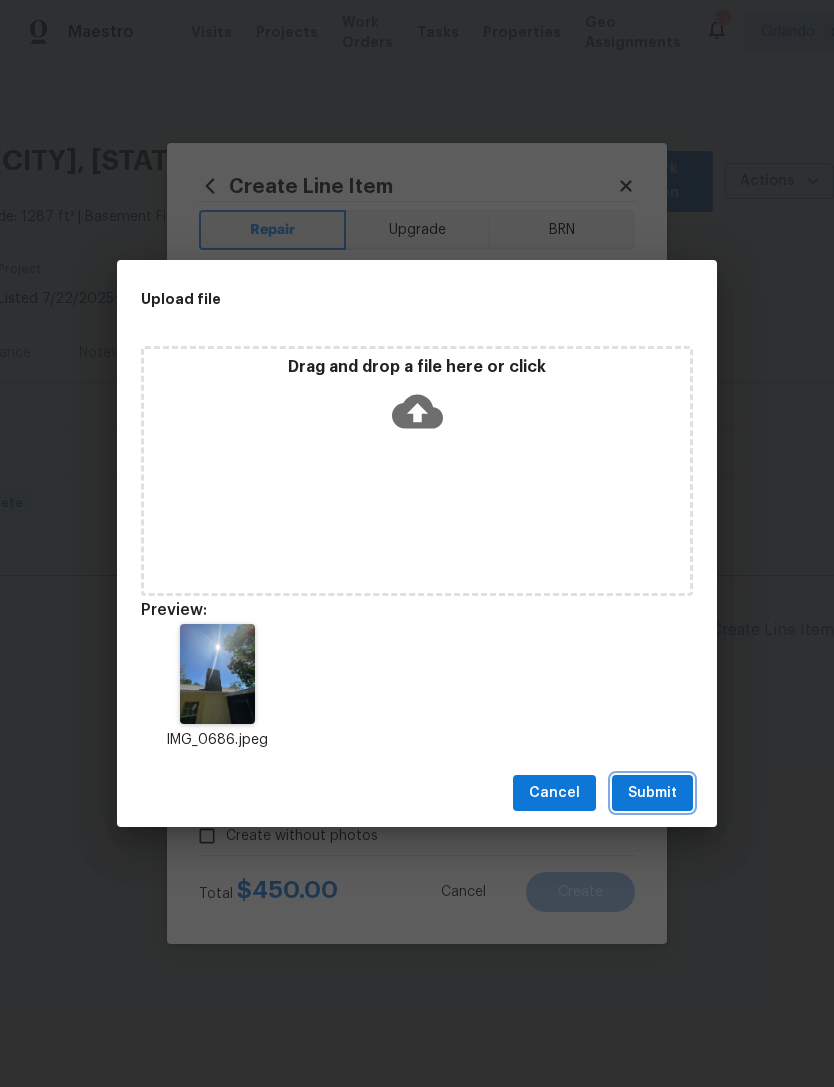 click on "Submit" at bounding box center (652, 793) 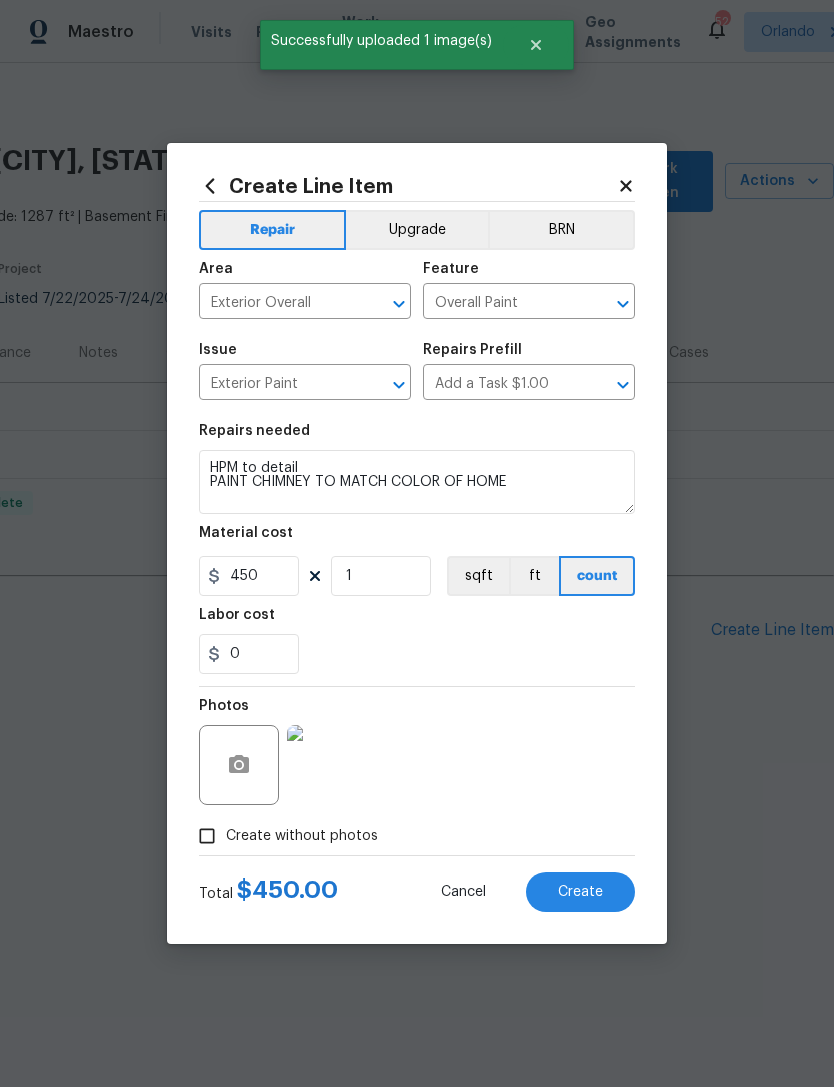 click on "Create" at bounding box center (580, 892) 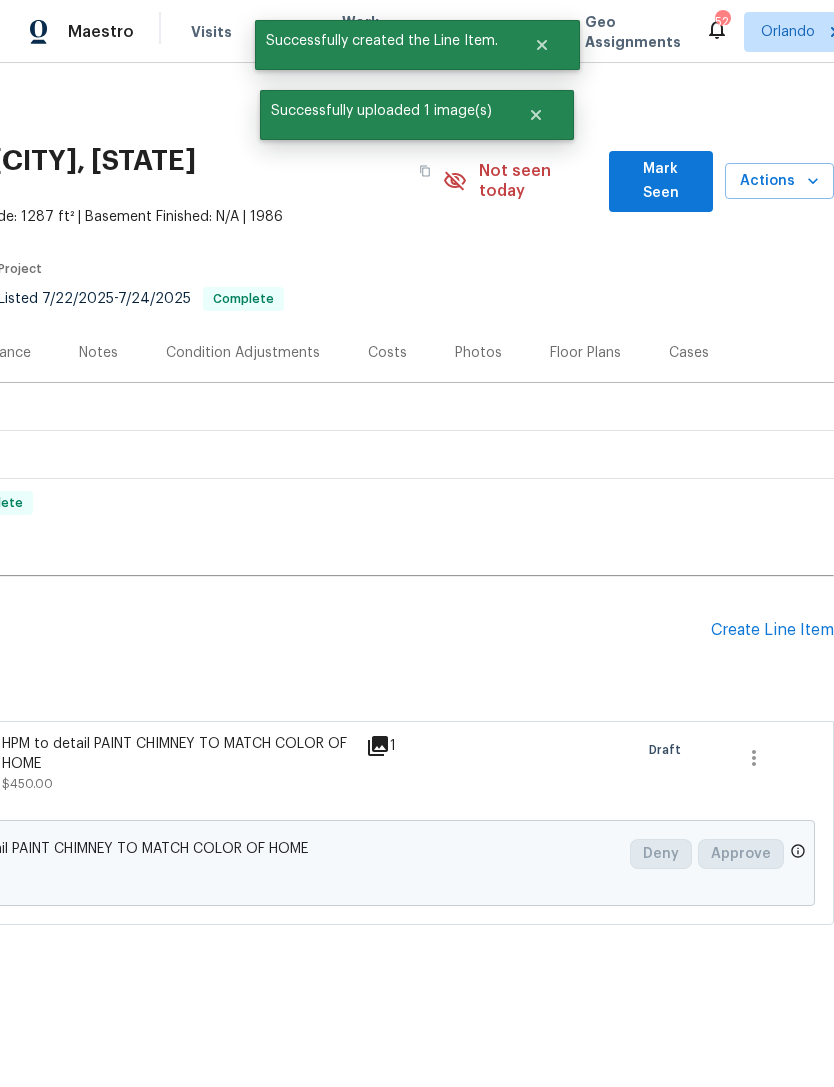 click on "Create Line Item" at bounding box center (772, 630) 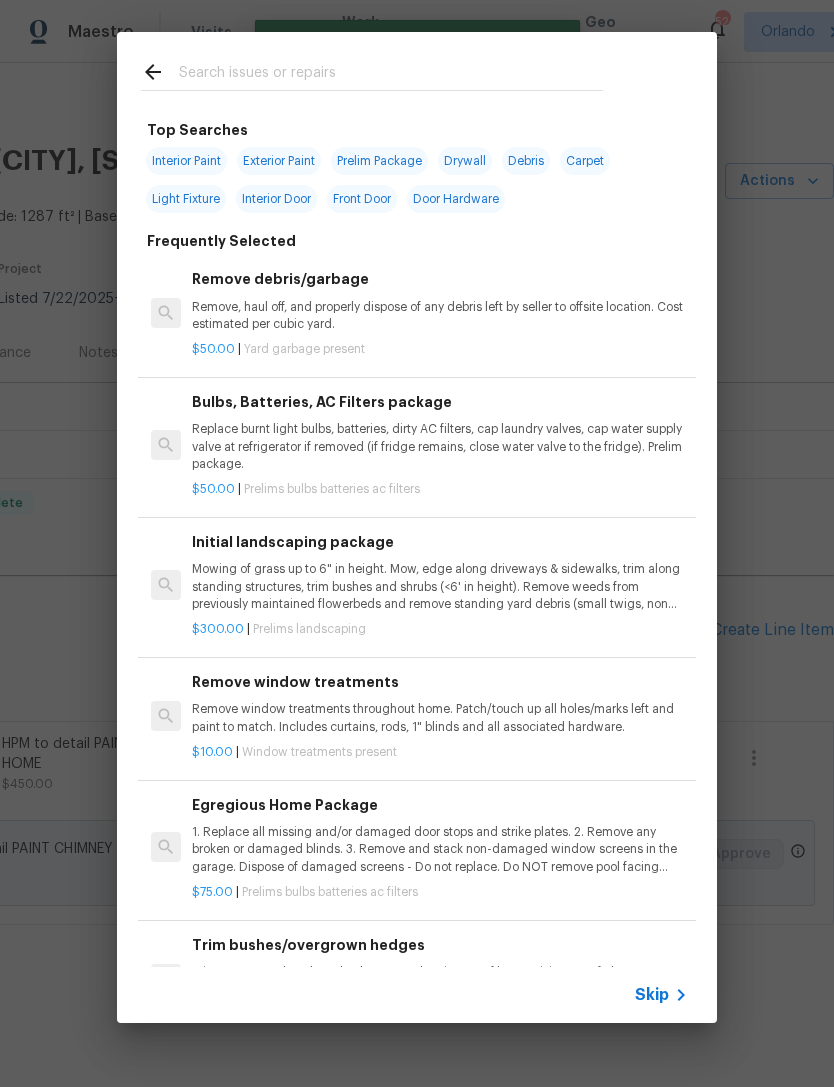 click at bounding box center (391, 75) 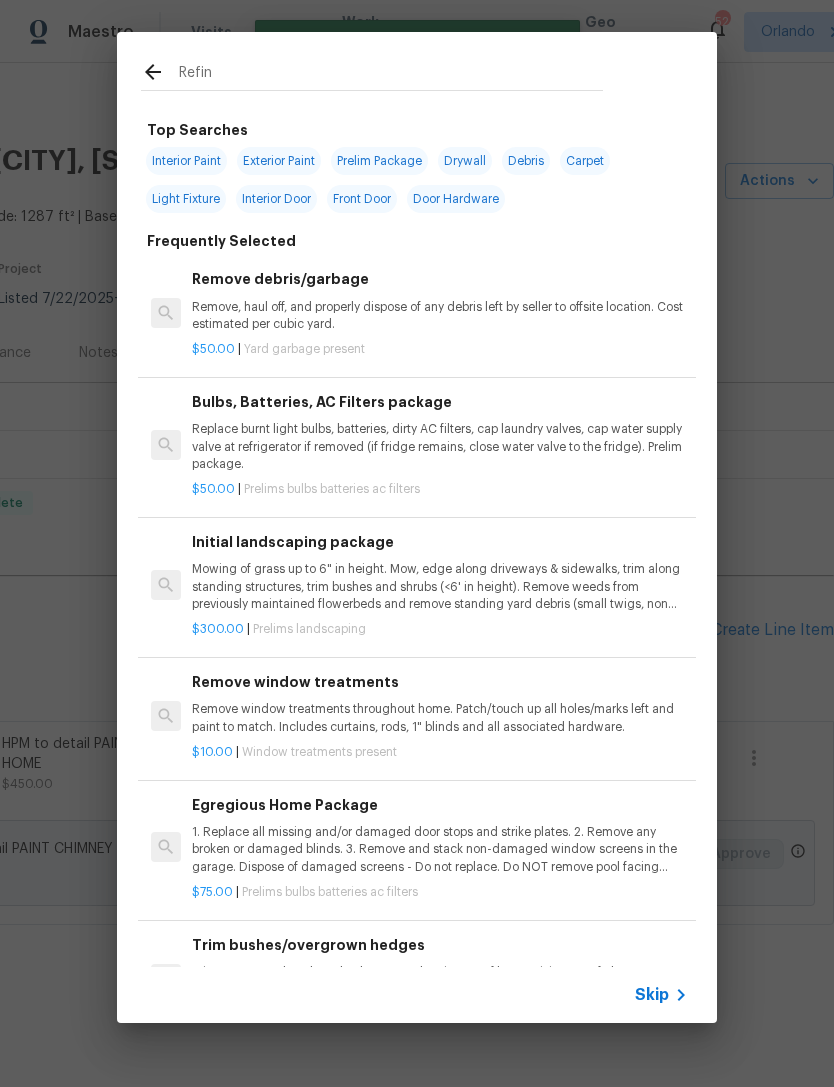 type on "Refini" 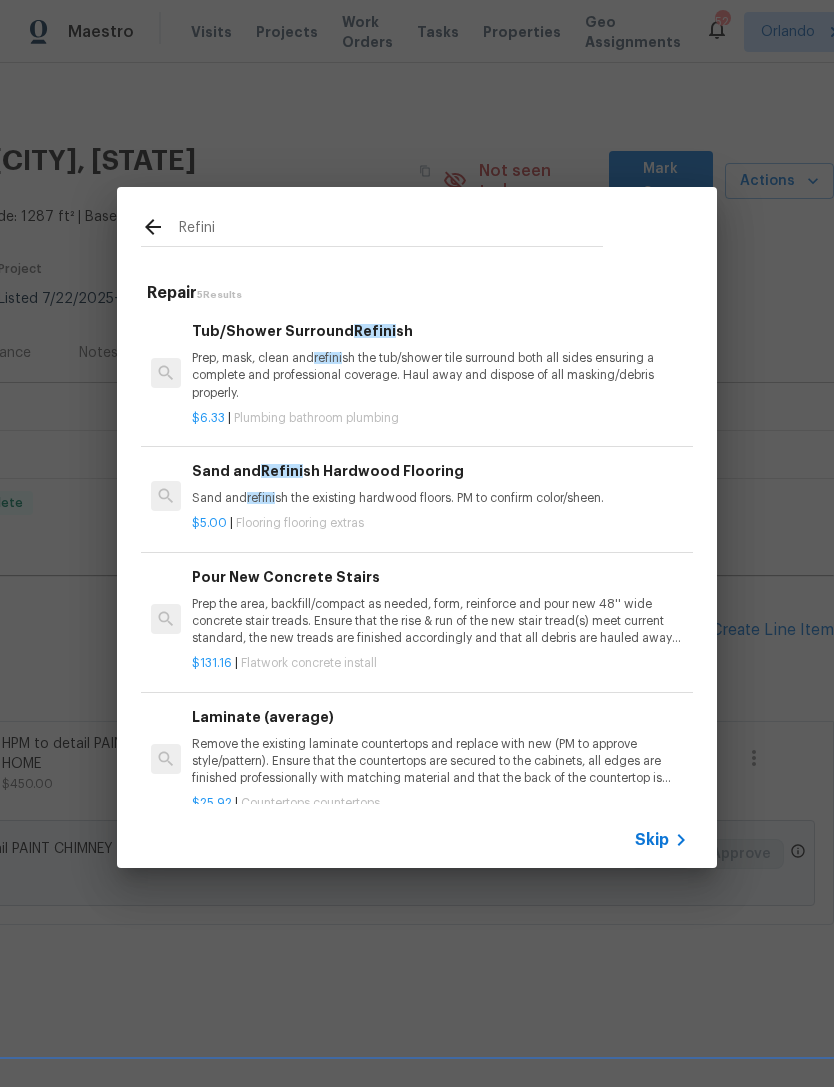 click on "Prep, mask, clean and  refini sh the tub/shower tile surround both all sides ensuring a complete and professional coverage. Haul away and dispose of all masking/debris properly." at bounding box center [440, 375] 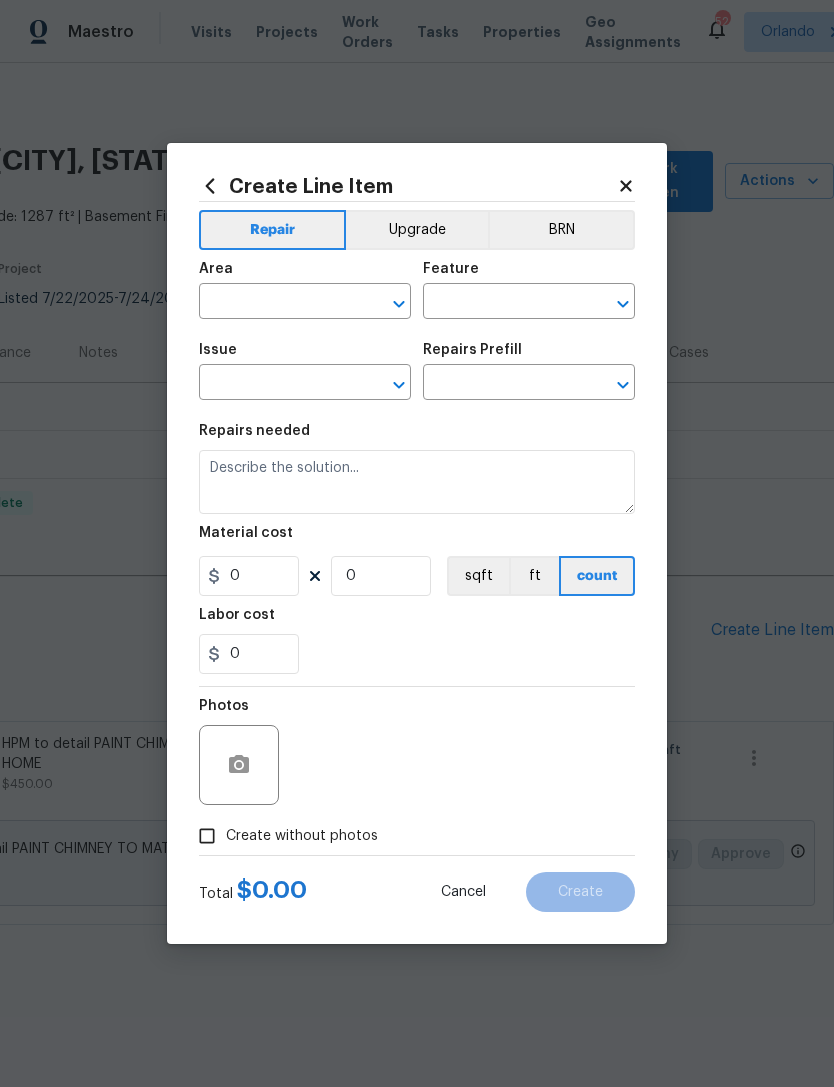 type on "Plumbing" 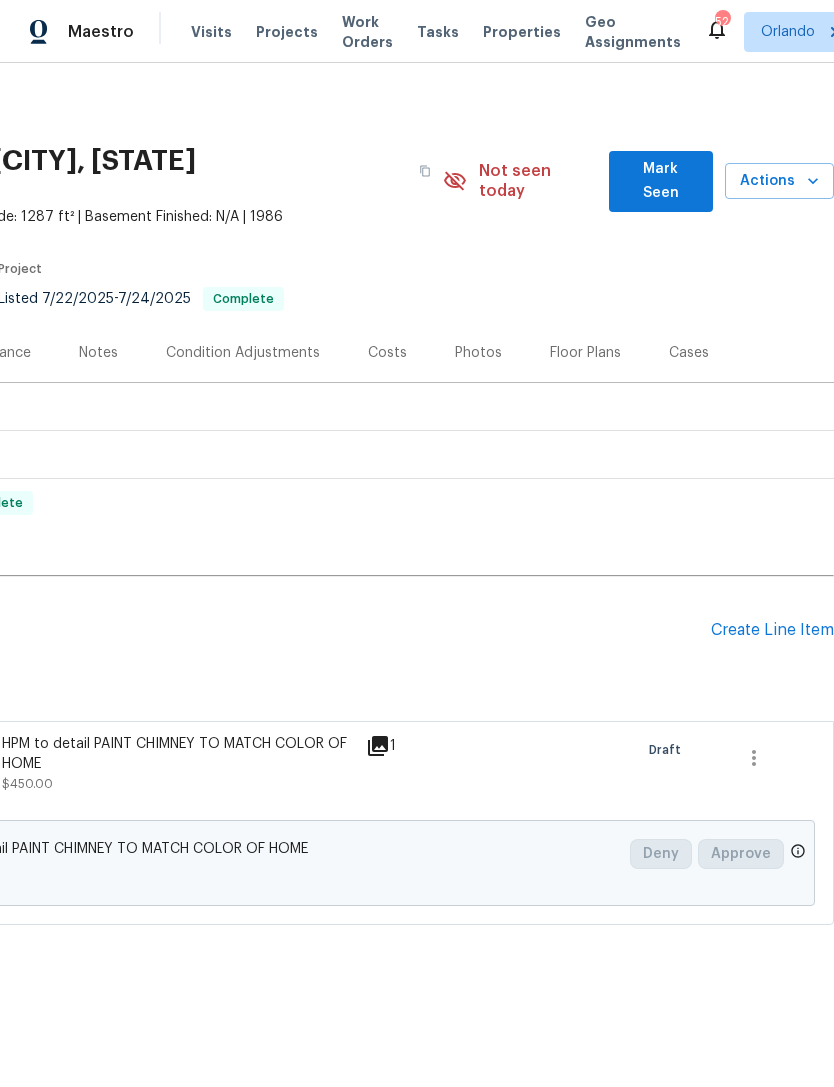 click on "Create Line Item" at bounding box center [772, 630] 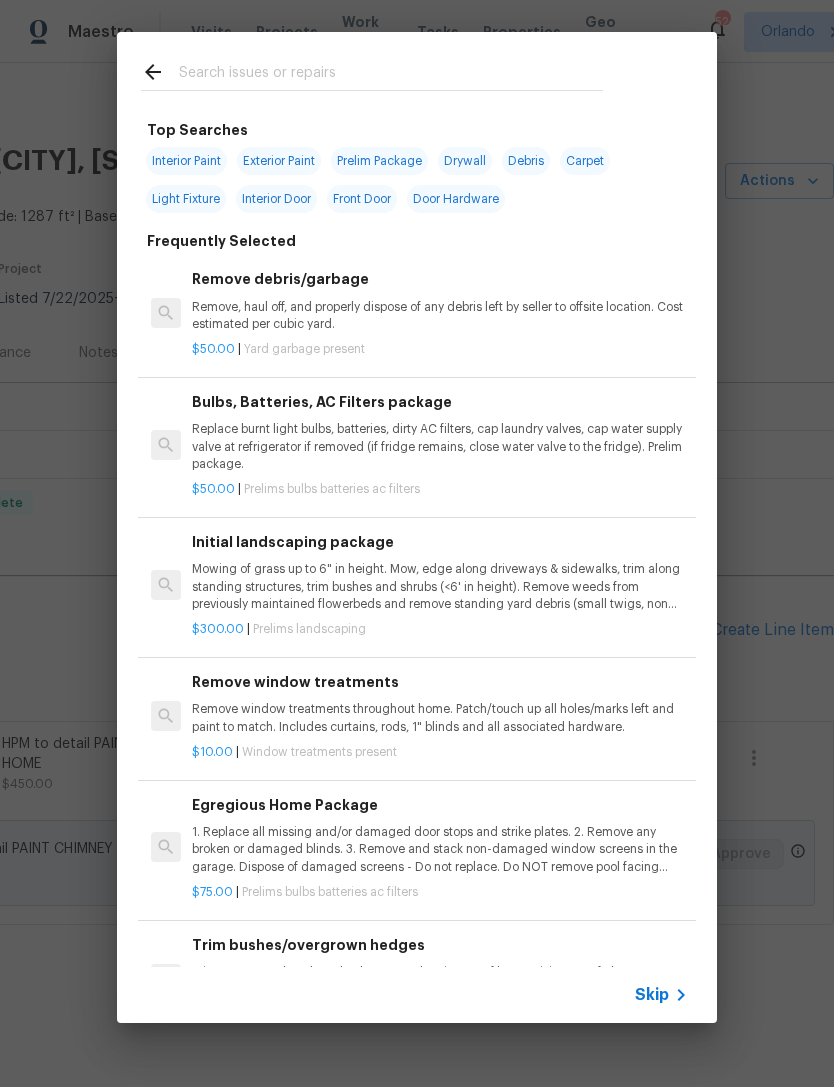 click at bounding box center (391, 75) 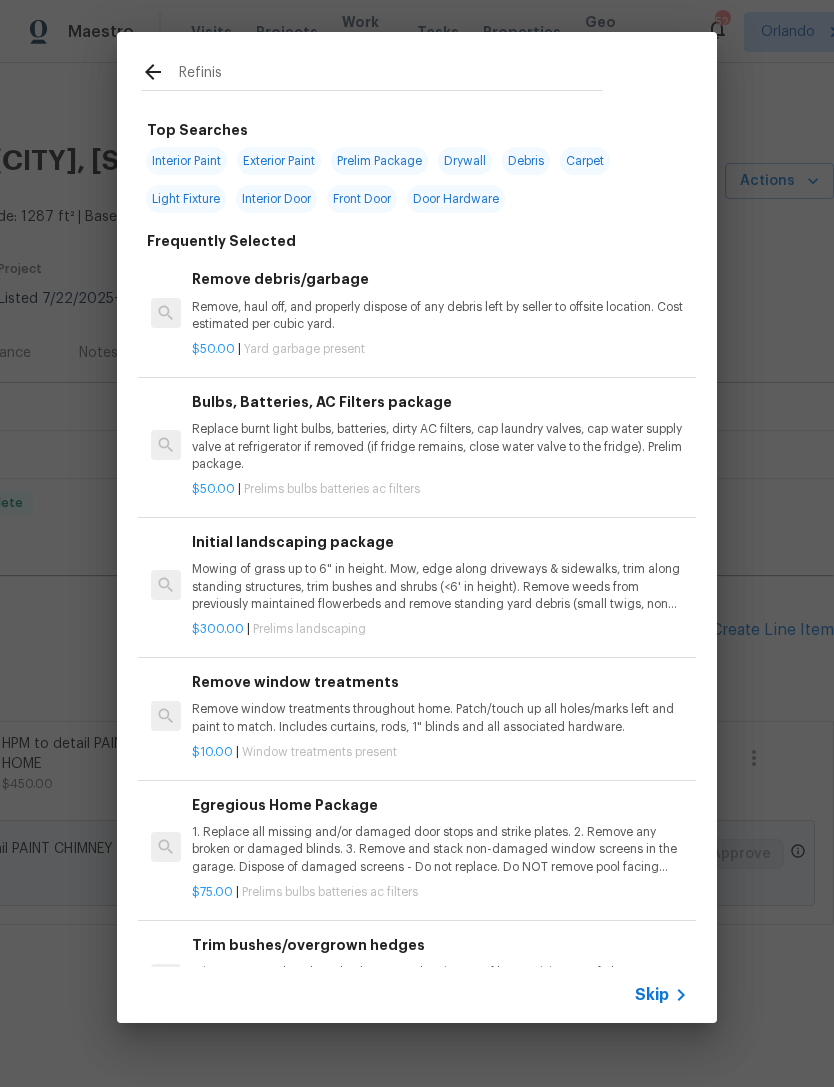 type on "Refinish" 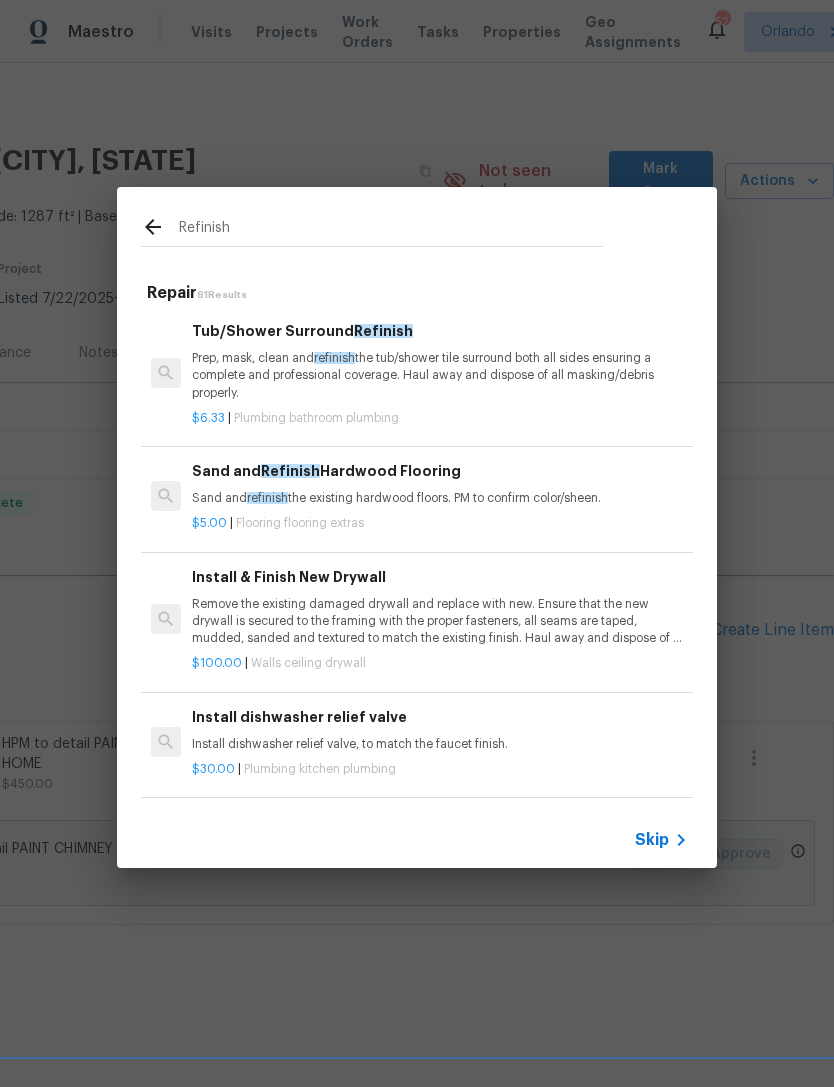 click on "Prep, mask, clean and  refinish  the tub/shower tile surround both all sides ensuring a complete and professional coverage. Haul away and dispose of all masking/debris properly." at bounding box center [440, 375] 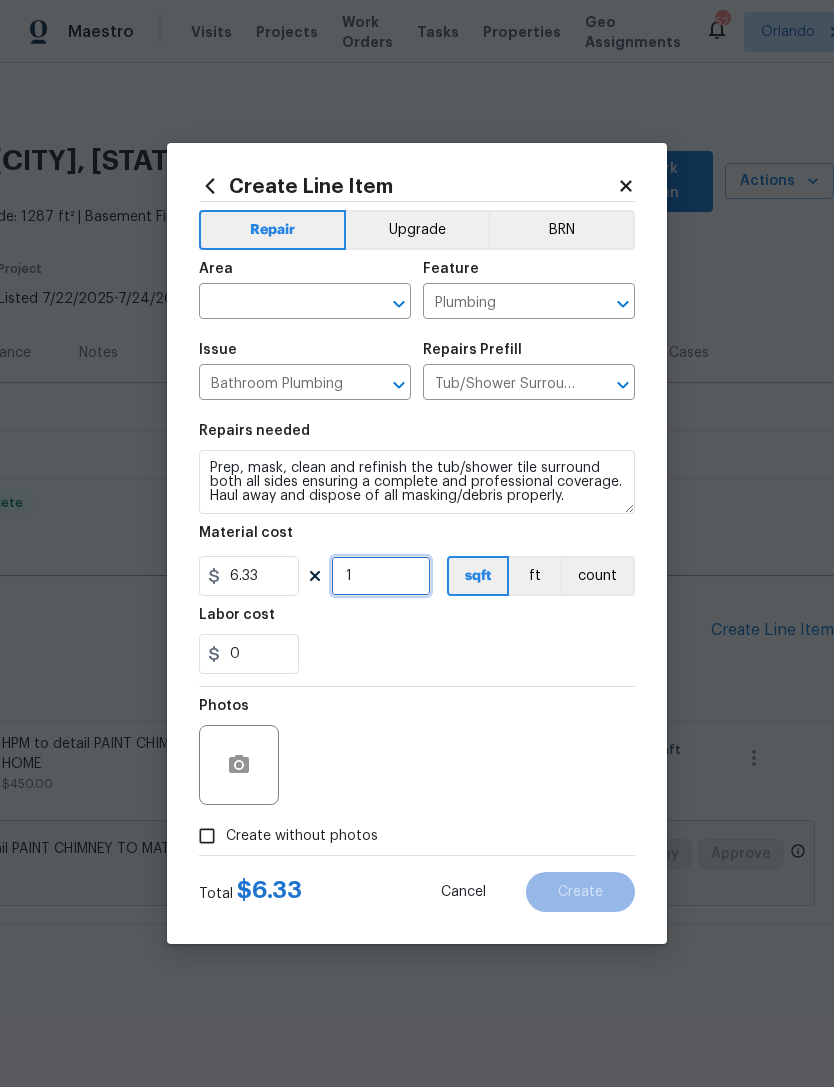 click on "1" at bounding box center [381, 576] 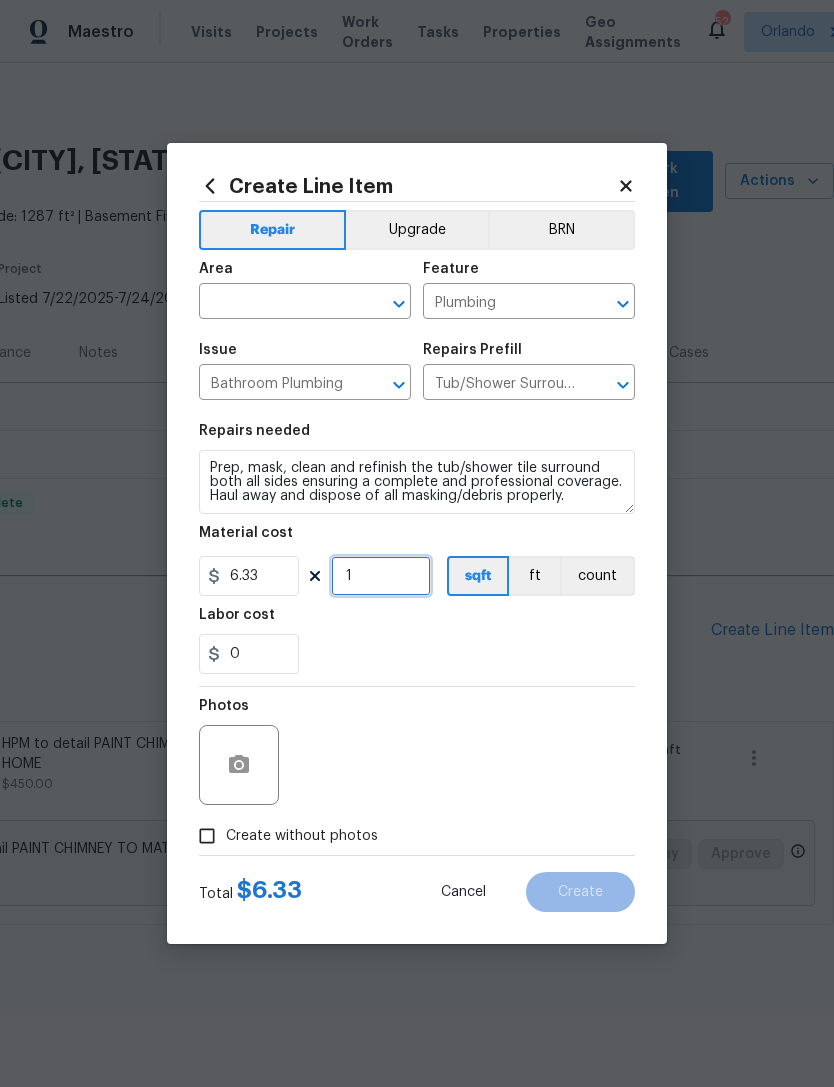 click on "1" at bounding box center (381, 576) 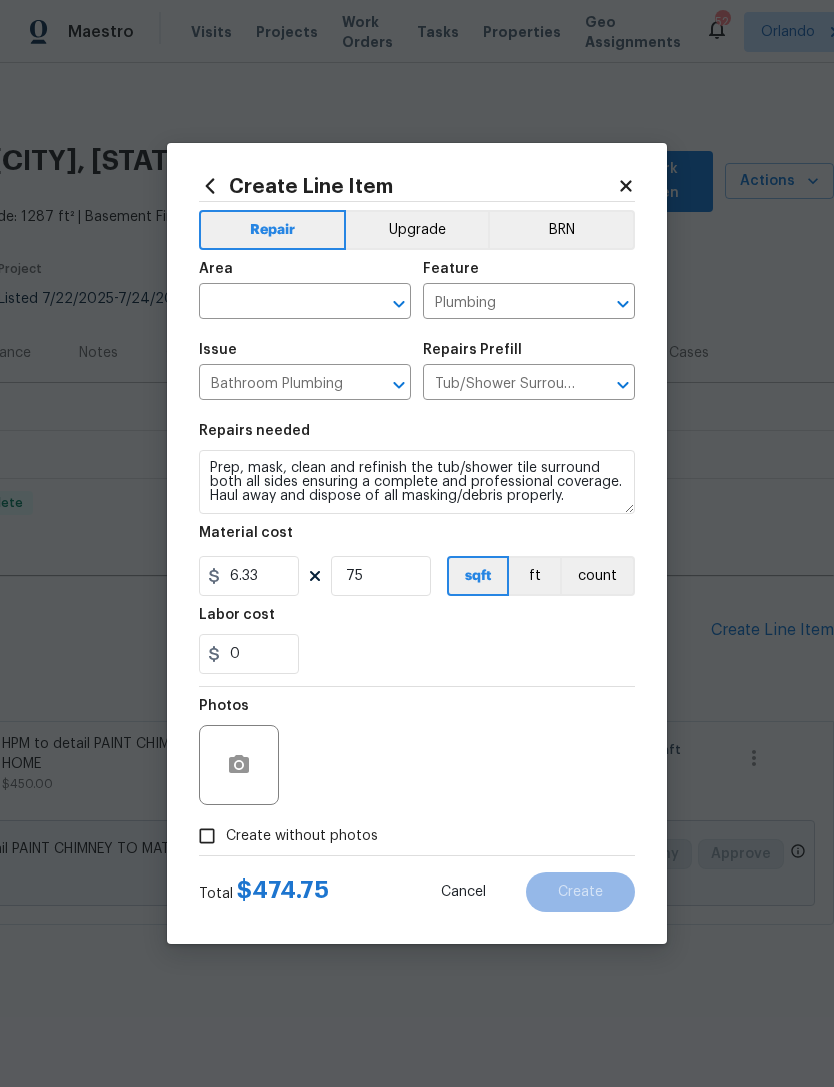 click on "0" at bounding box center [417, 654] 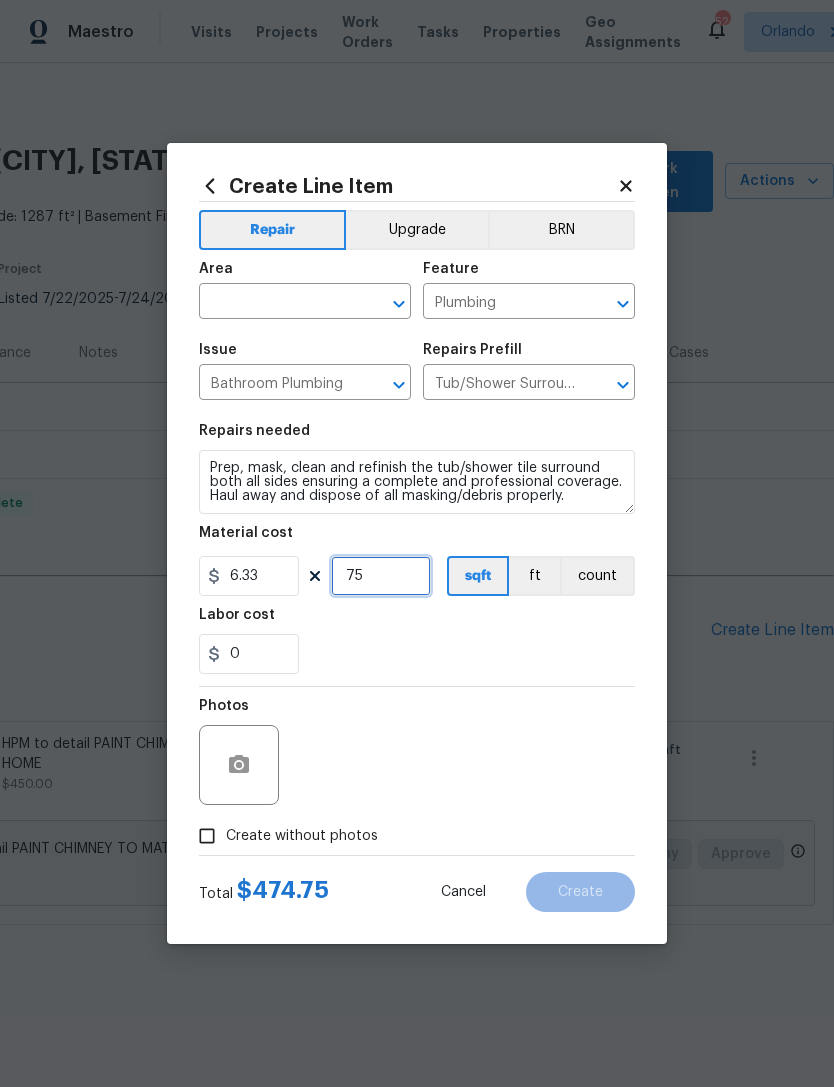 click on "75" at bounding box center [381, 576] 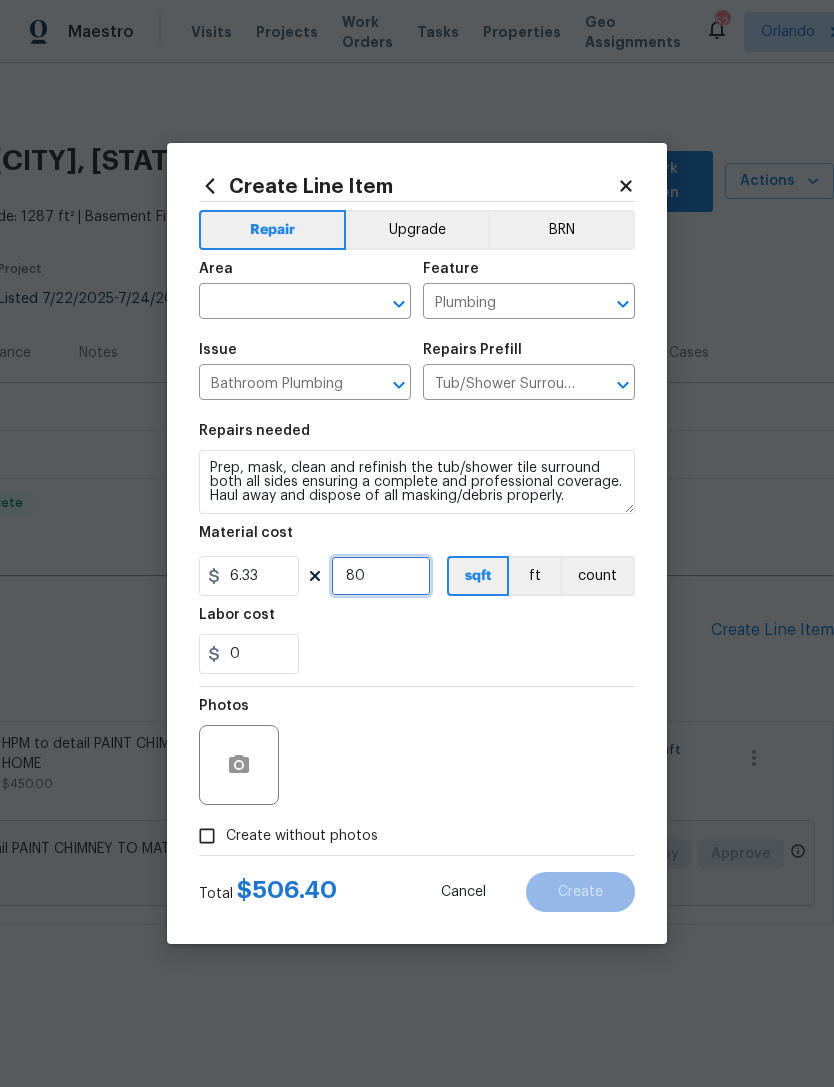 type on "80" 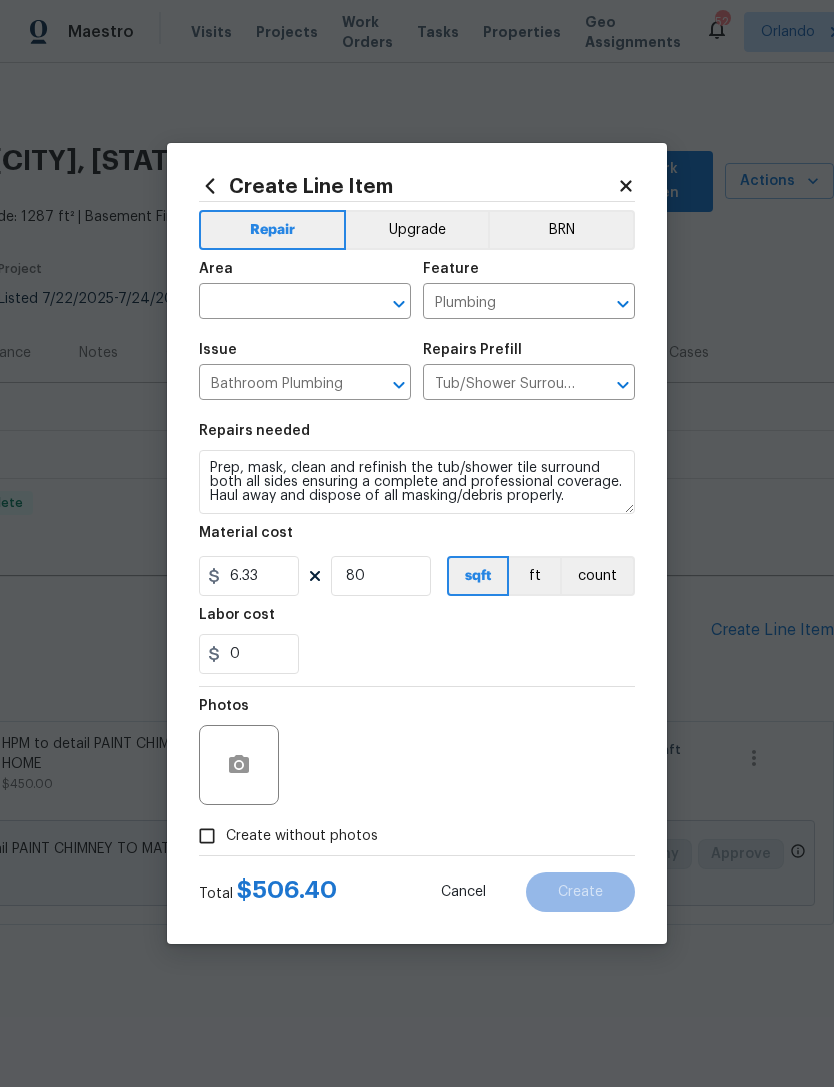 click on "0" at bounding box center (417, 654) 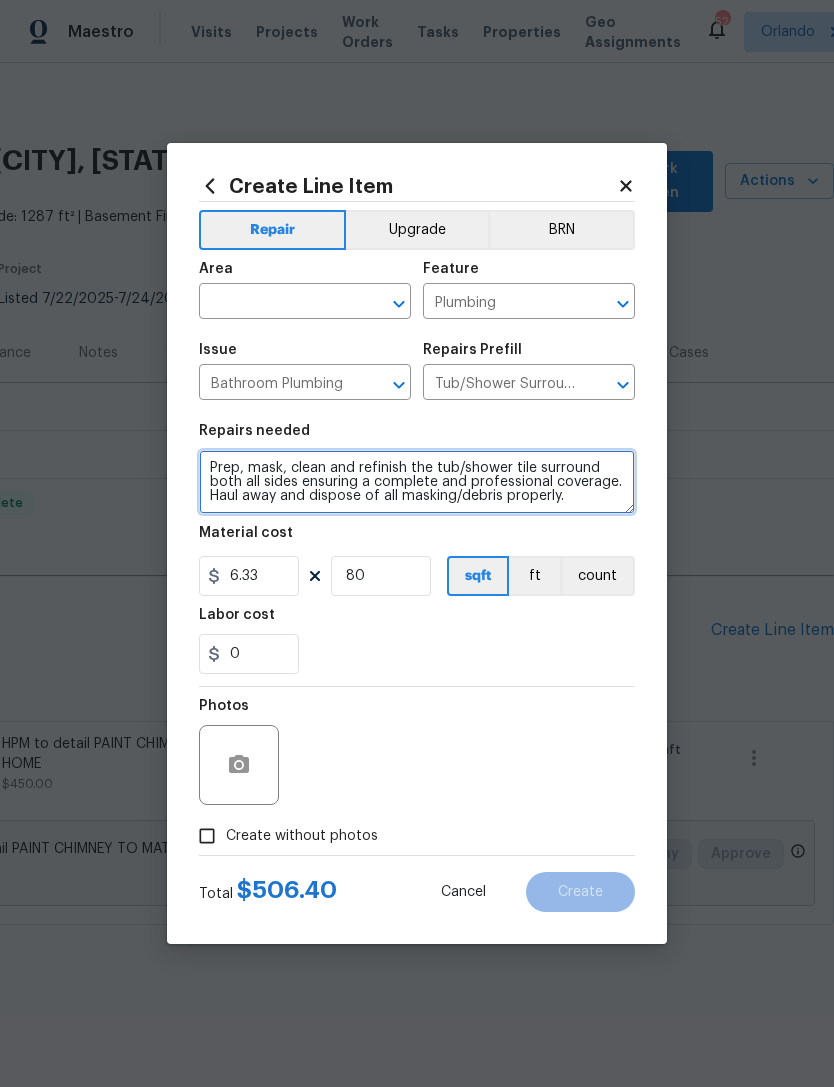 click on "Prep, mask, clean and refinish the tub/shower tile surround both all sides ensuring a complete and professional coverage. Haul away and dispose of all masking/debris properly." at bounding box center [417, 482] 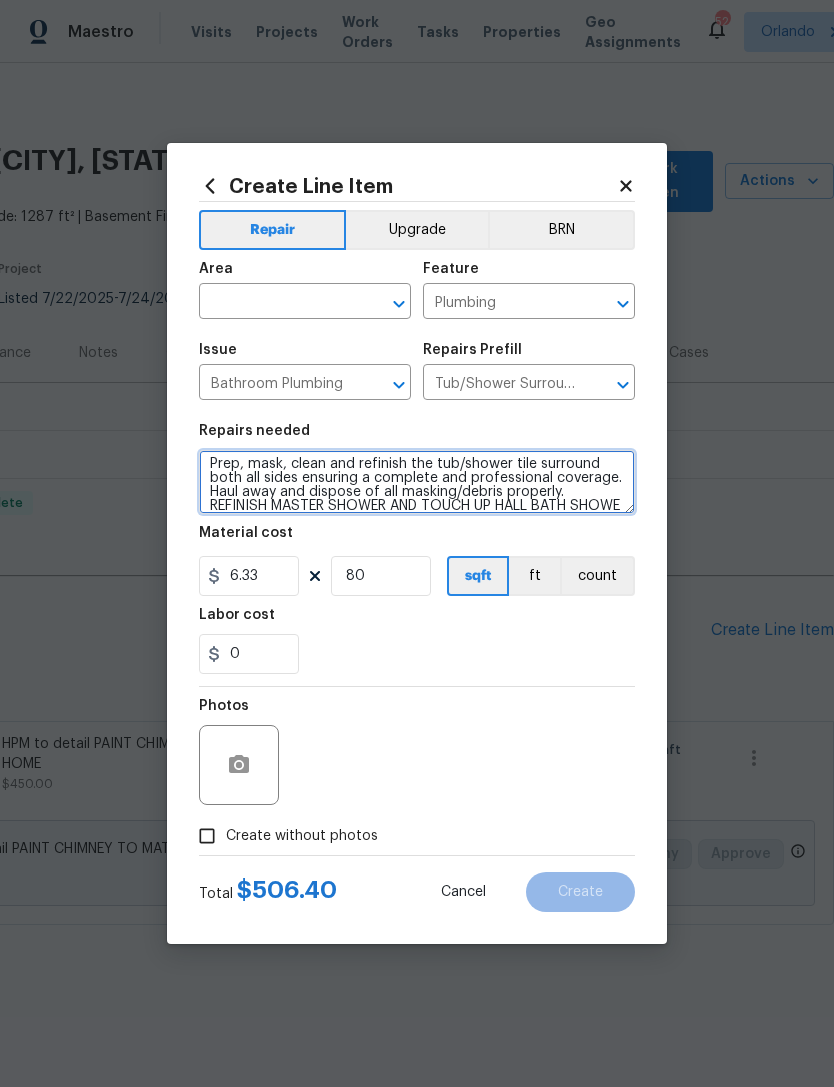 scroll, scrollTop: 28, scrollLeft: 0, axis: vertical 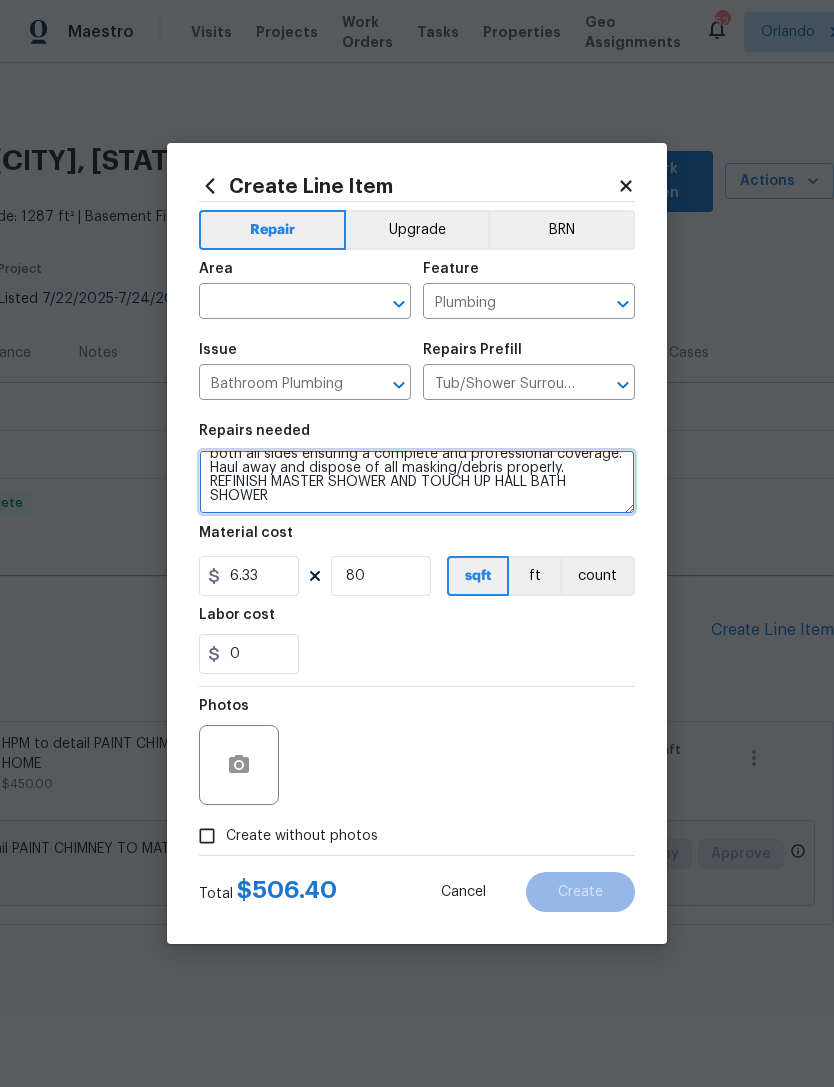 type on "Prep, mask, clean and refinish the tub/shower tile surround both all sides ensuring a complete and professional coverage. Haul away and dispose of all masking/debris properly.
REFINISH MASTER SHOWER AND TOUCH UP HALL BATH SHOWER" 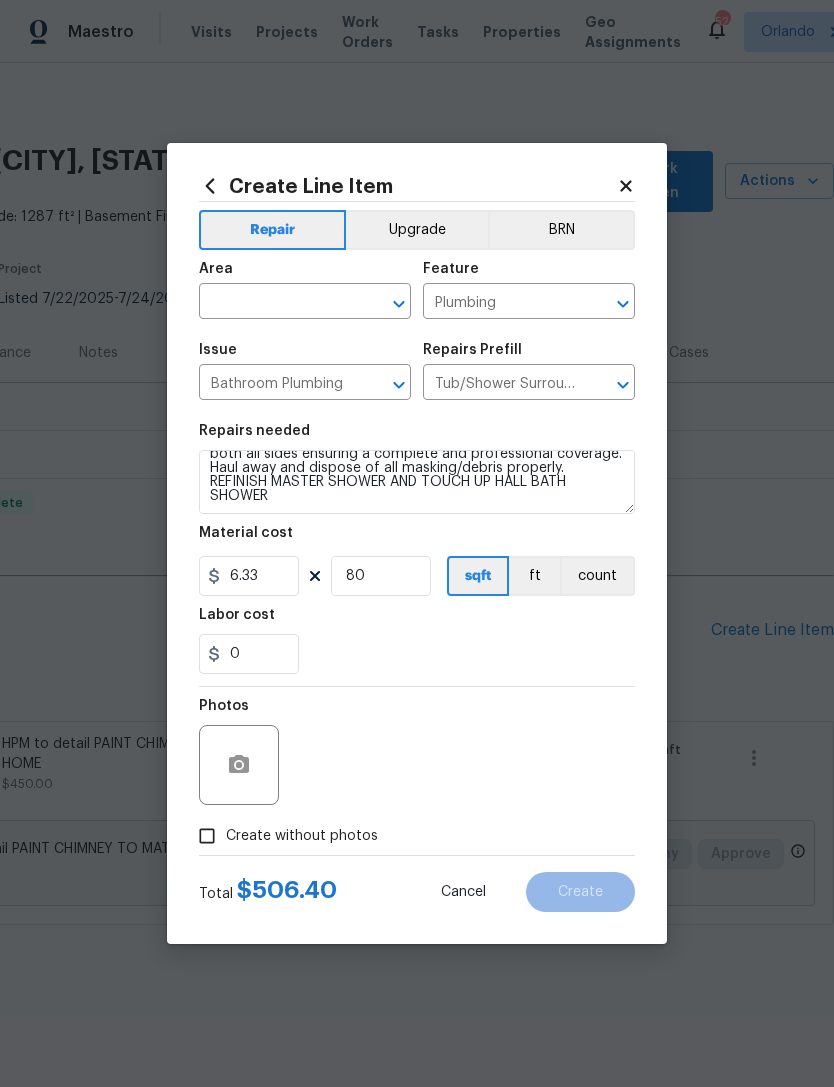 click on "0" at bounding box center (417, 654) 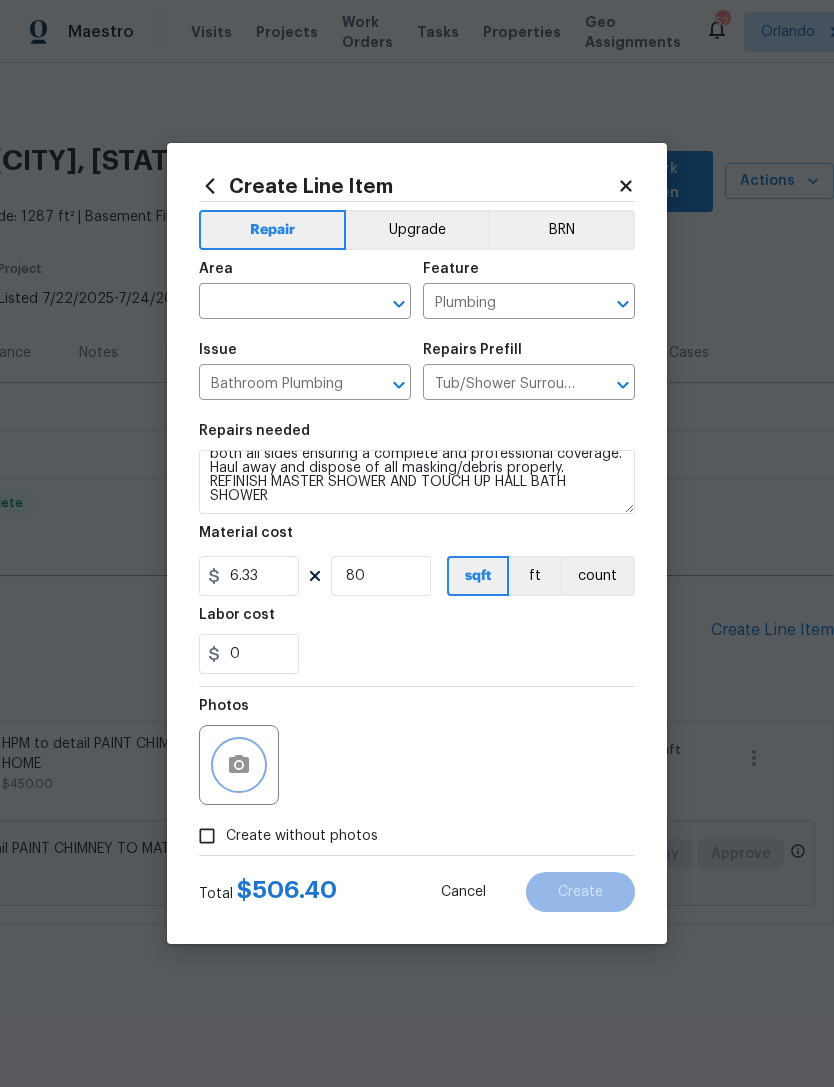 click at bounding box center (239, 765) 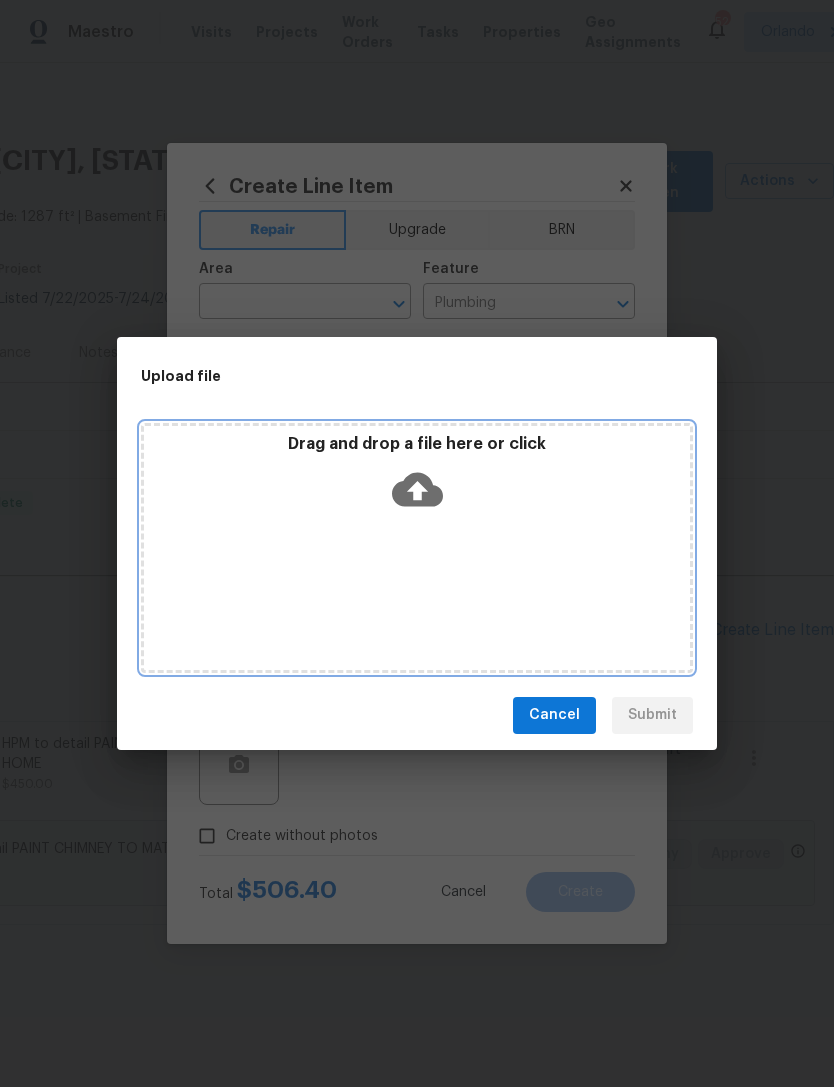 click on "Drag and drop a file here or click" at bounding box center (417, 548) 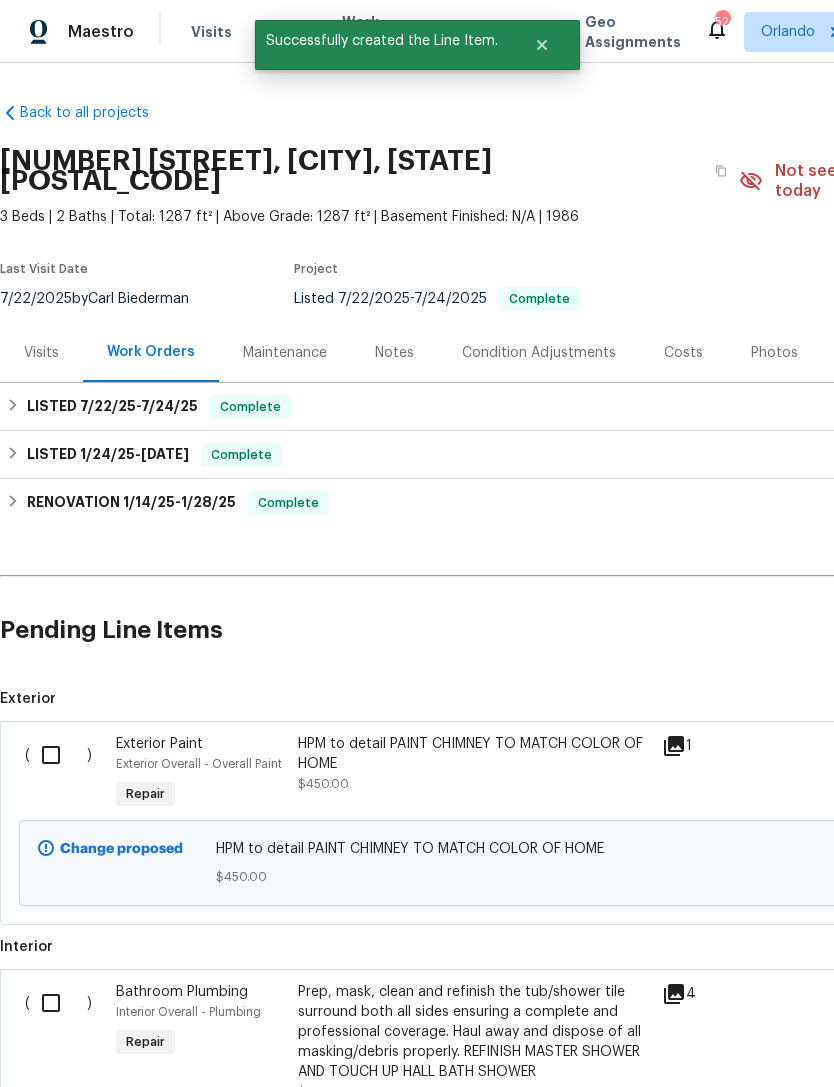 scroll, scrollTop: 0, scrollLeft: 0, axis: both 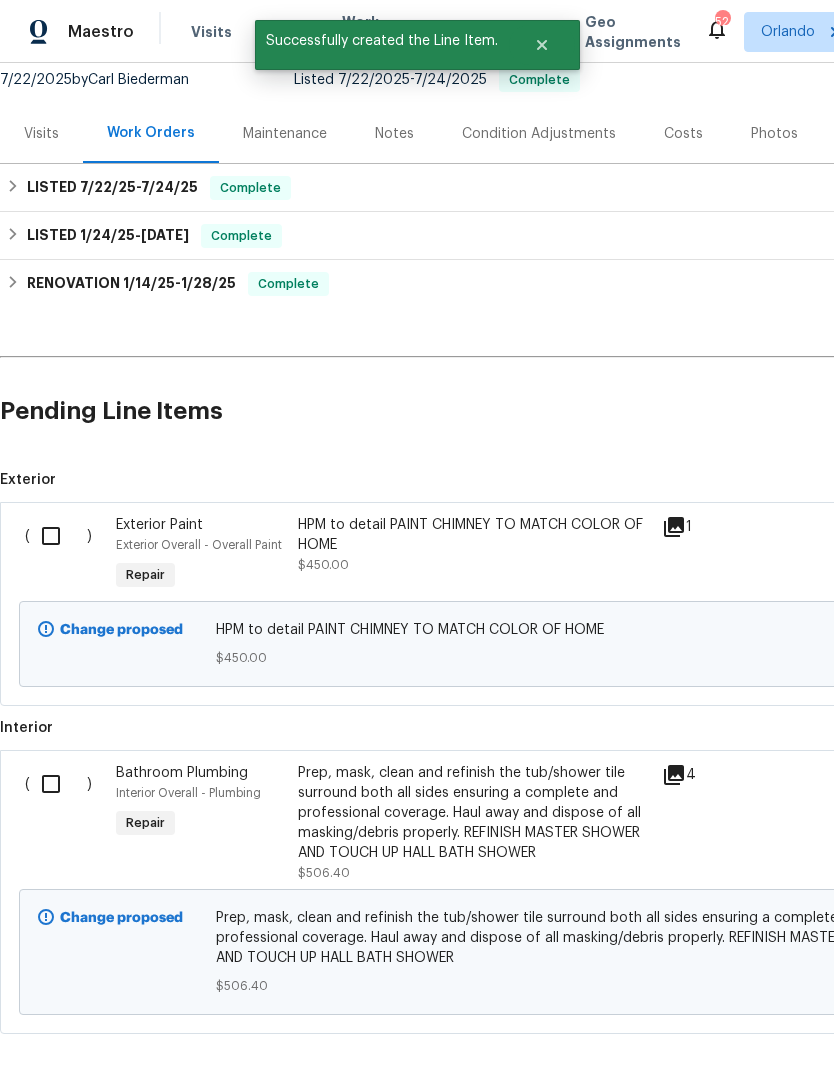 click at bounding box center [58, 784] 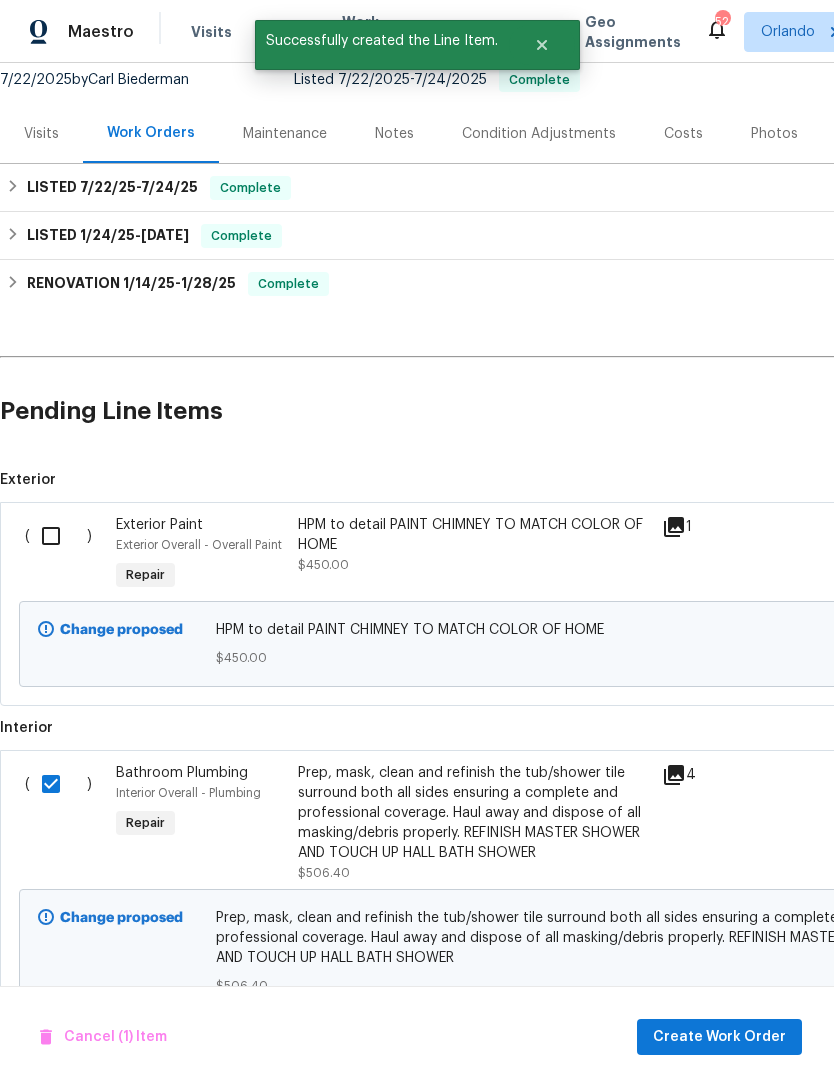 click at bounding box center [58, 536] 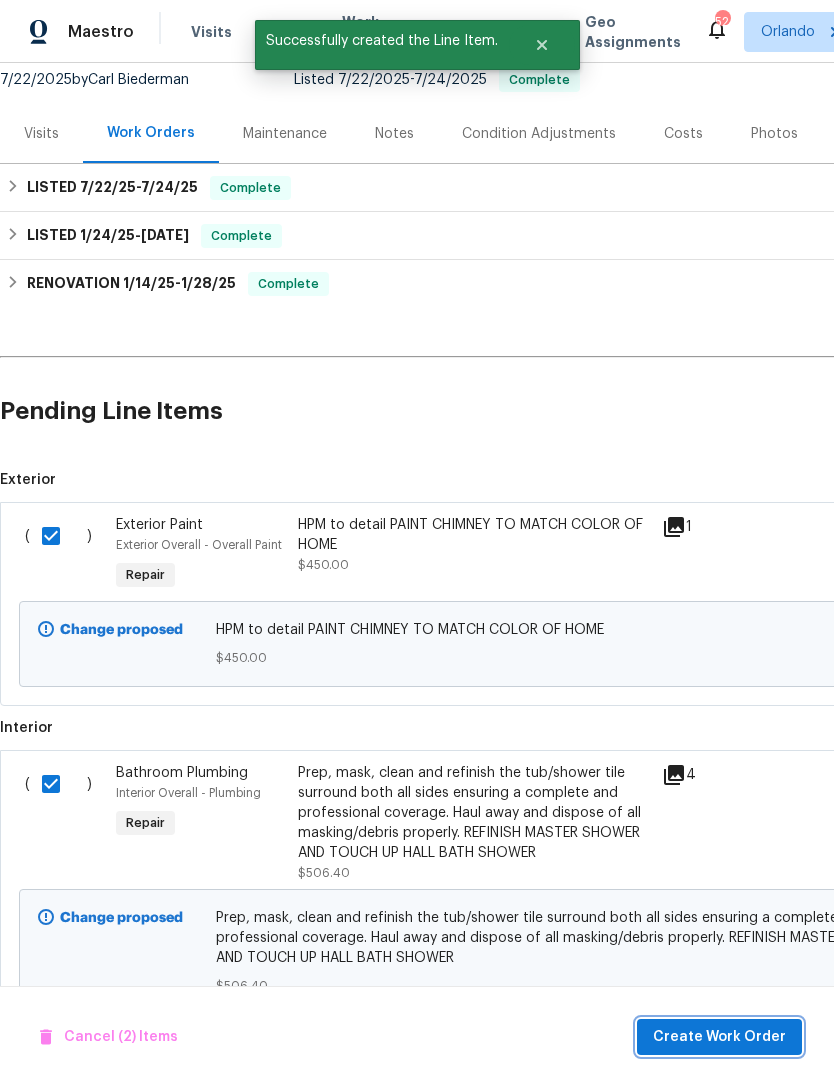 click on "Create Work Order" at bounding box center [719, 1037] 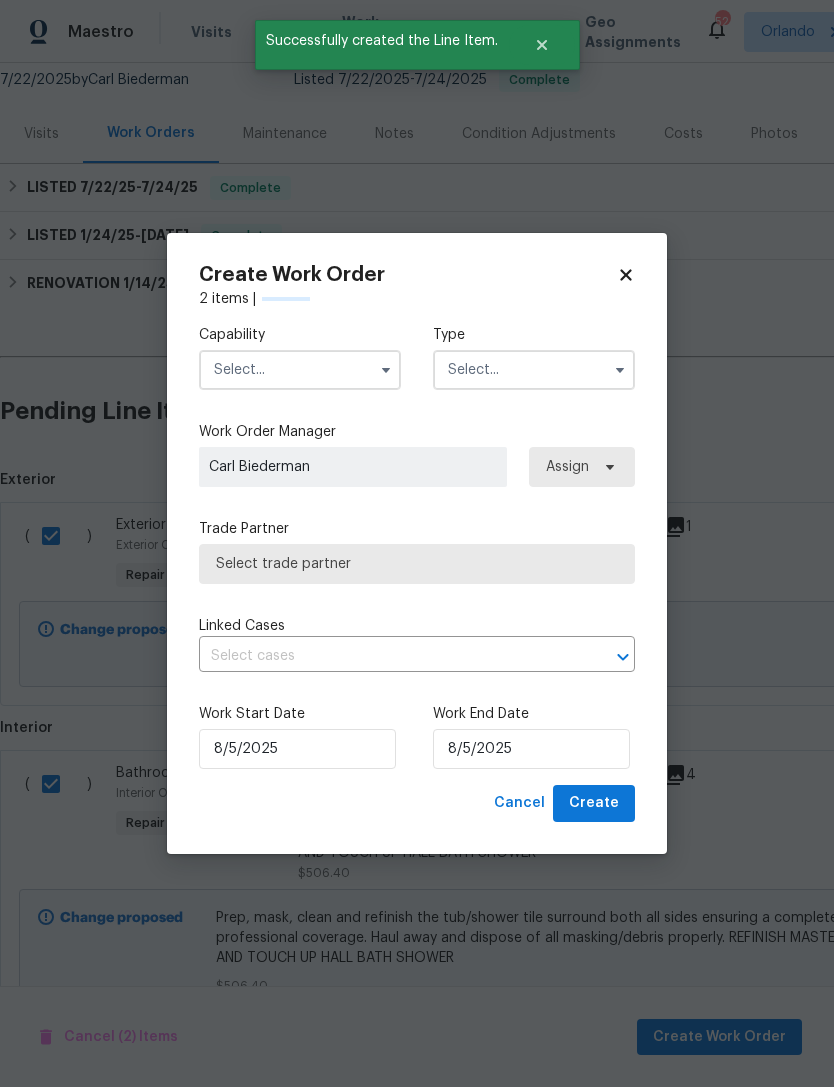 checkbox on "false" 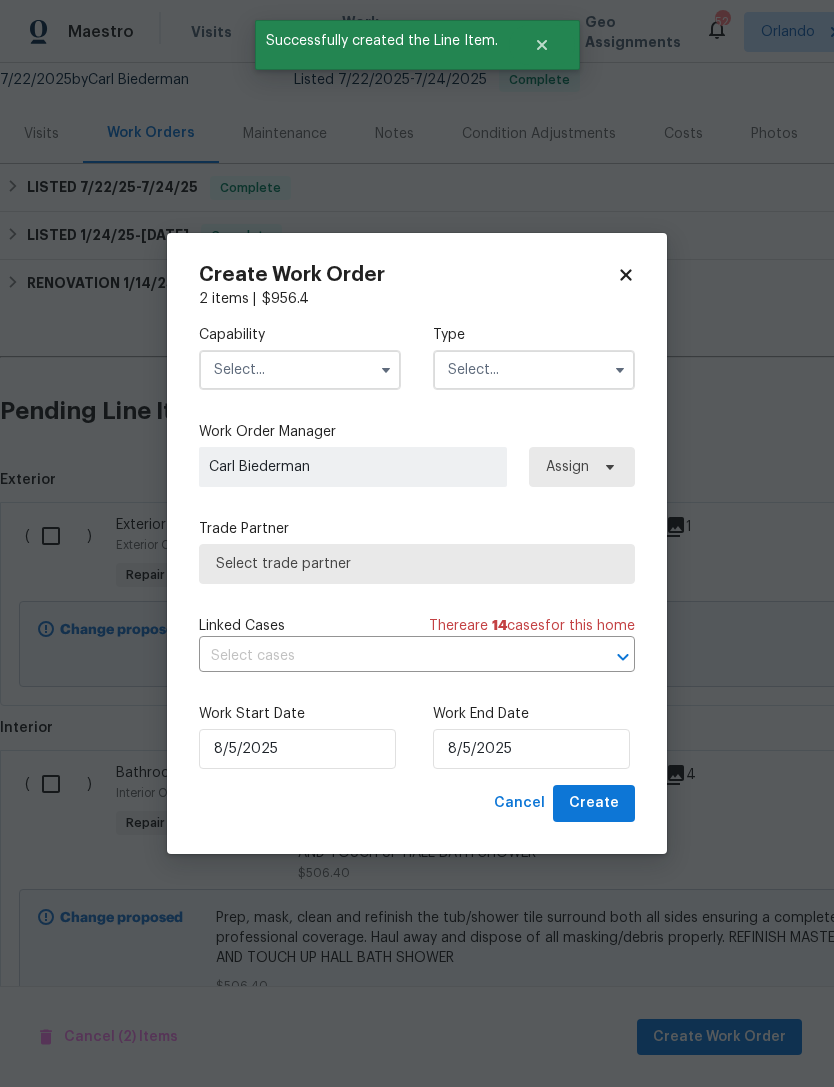 click at bounding box center [300, 370] 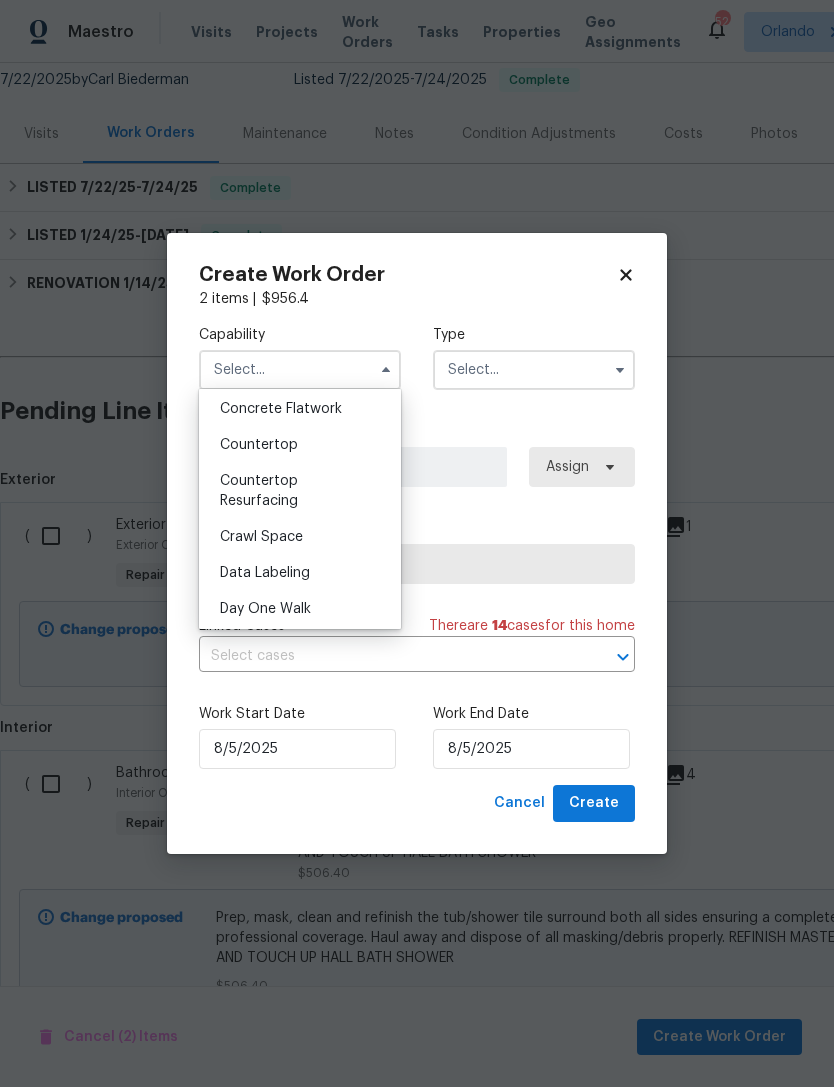 scroll, scrollTop: 365, scrollLeft: 0, axis: vertical 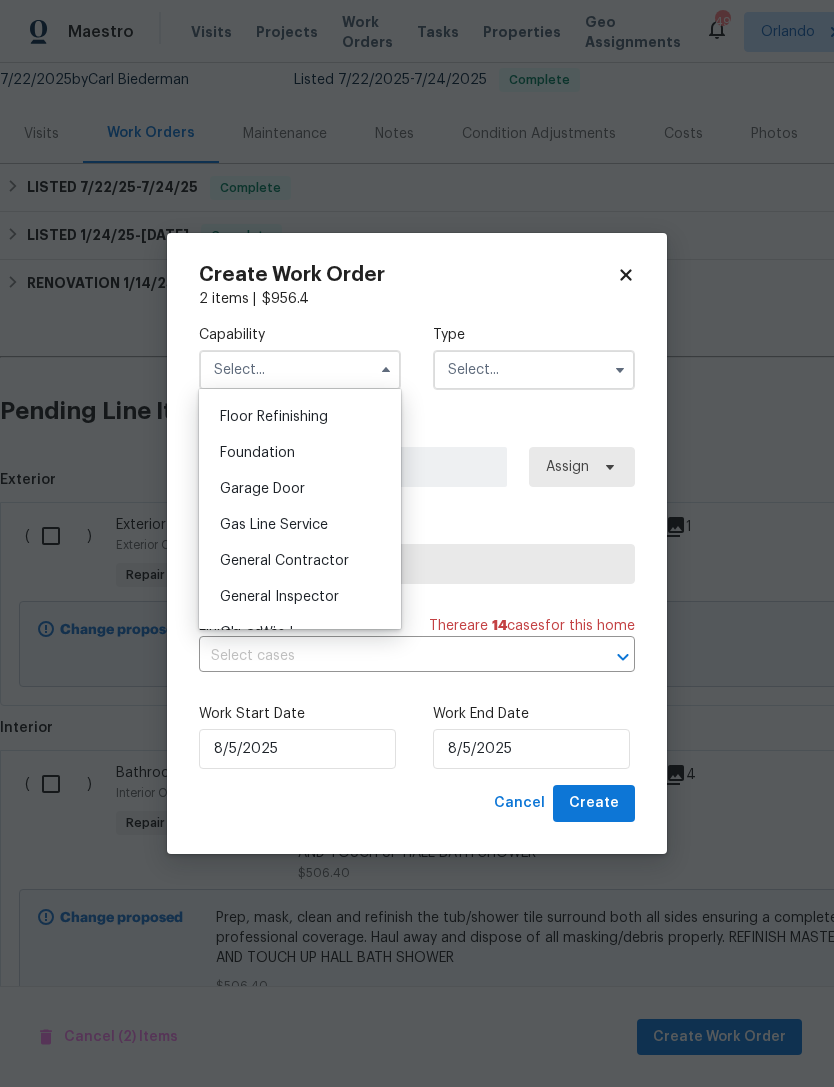 click on "General Contractor" at bounding box center (300, 561) 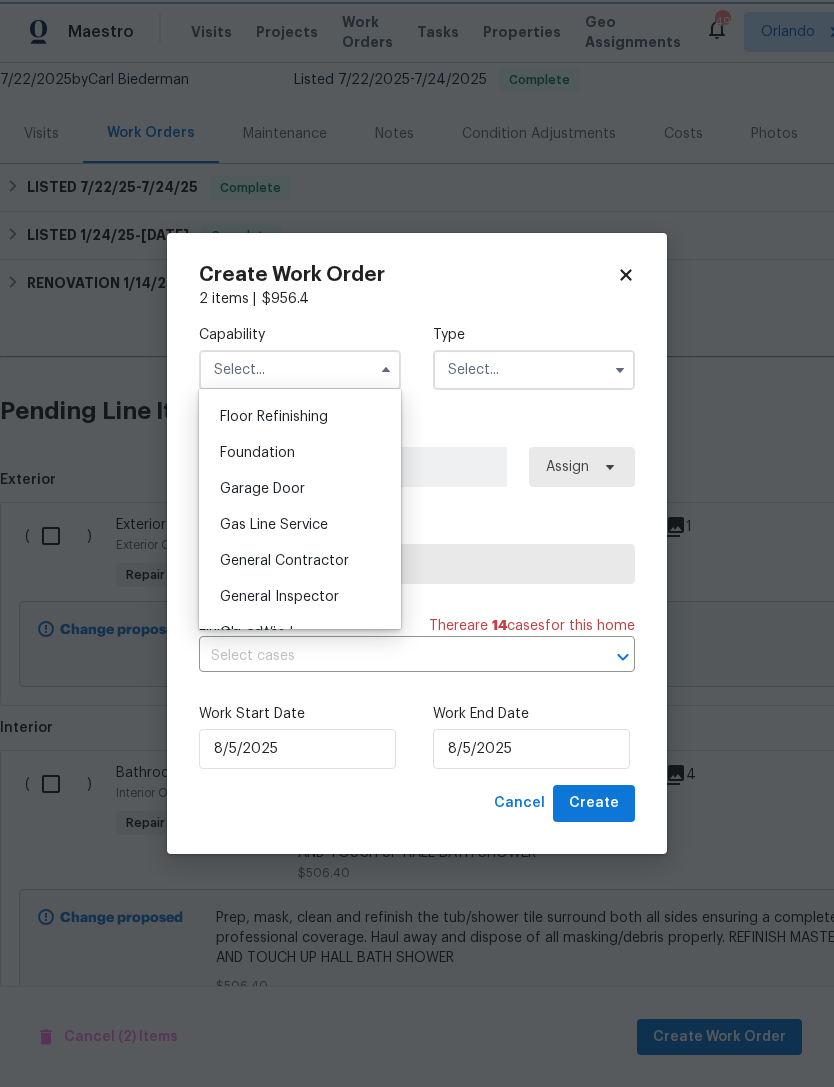 type on "General Contractor" 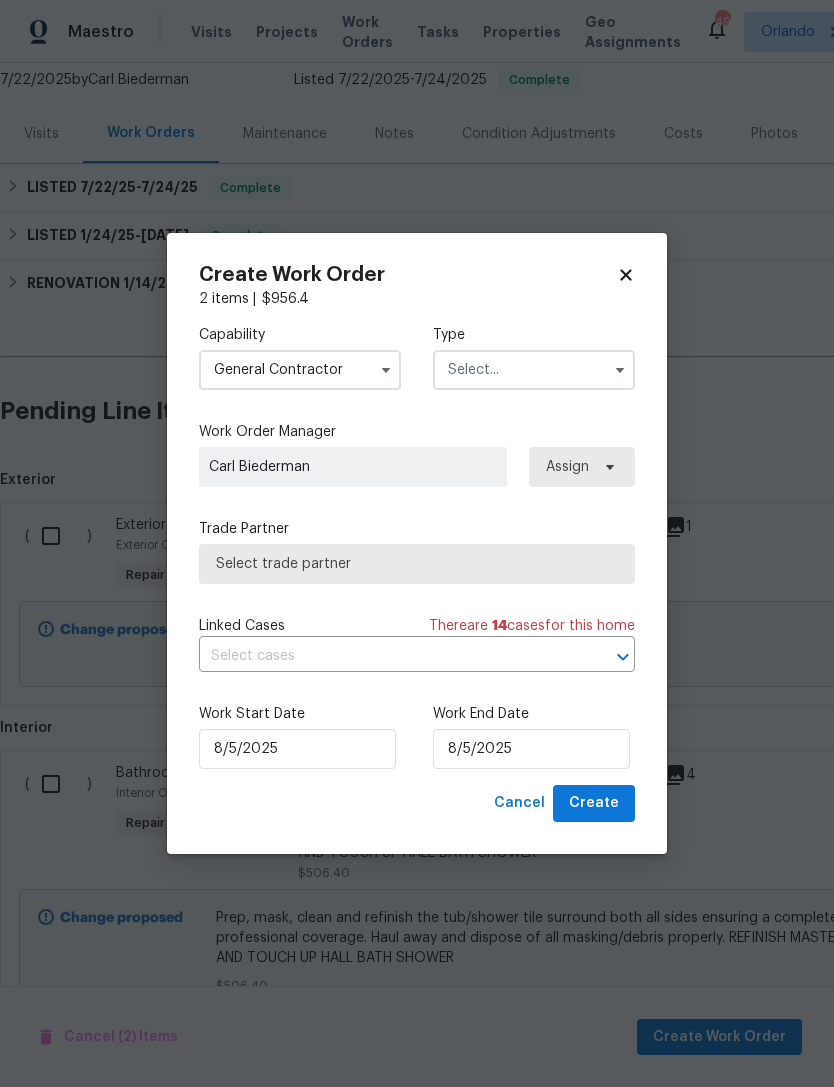 click at bounding box center (534, 370) 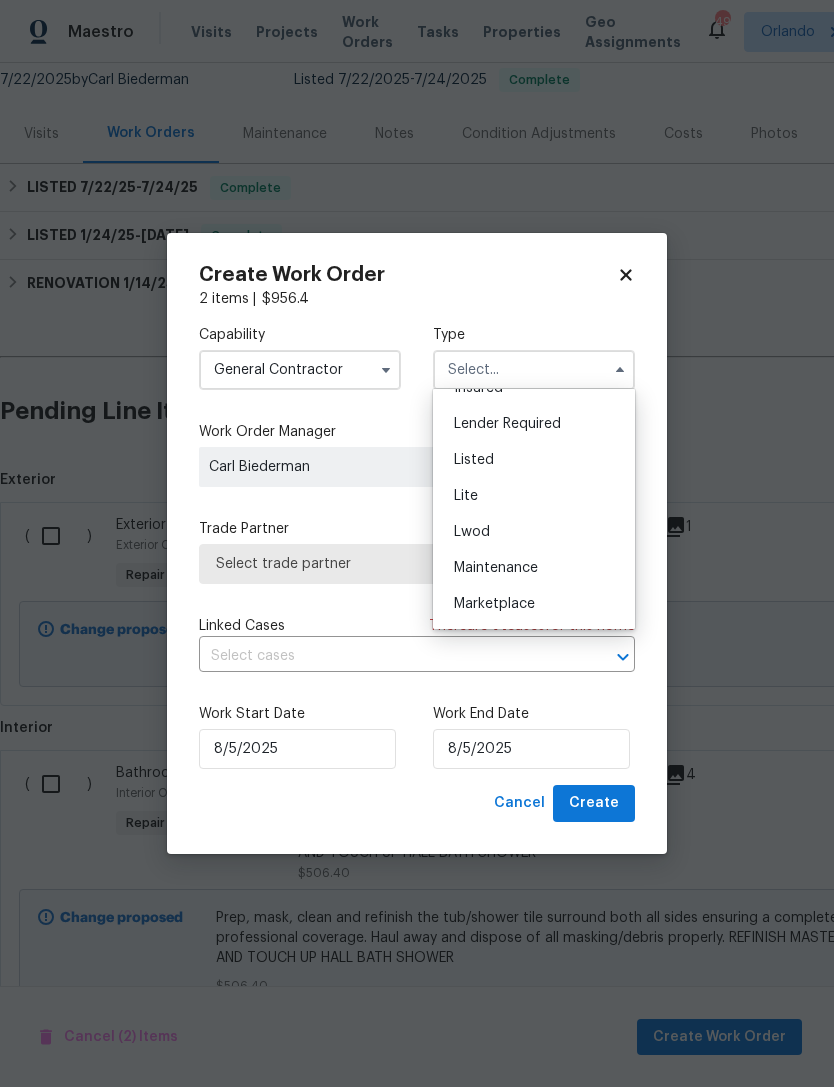 scroll, scrollTop: 175, scrollLeft: 0, axis: vertical 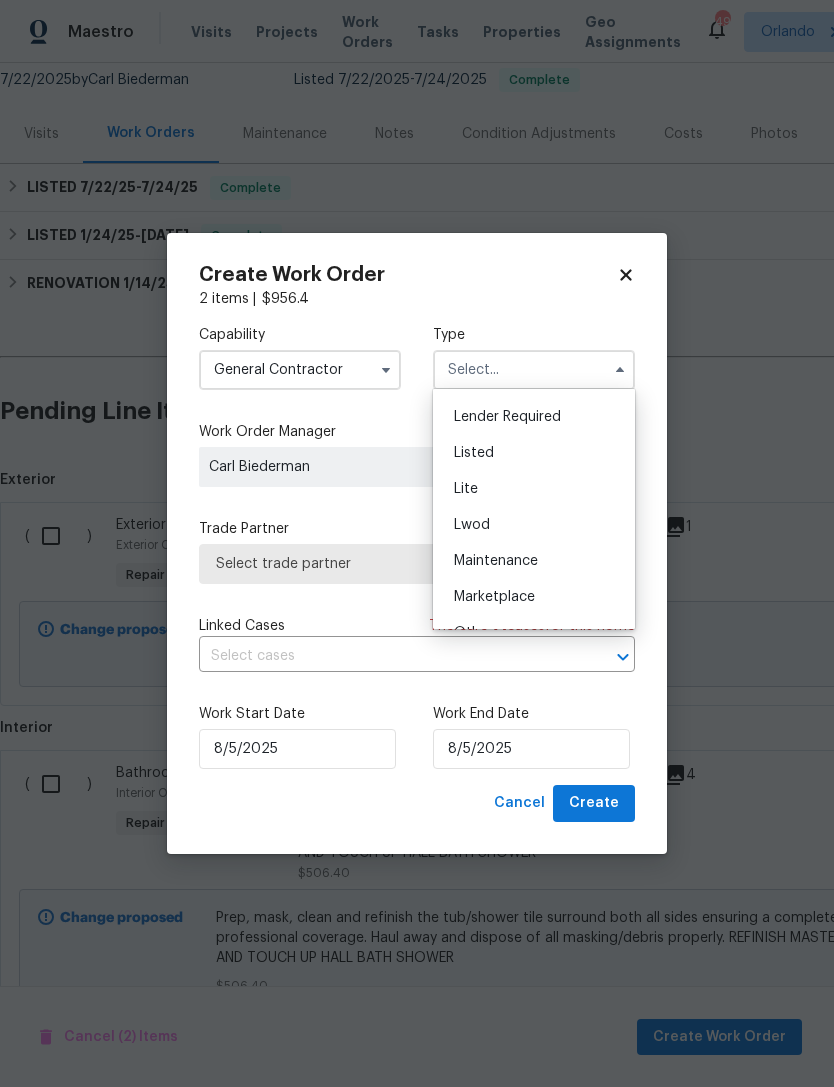 click on "Listed" at bounding box center (534, 453) 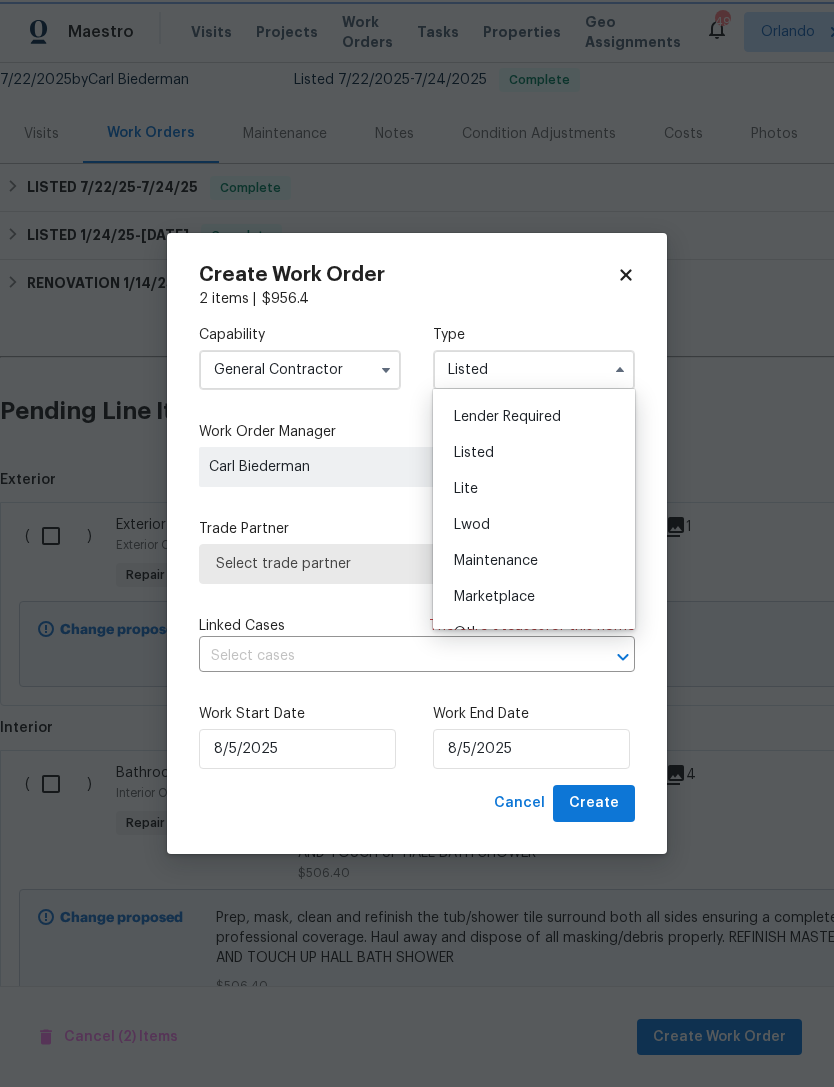 scroll, scrollTop: 0, scrollLeft: 0, axis: both 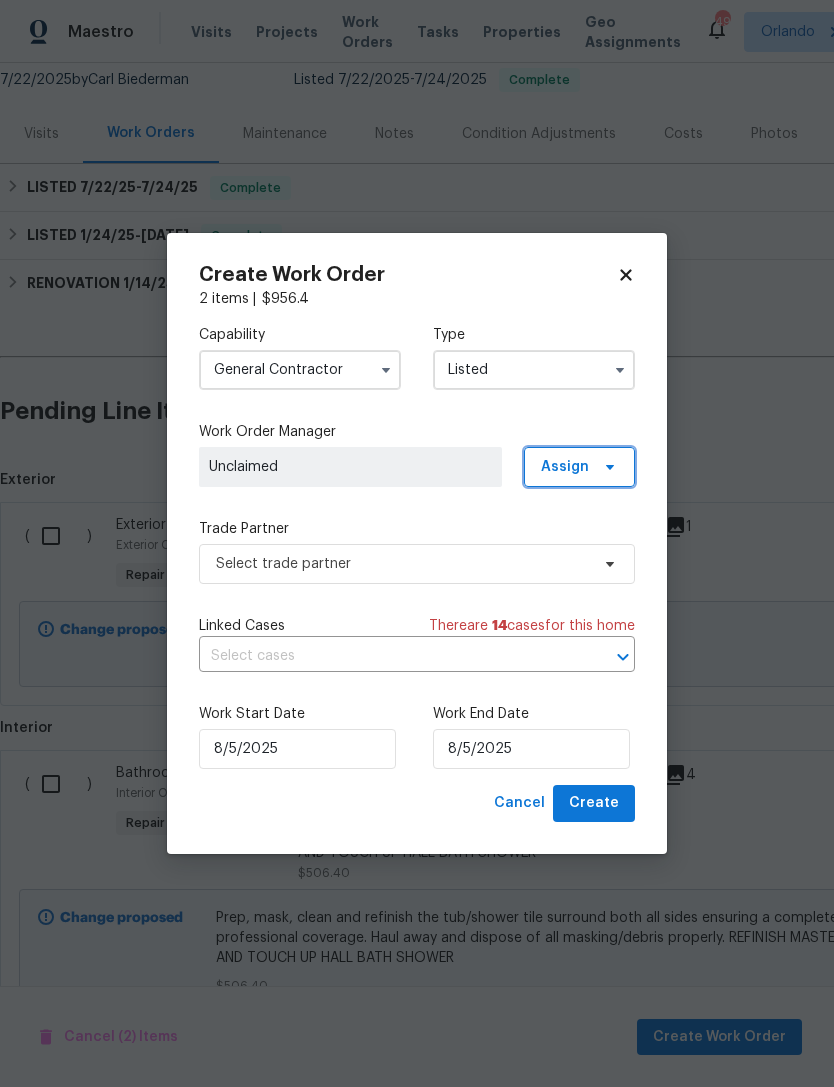 click at bounding box center [607, 467] 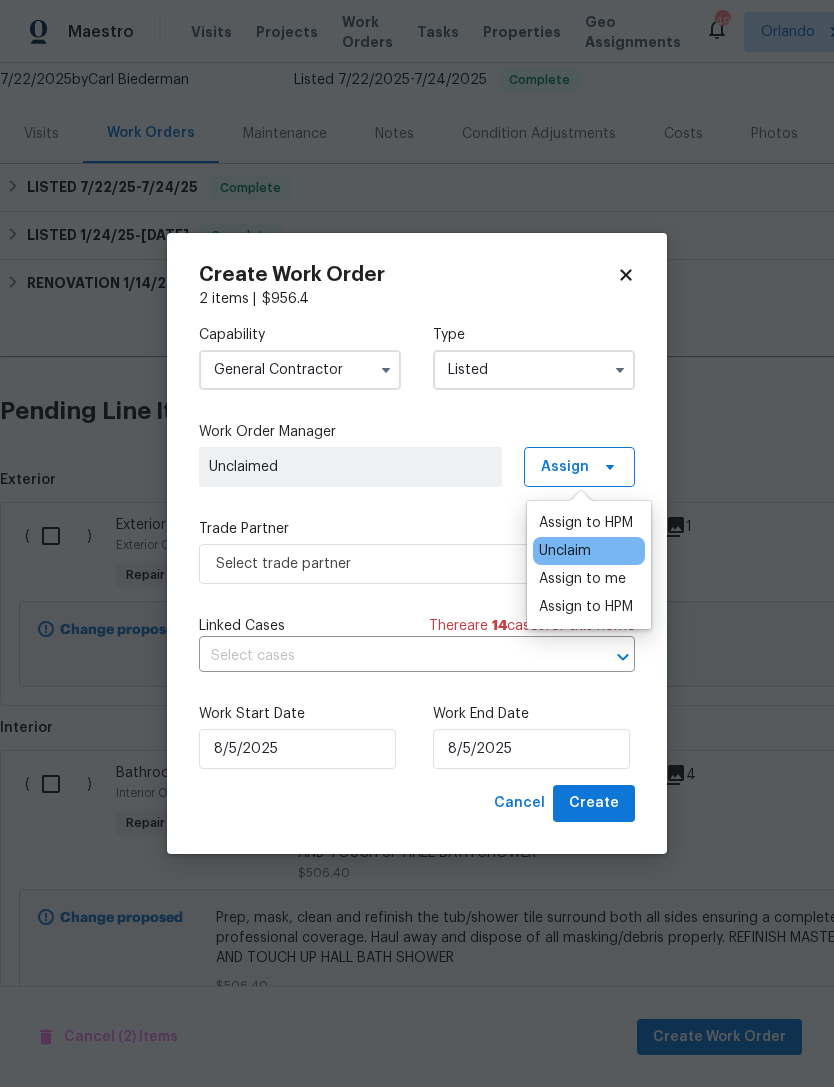 click on "Assign to HPM" at bounding box center (586, 523) 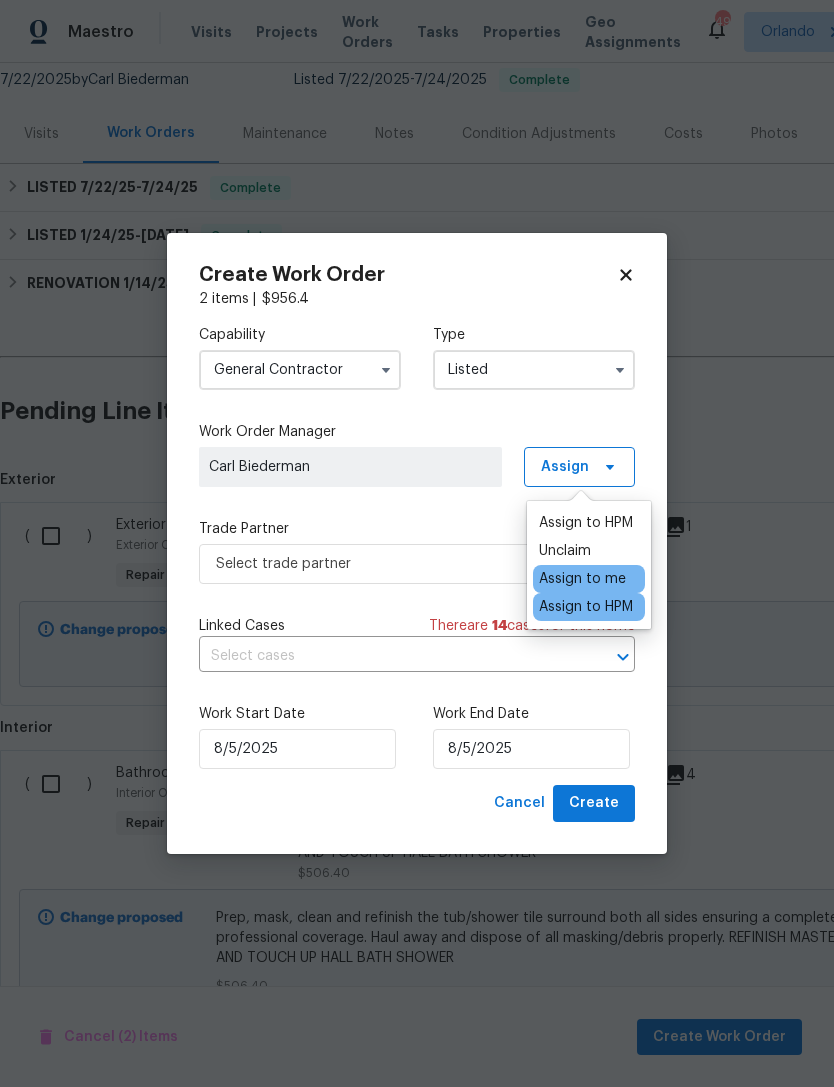 click on "Trade Partner" at bounding box center [417, 529] 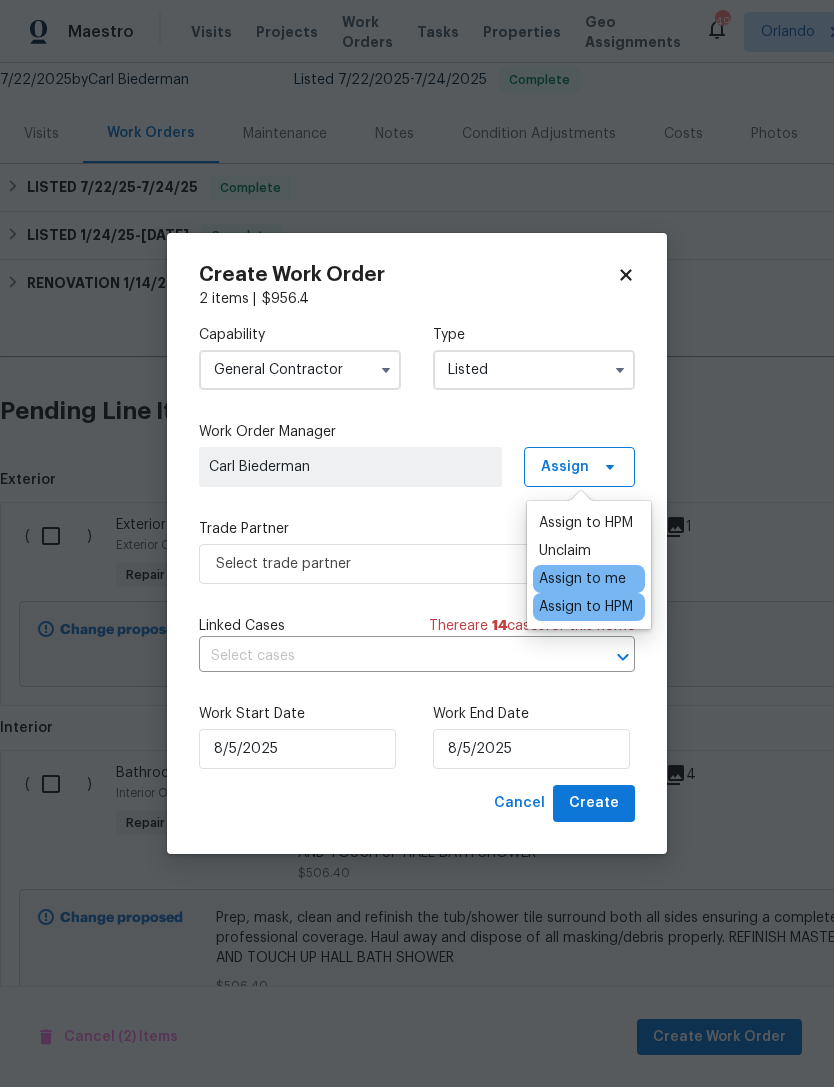 click on "Trade Partner" at bounding box center (417, 529) 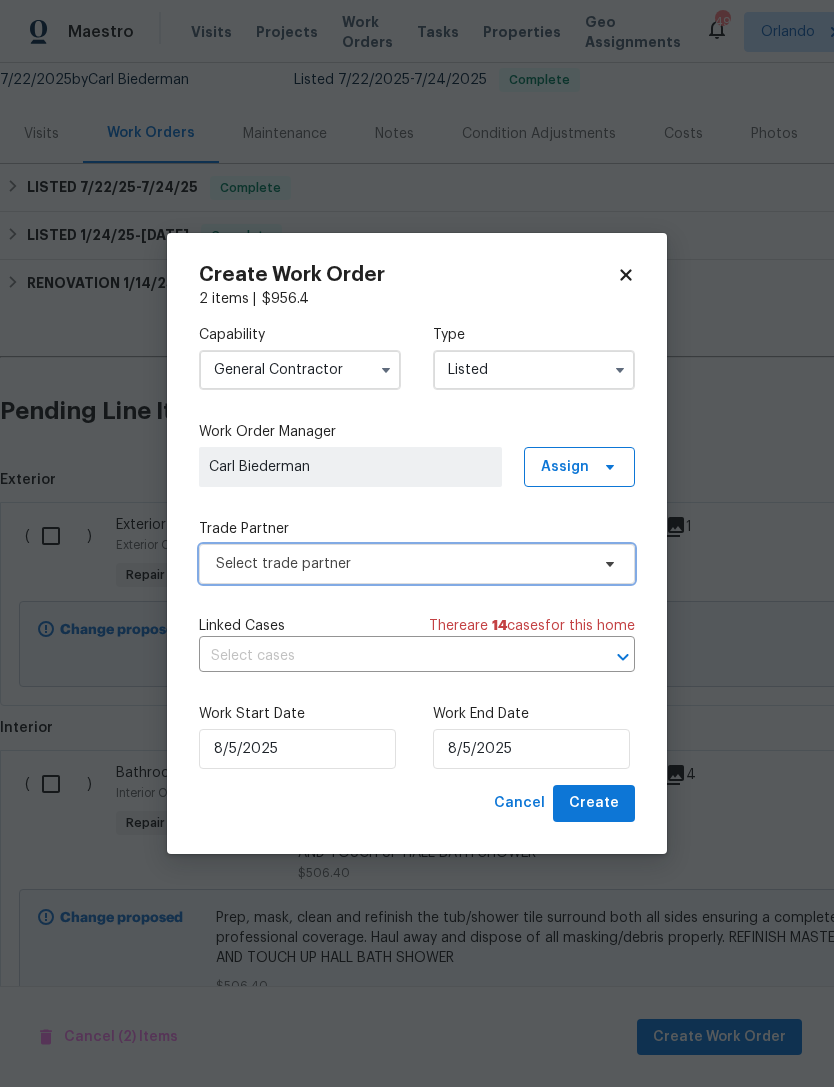 click on "Select trade partner" at bounding box center (417, 564) 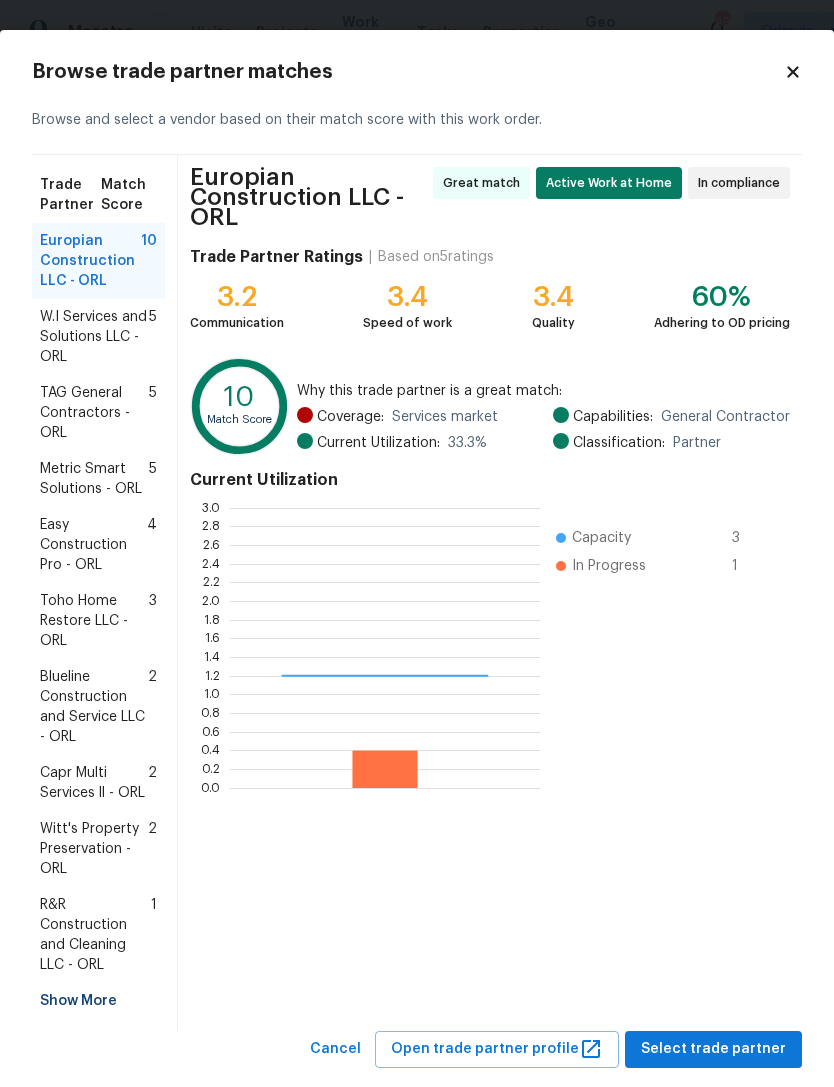 scroll, scrollTop: 2, scrollLeft: 2, axis: both 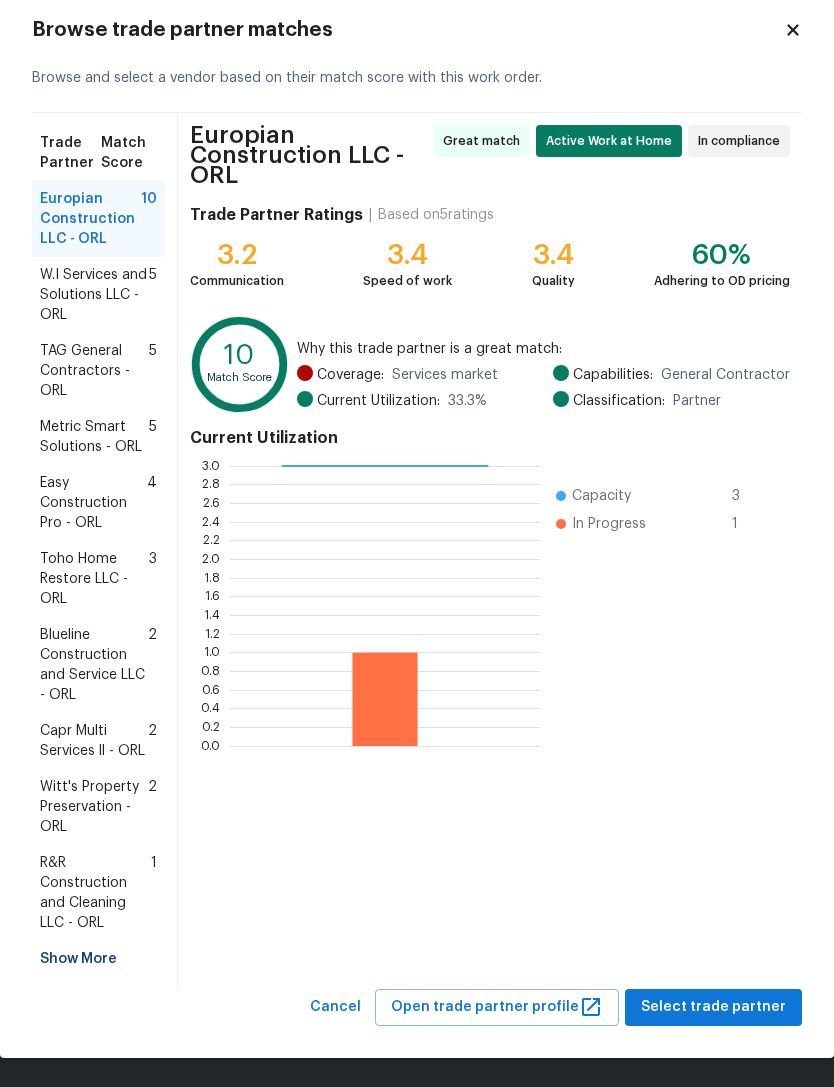 click on "Show More" at bounding box center (98, 959) 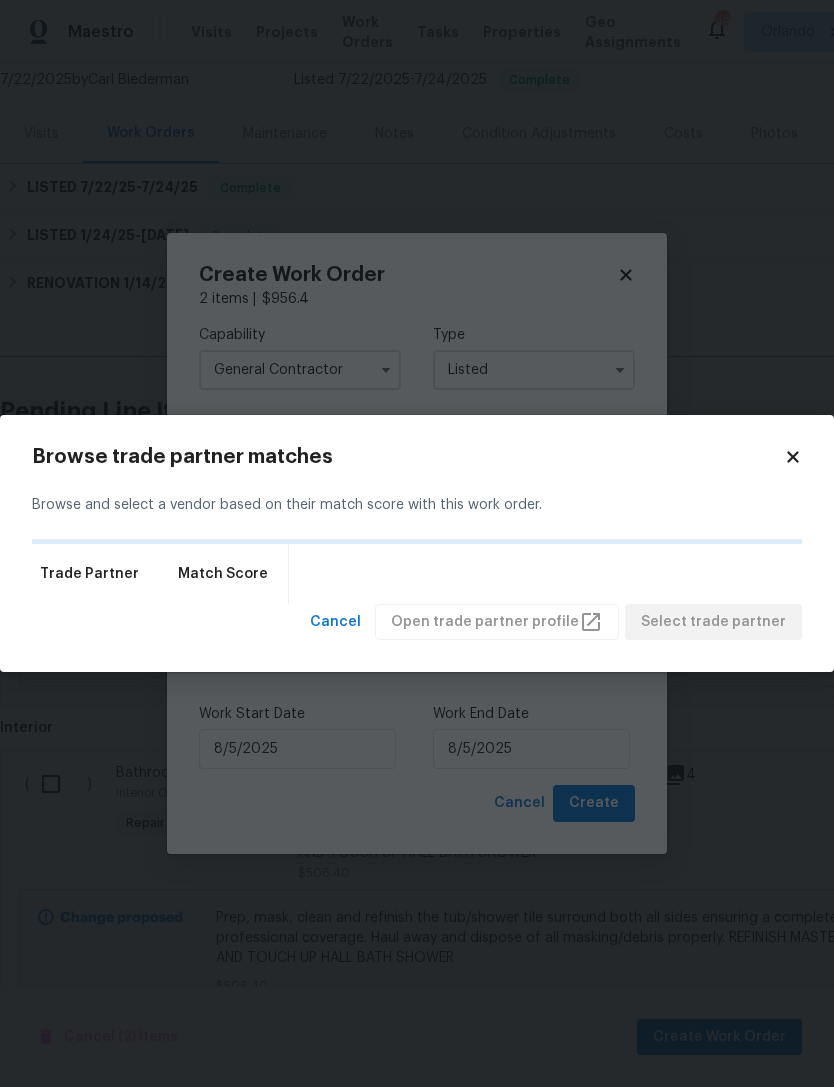 scroll, scrollTop: 0, scrollLeft: 0, axis: both 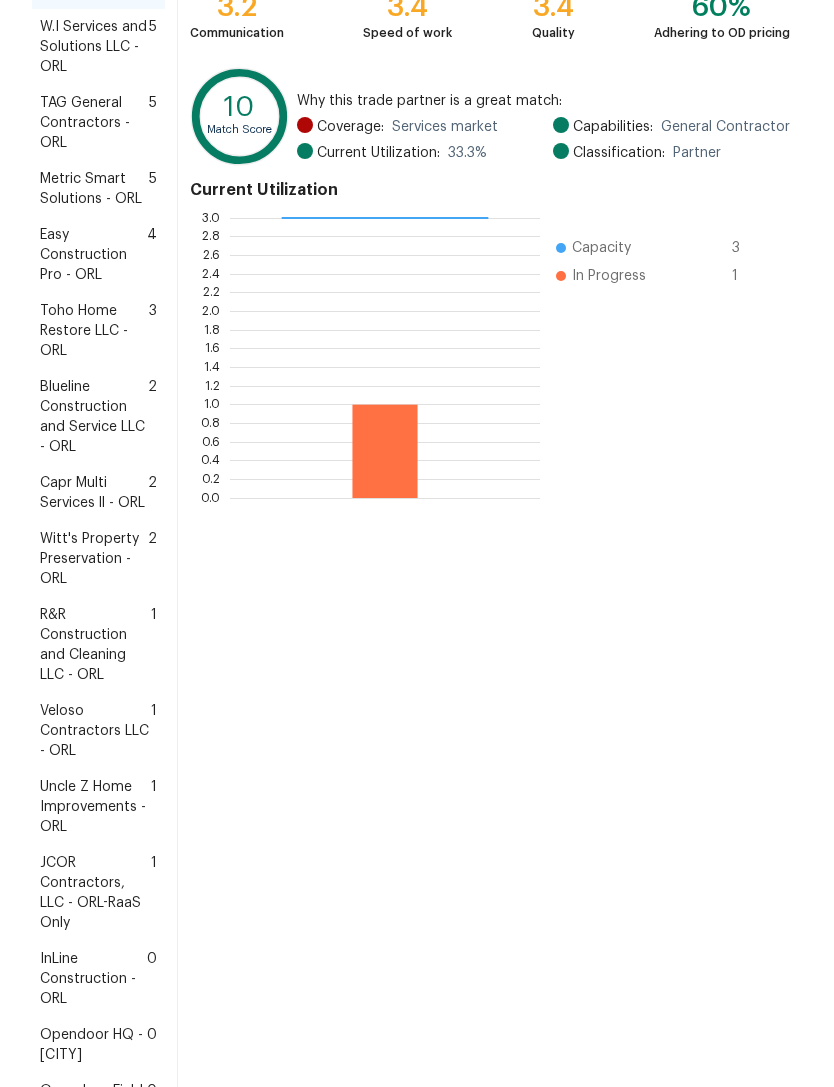 click on "InLine Construction - ORL" at bounding box center (93, 979) 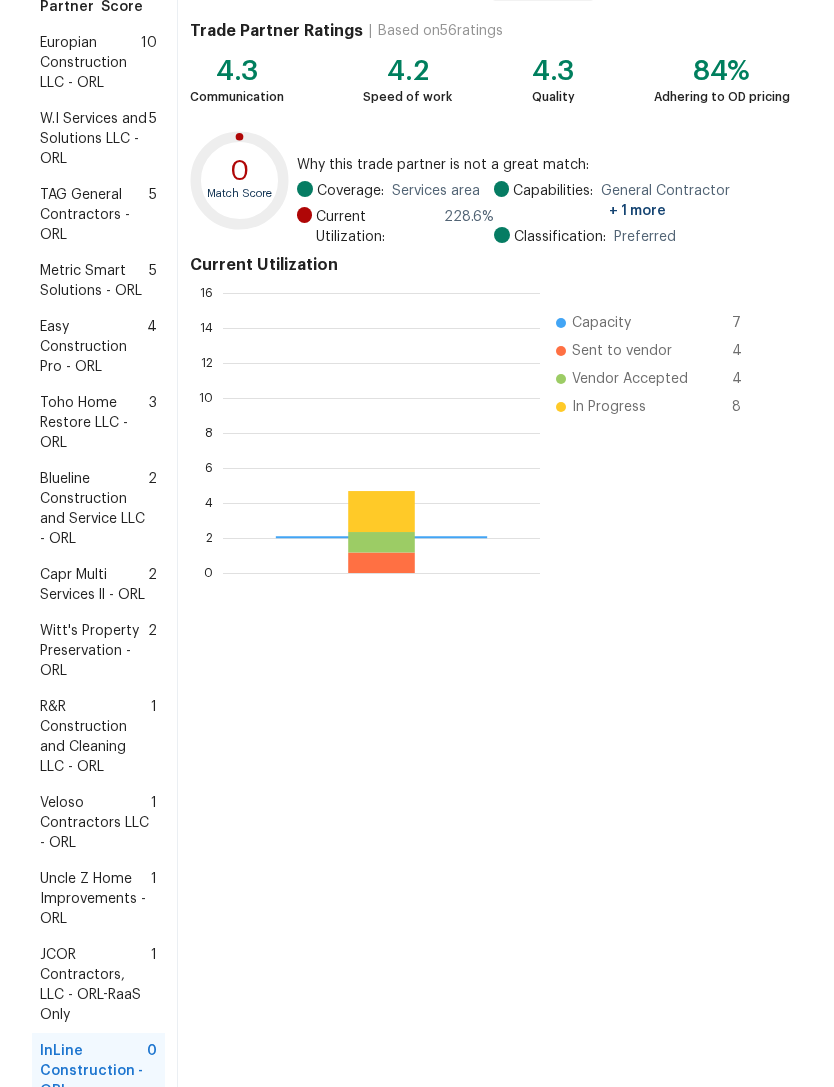 scroll, scrollTop: 2, scrollLeft: 2, axis: both 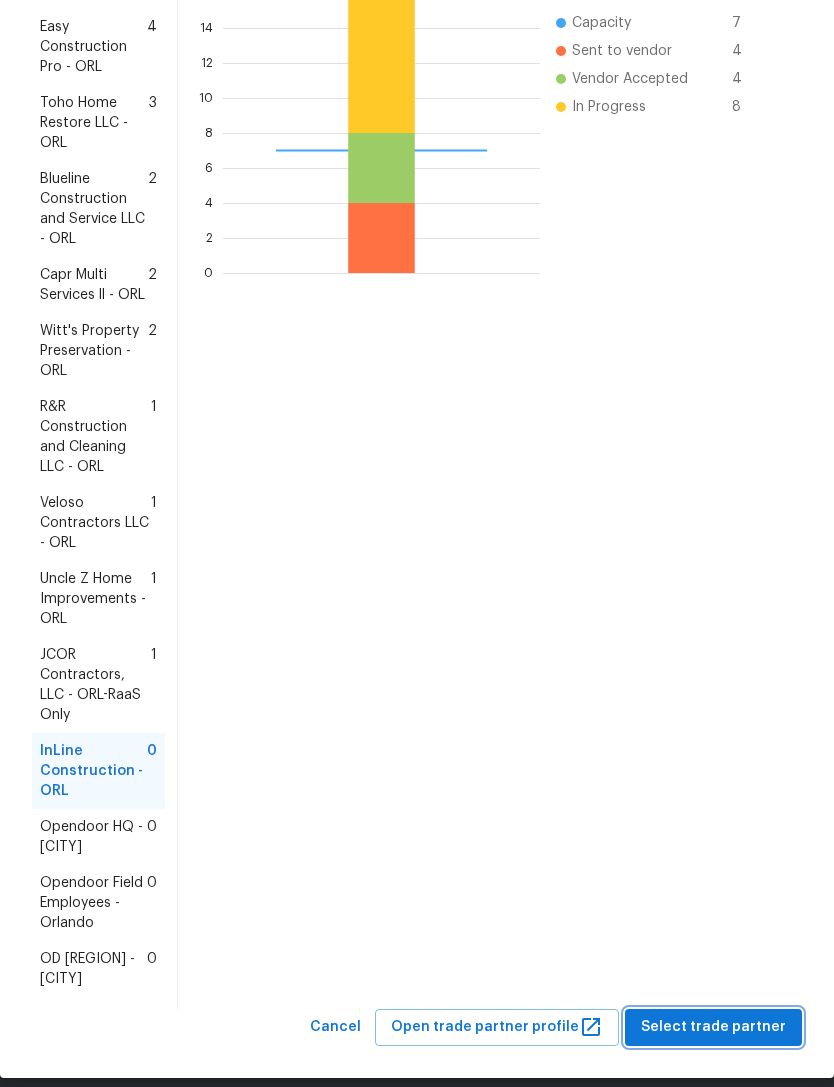 click on "Select trade partner" at bounding box center (713, 1027) 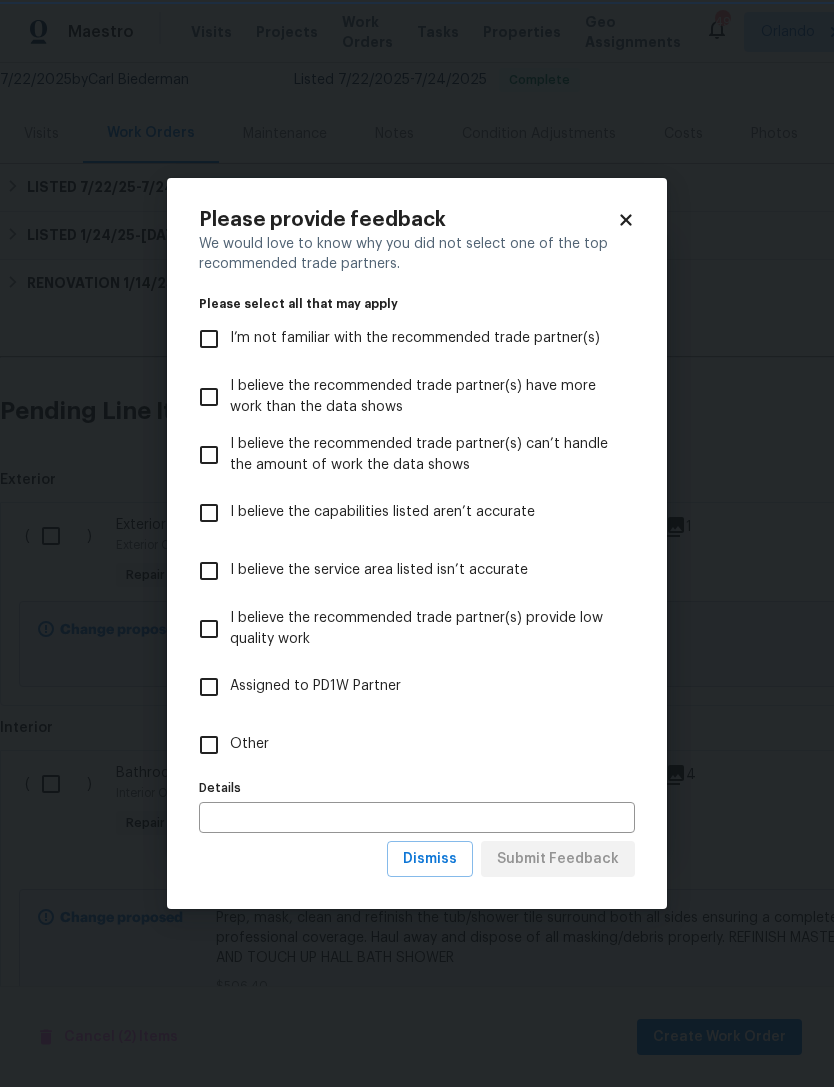 scroll, scrollTop: 0, scrollLeft: 0, axis: both 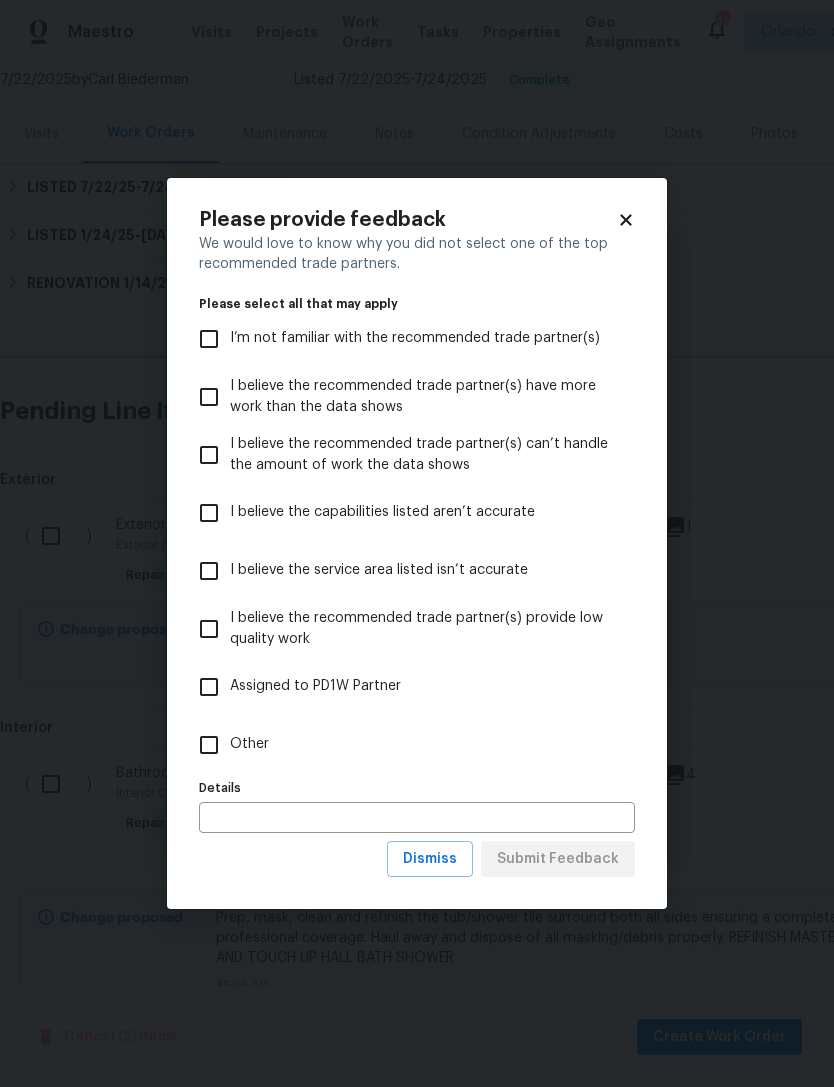 click on "Other" at bounding box center (209, 745) 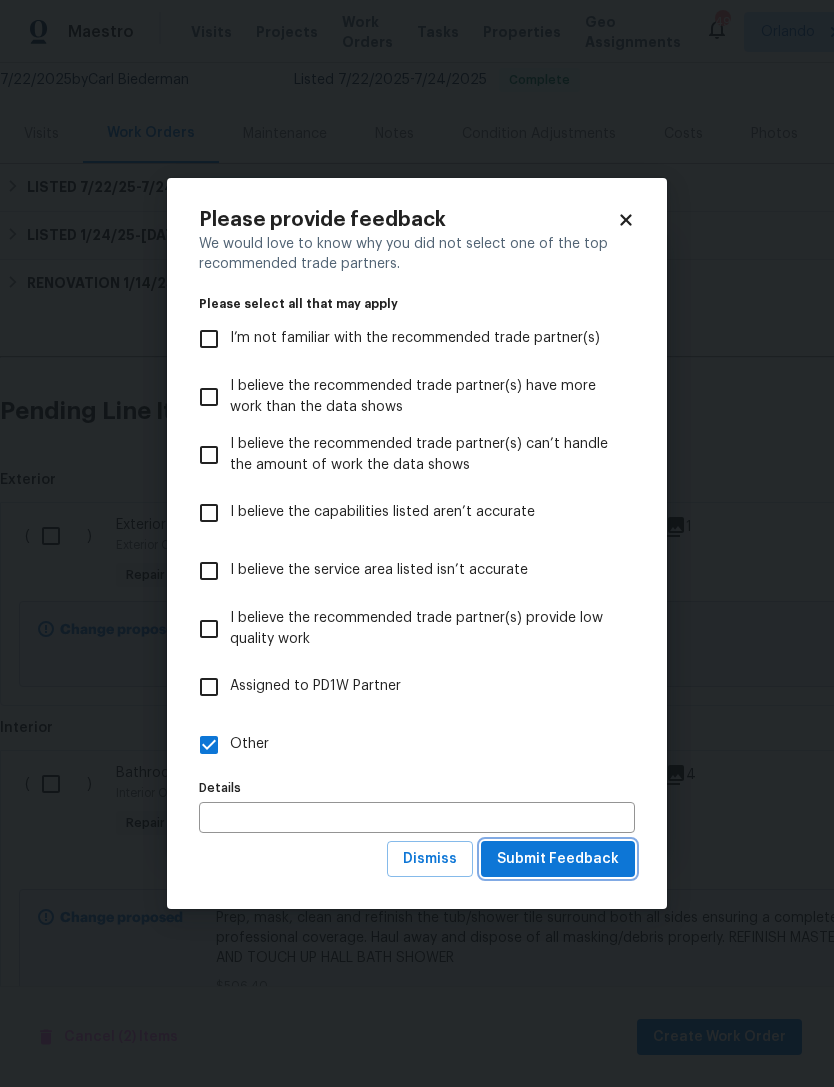 click on "Submit Feedback" at bounding box center [558, 859] 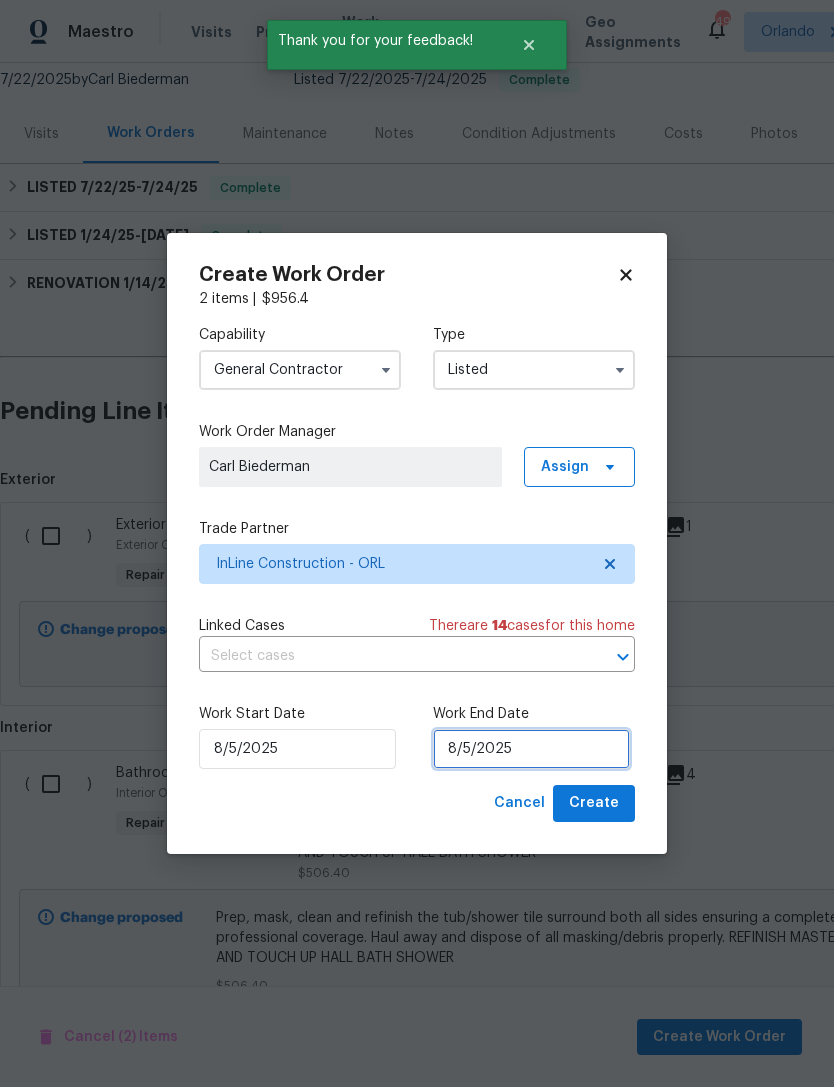 click on "8/5/2025" at bounding box center [531, 749] 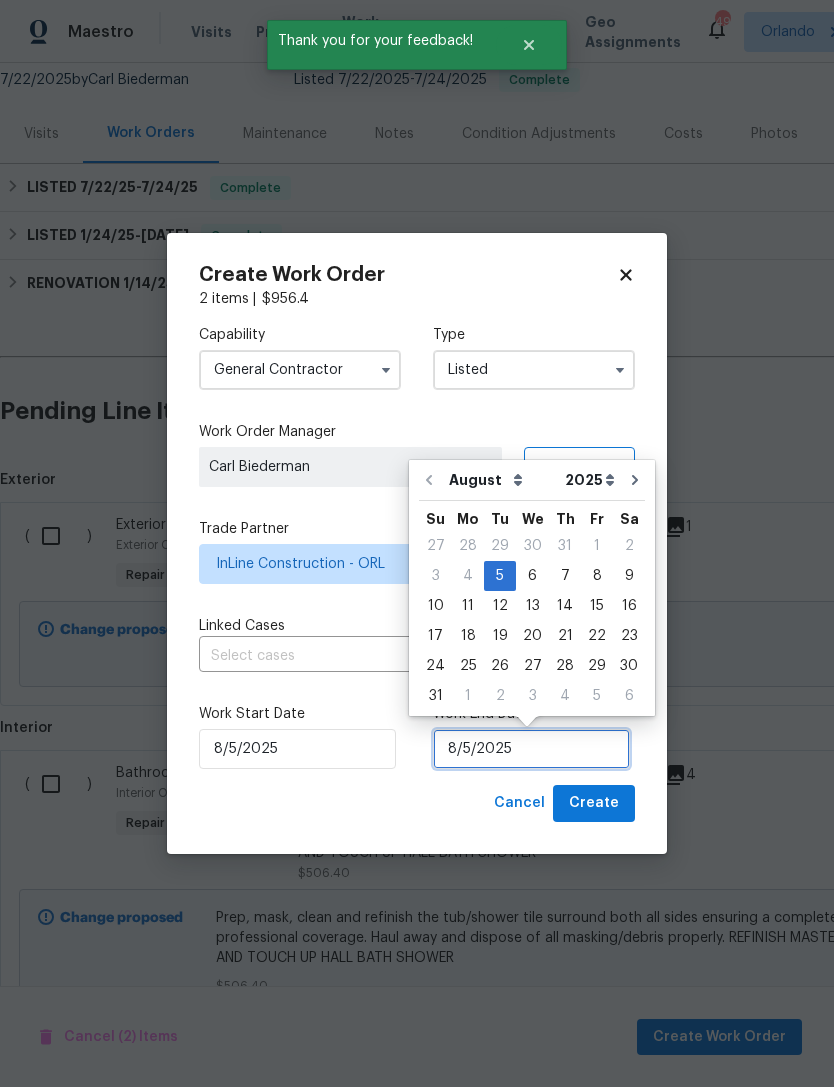 scroll, scrollTop: 37, scrollLeft: 0, axis: vertical 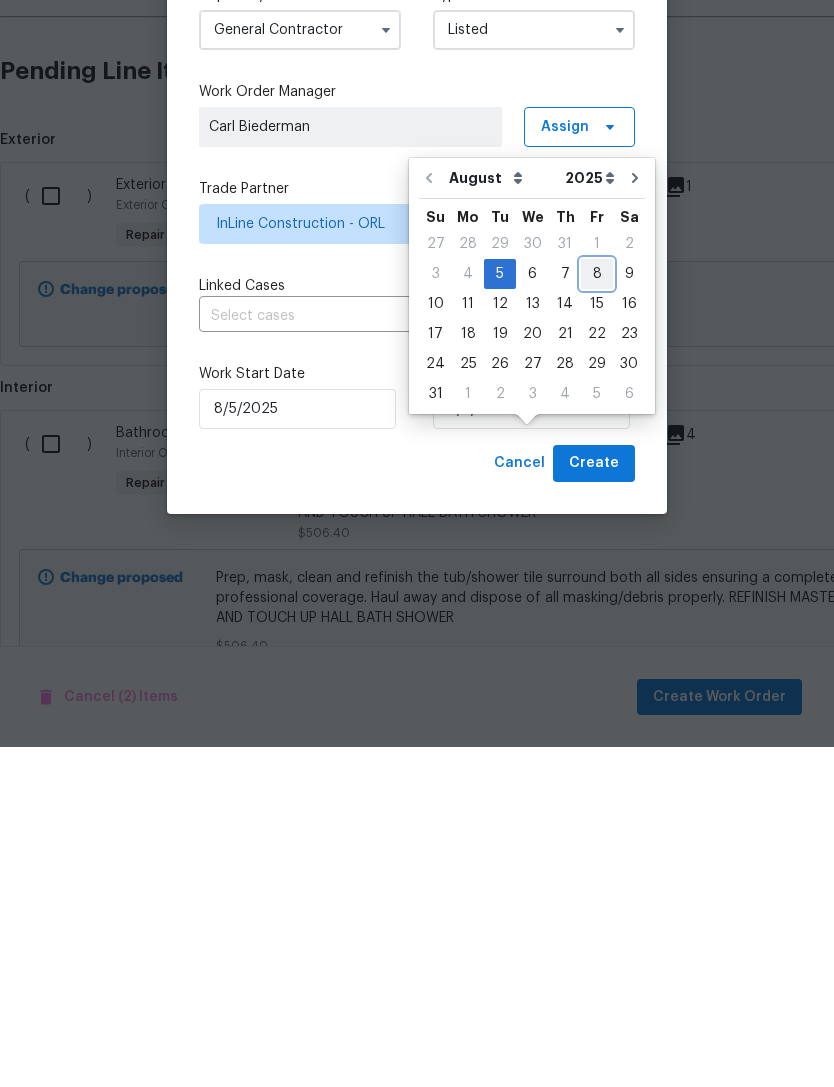click on "8" at bounding box center (597, 614) 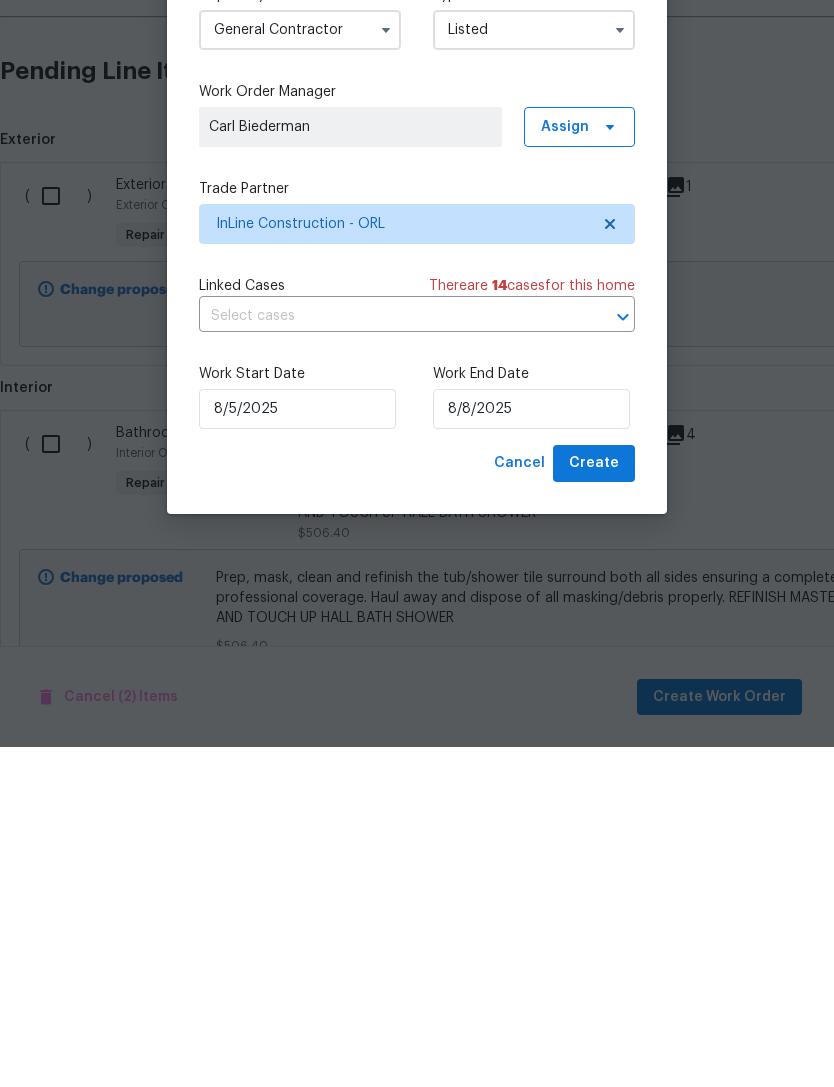 scroll, scrollTop: 64, scrollLeft: 0, axis: vertical 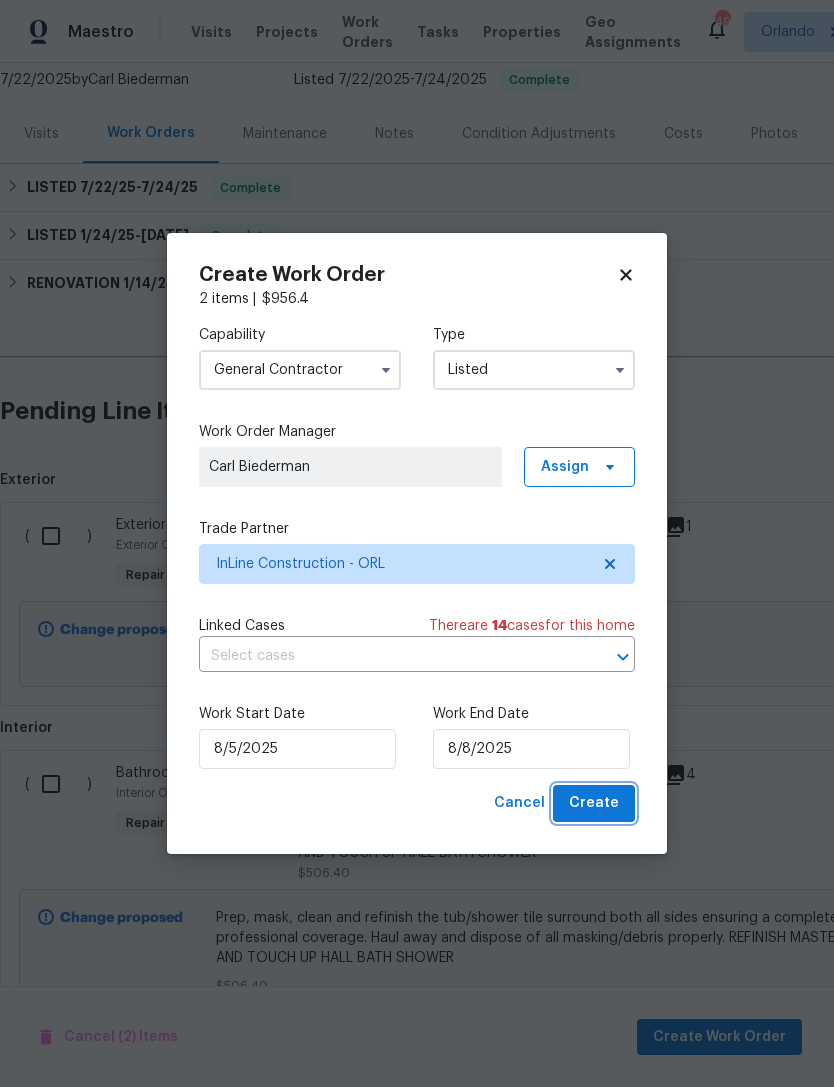 click on "Create" at bounding box center (594, 803) 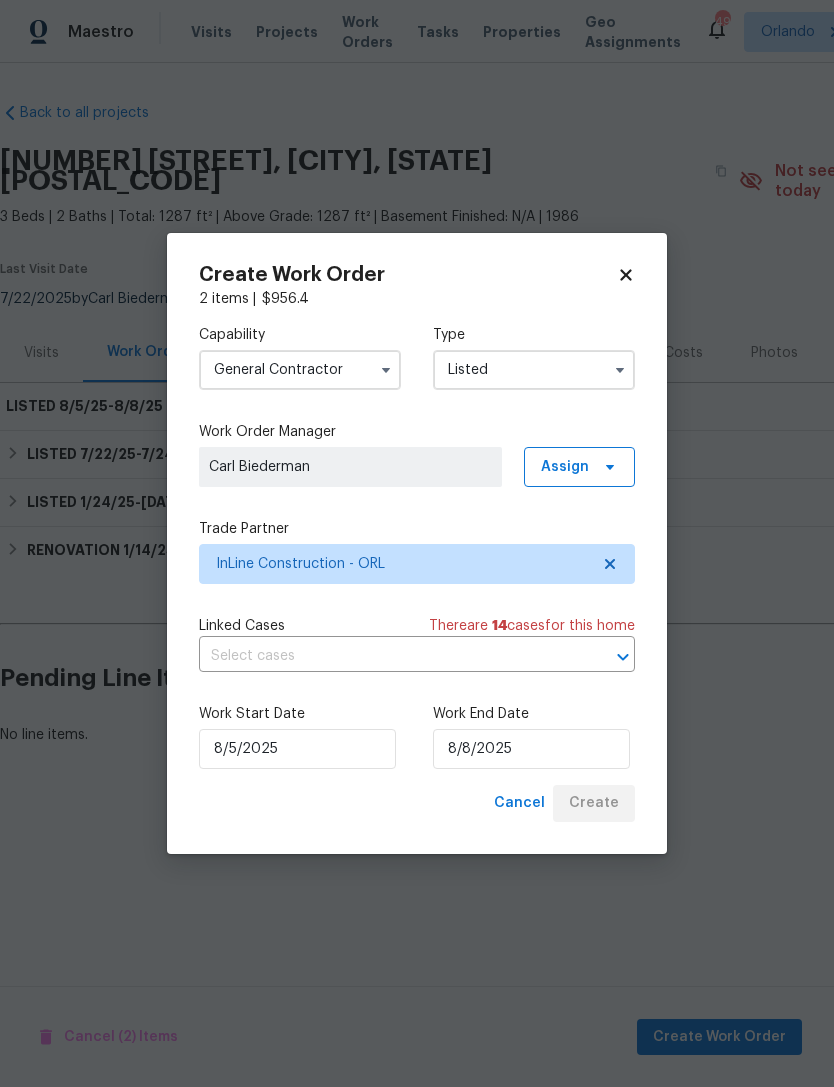scroll, scrollTop: 0, scrollLeft: 0, axis: both 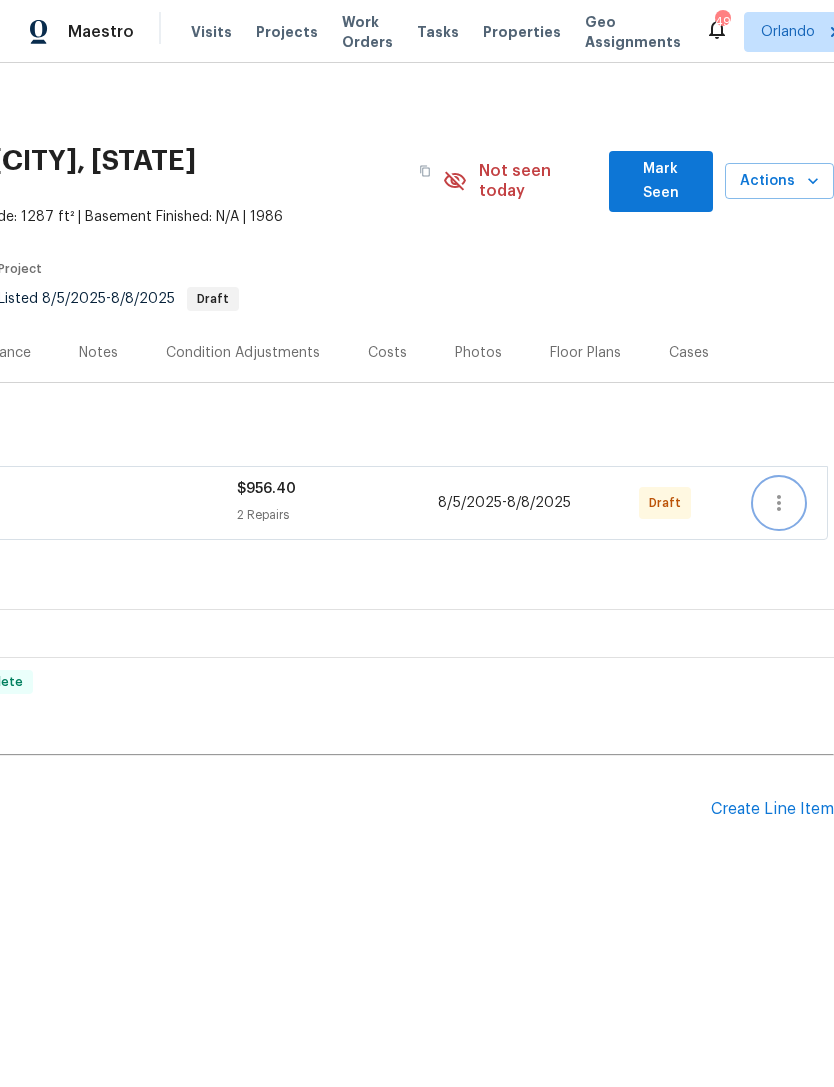 click 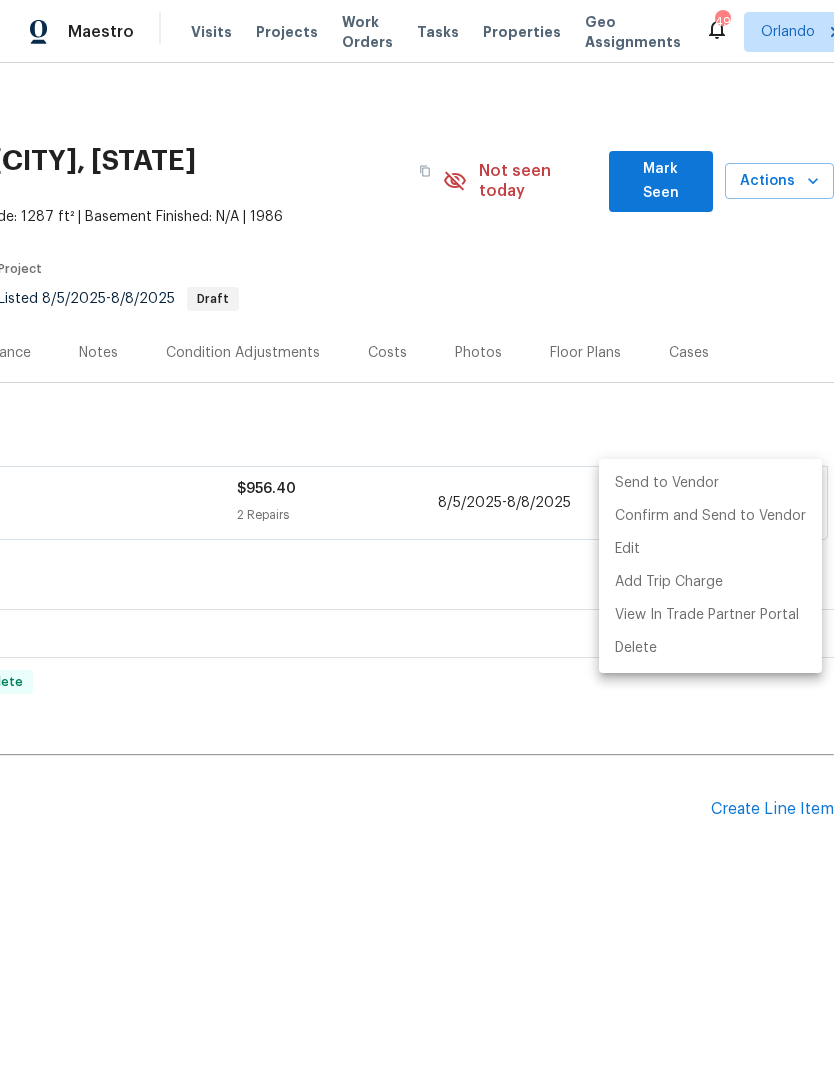 click on "Send to Vendor" at bounding box center (710, 483) 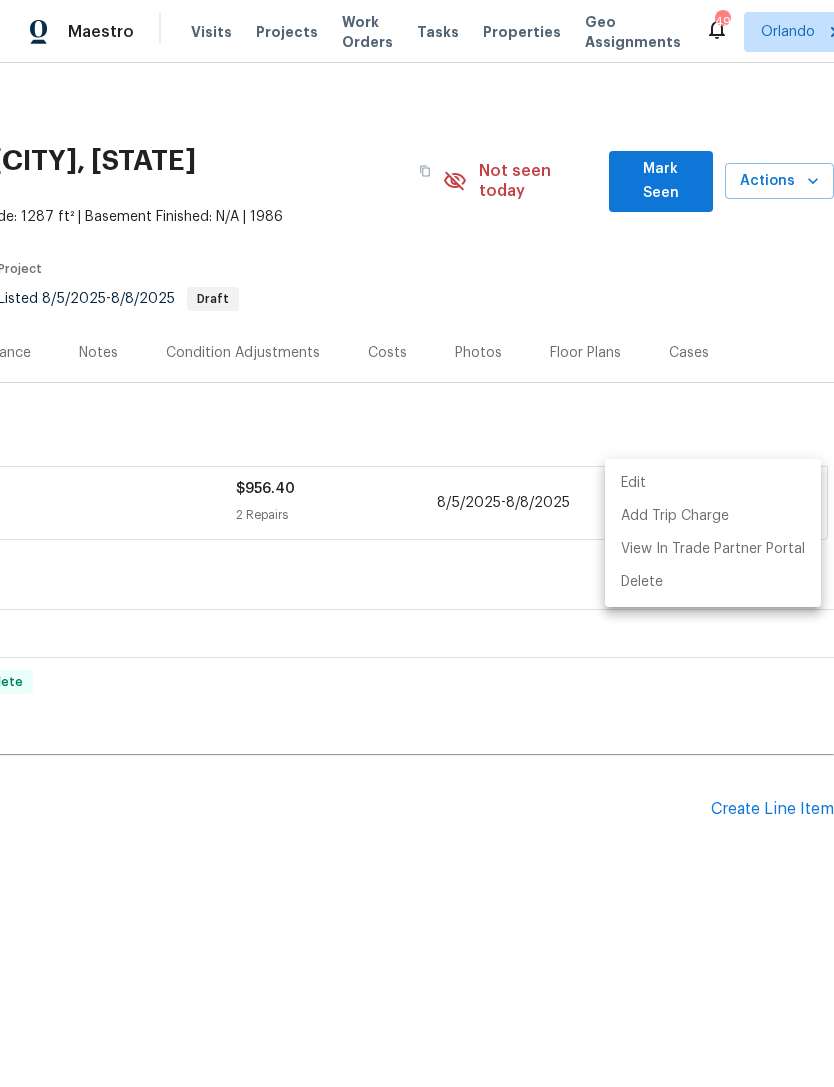 click at bounding box center [417, 543] 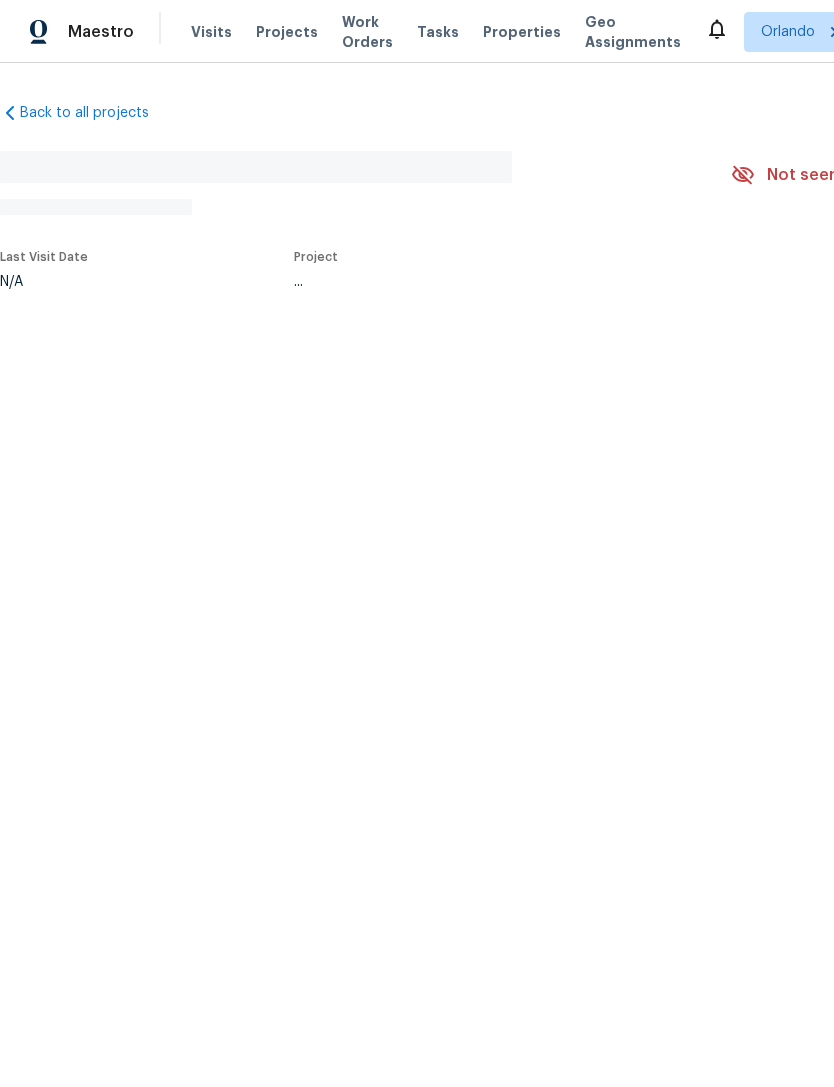 scroll, scrollTop: 0, scrollLeft: 0, axis: both 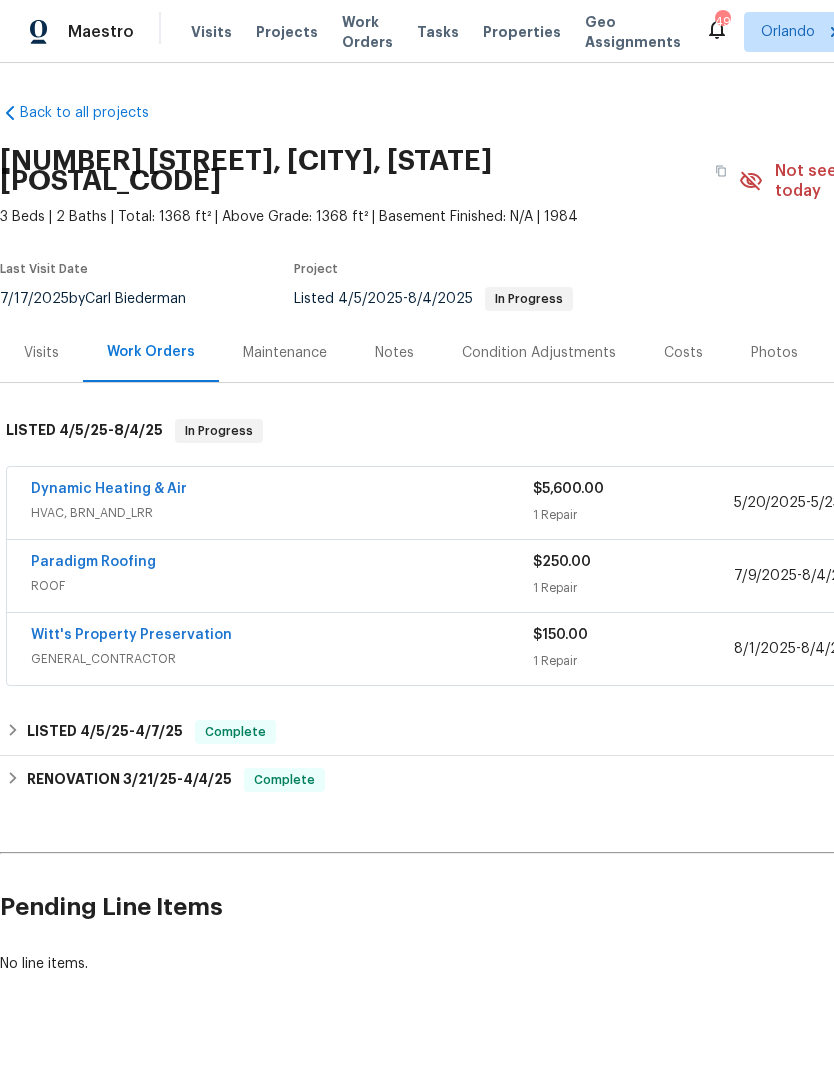 click on "Paradigm Roofing" at bounding box center [93, 562] 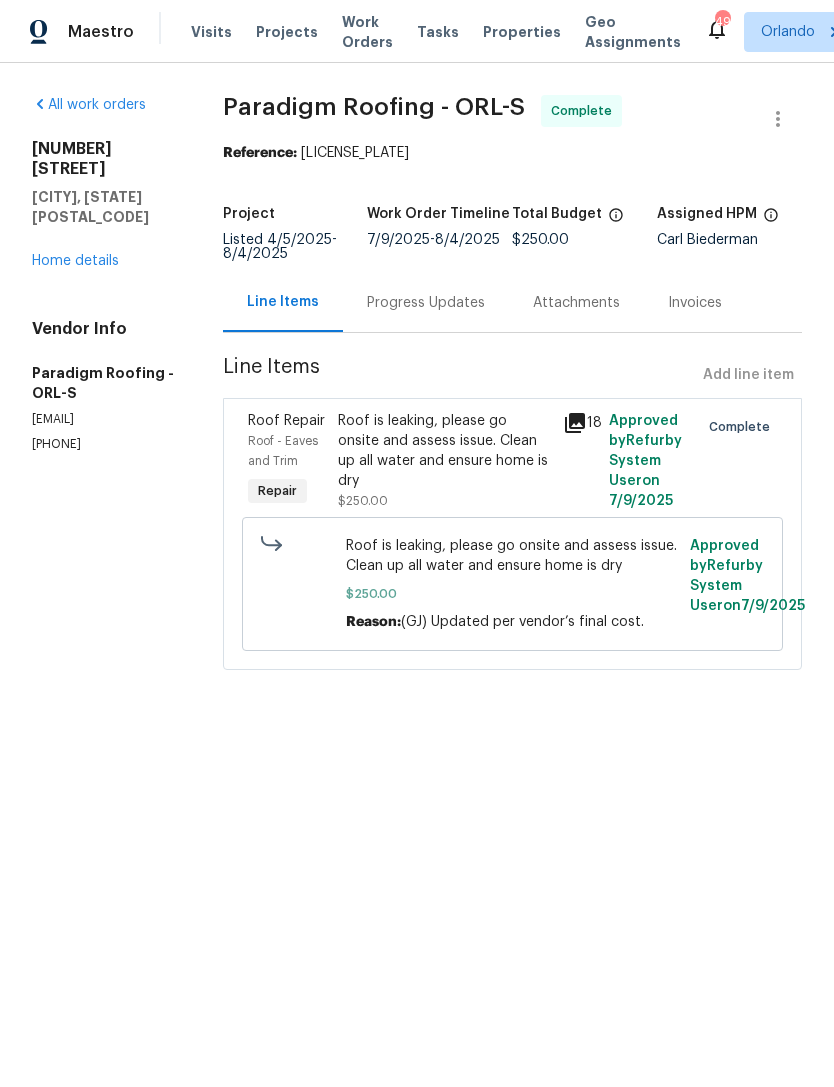 click on "Progress Updates" at bounding box center [426, 303] 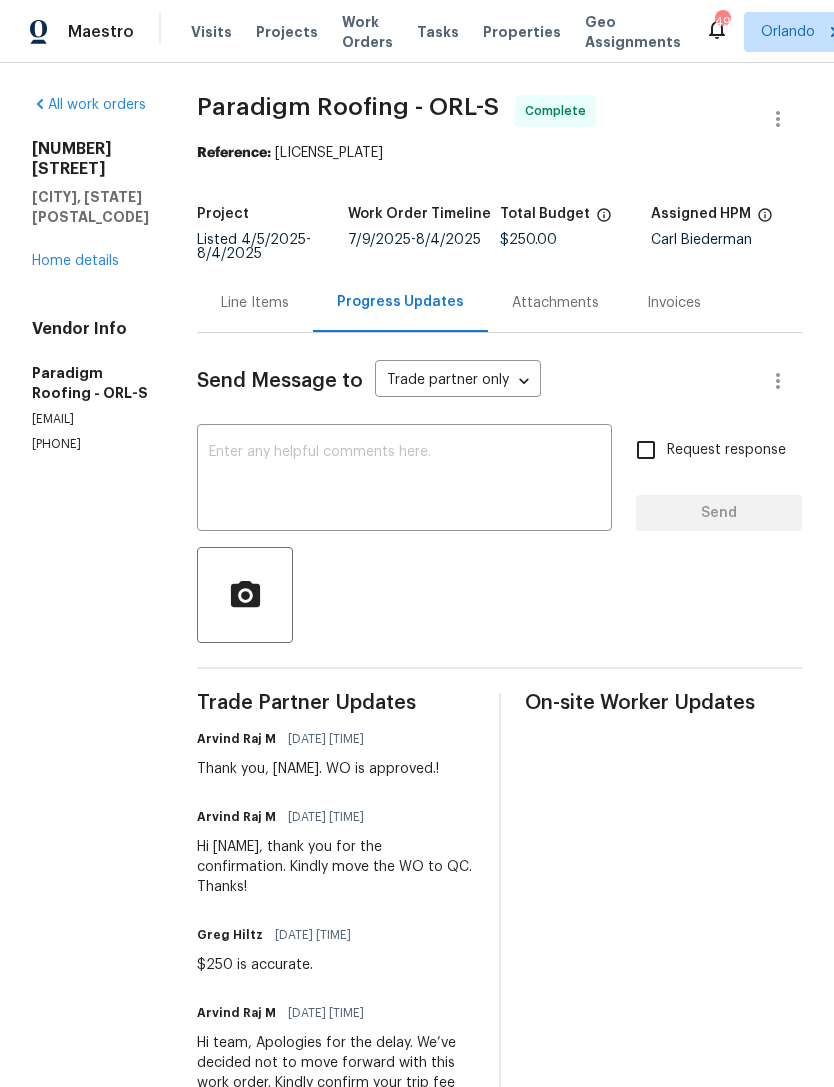 scroll, scrollTop: 0, scrollLeft: 0, axis: both 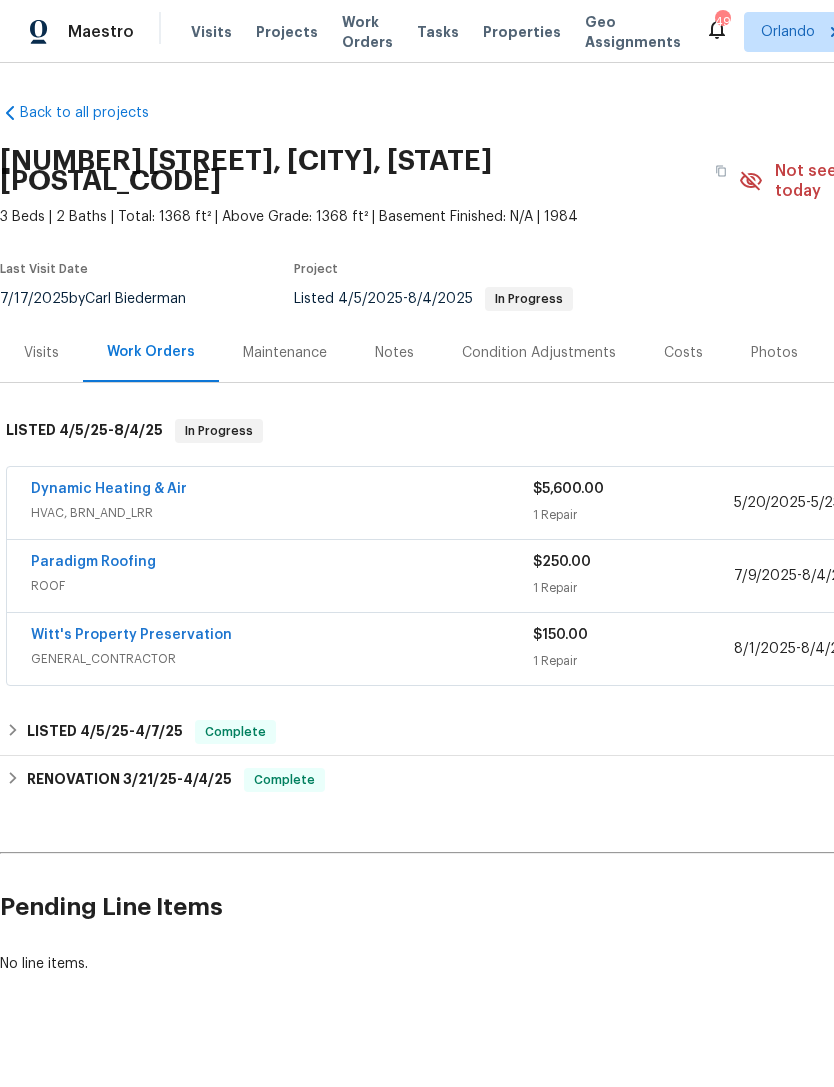 click on "Witt's Property Preservation" at bounding box center (131, 635) 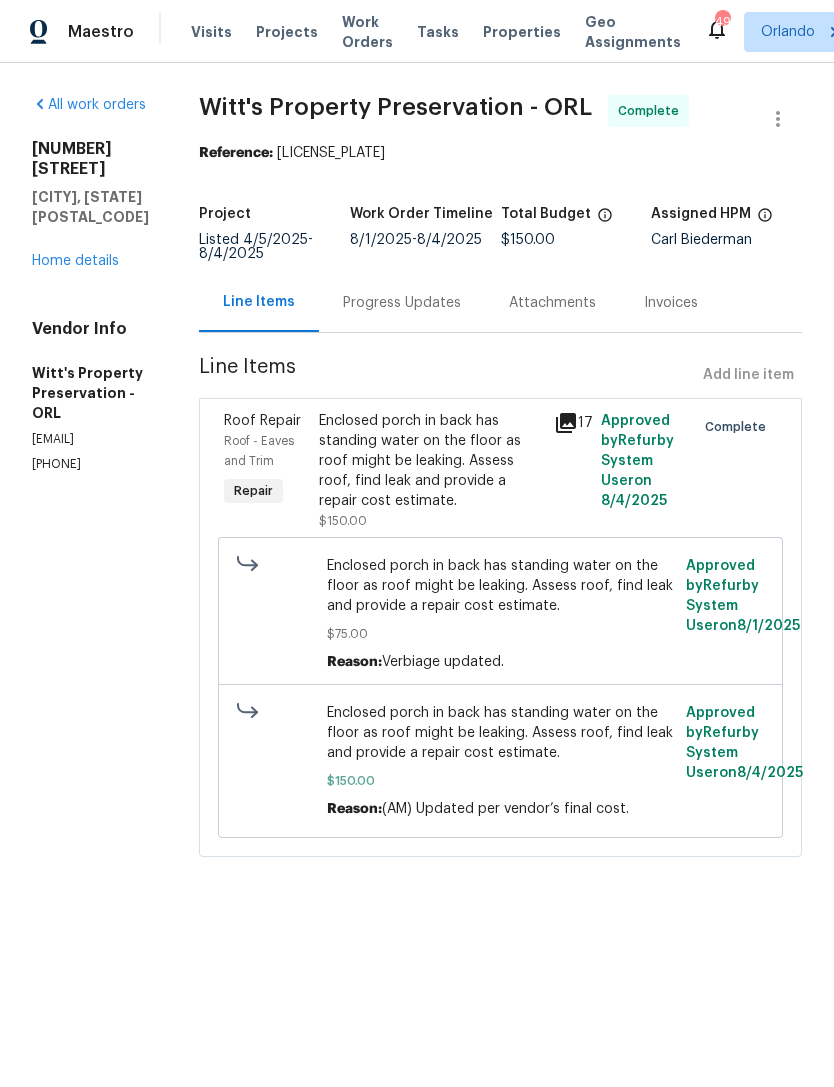 click on "Progress Updates" at bounding box center [402, 302] 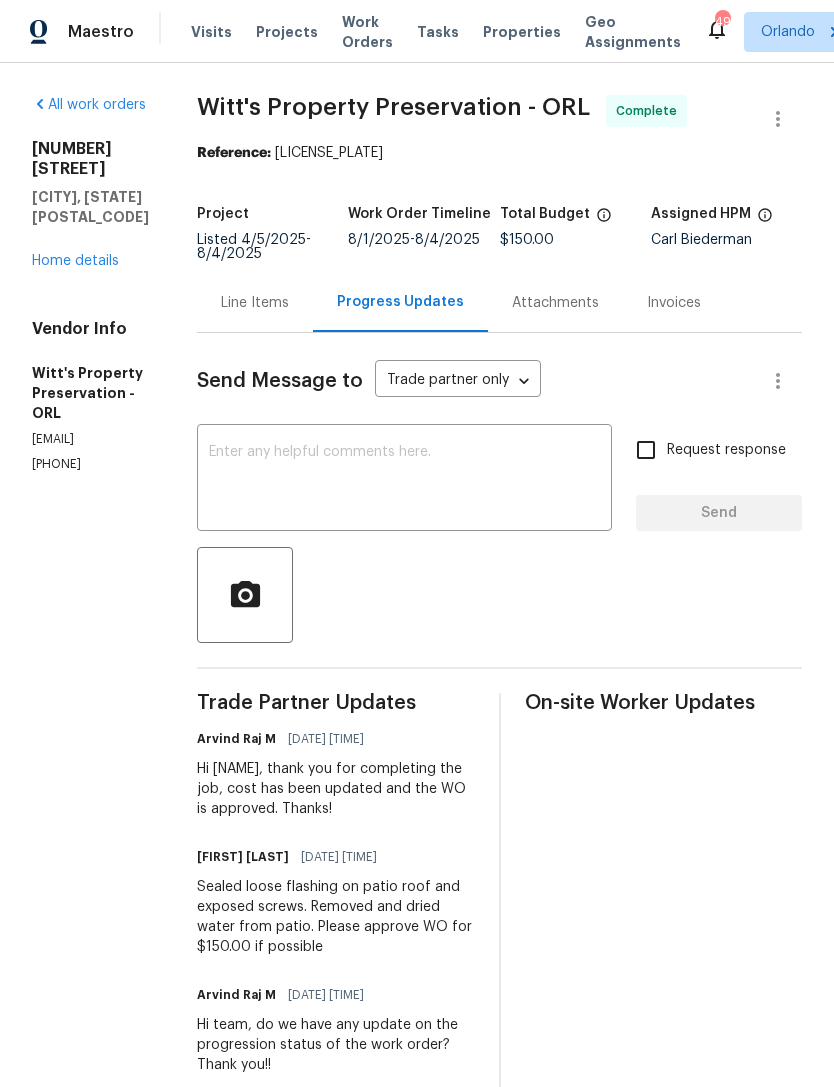 scroll, scrollTop: 0, scrollLeft: 0, axis: both 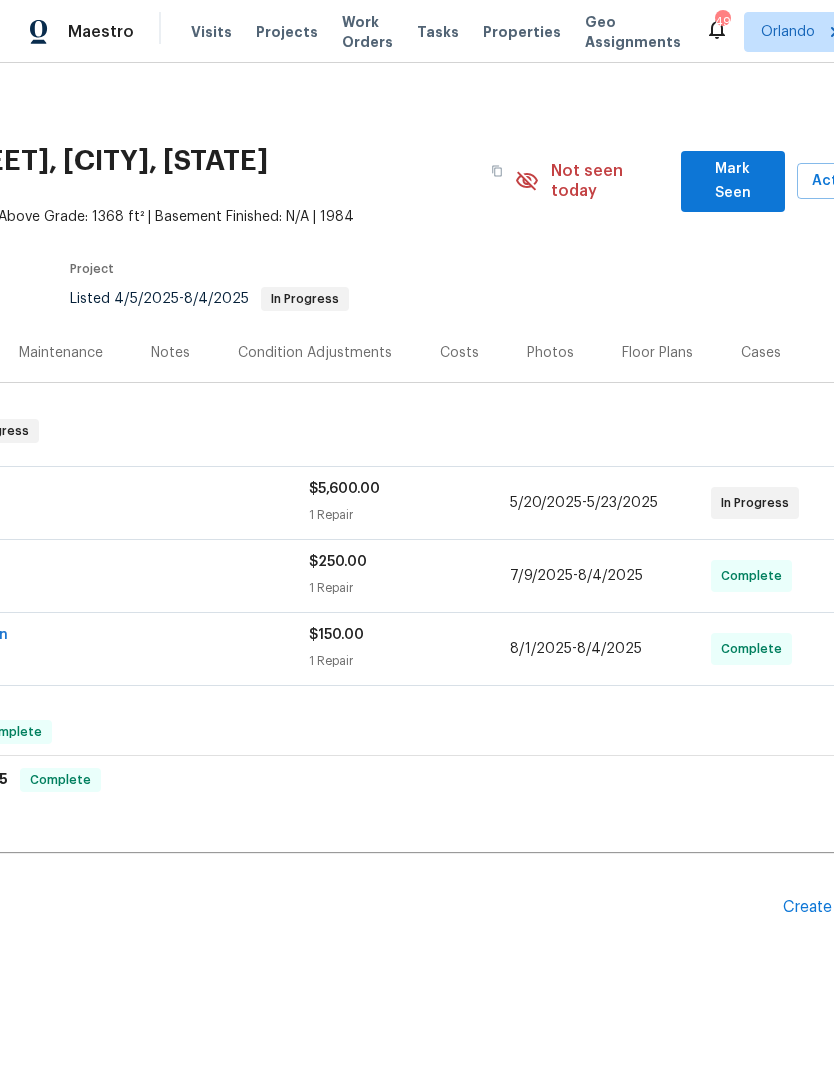 click on "Work Orders" at bounding box center (367, 32) 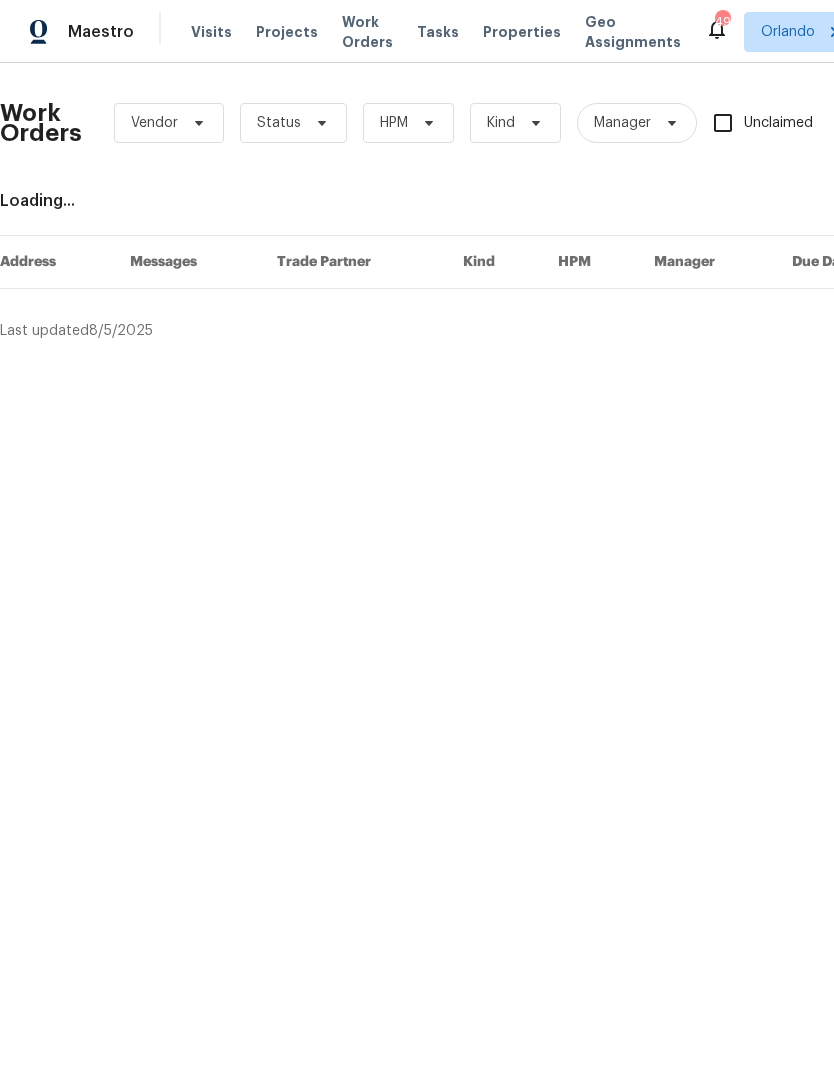 scroll, scrollTop: 0, scrollLeft: 0, axis: both 